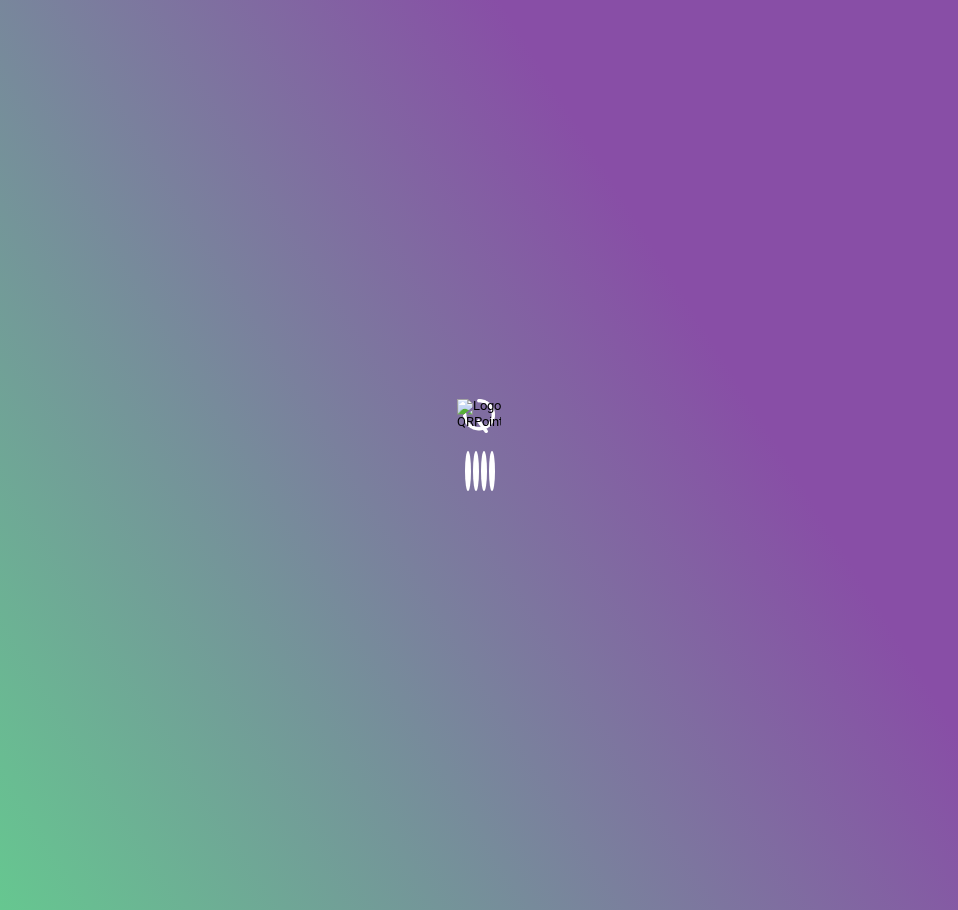 scroll, scrollTop: 0, scrollLeft: 0, axis: both 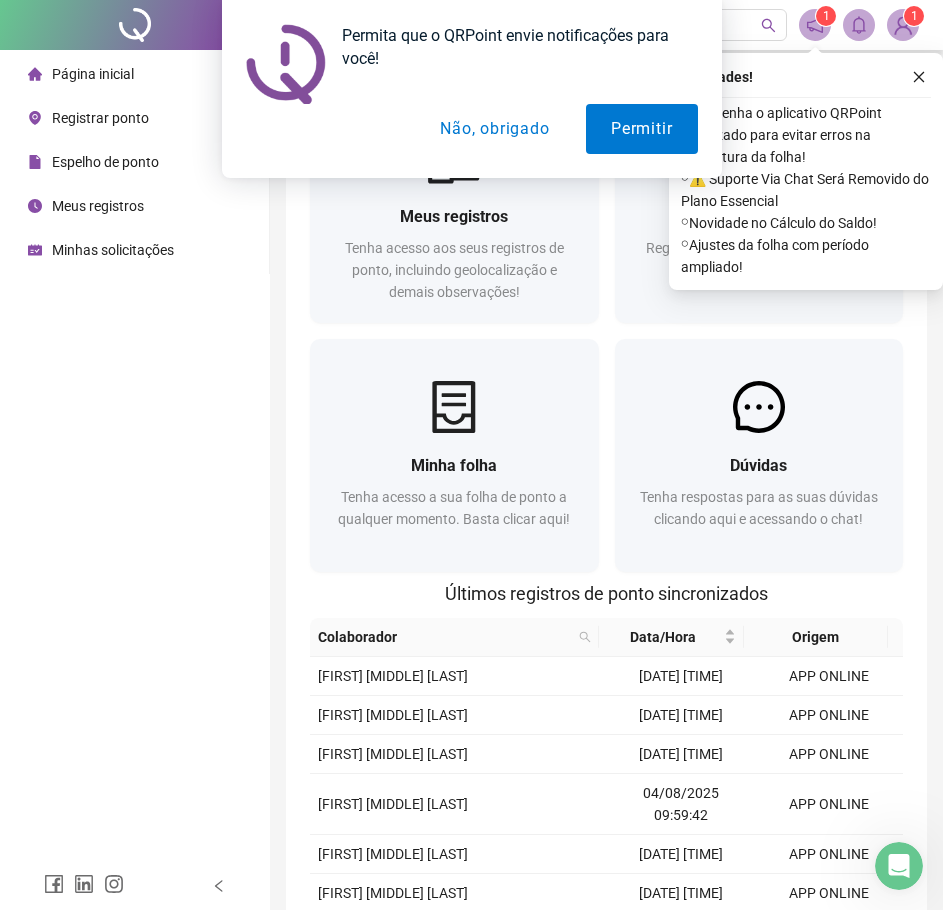 click on "Não, obrigado" at bounding box center [494, 129] 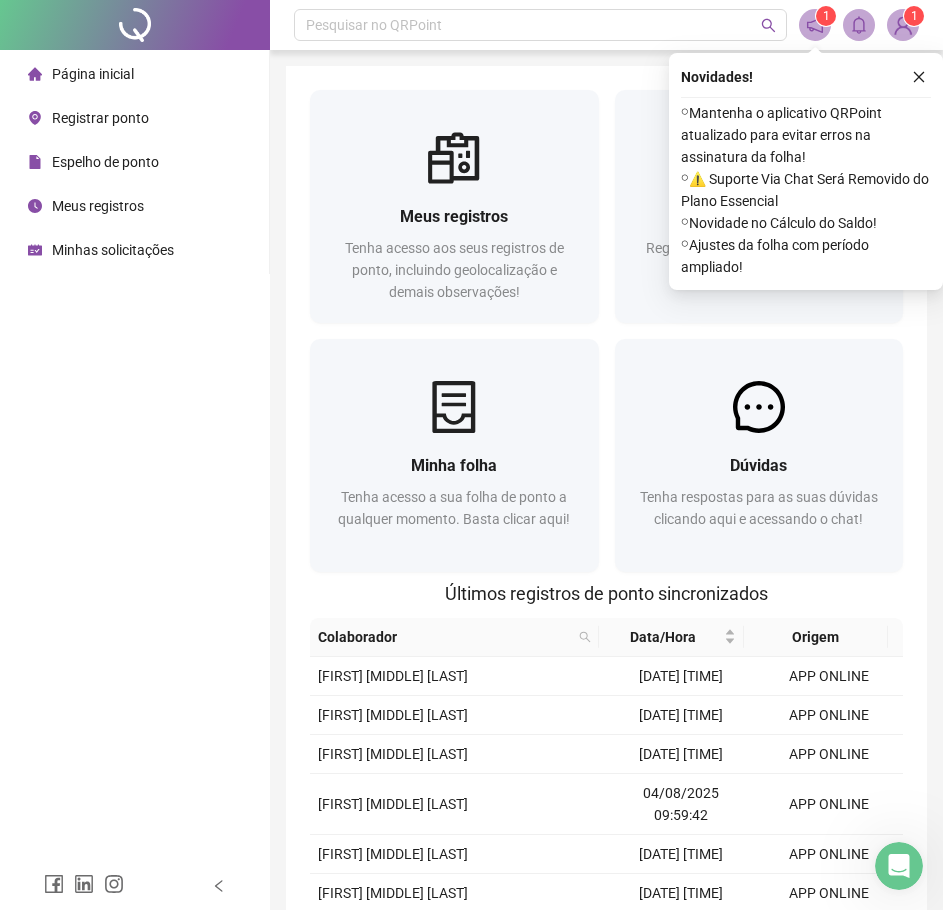 click on "Meus registros" at bounding box center [98, 206] 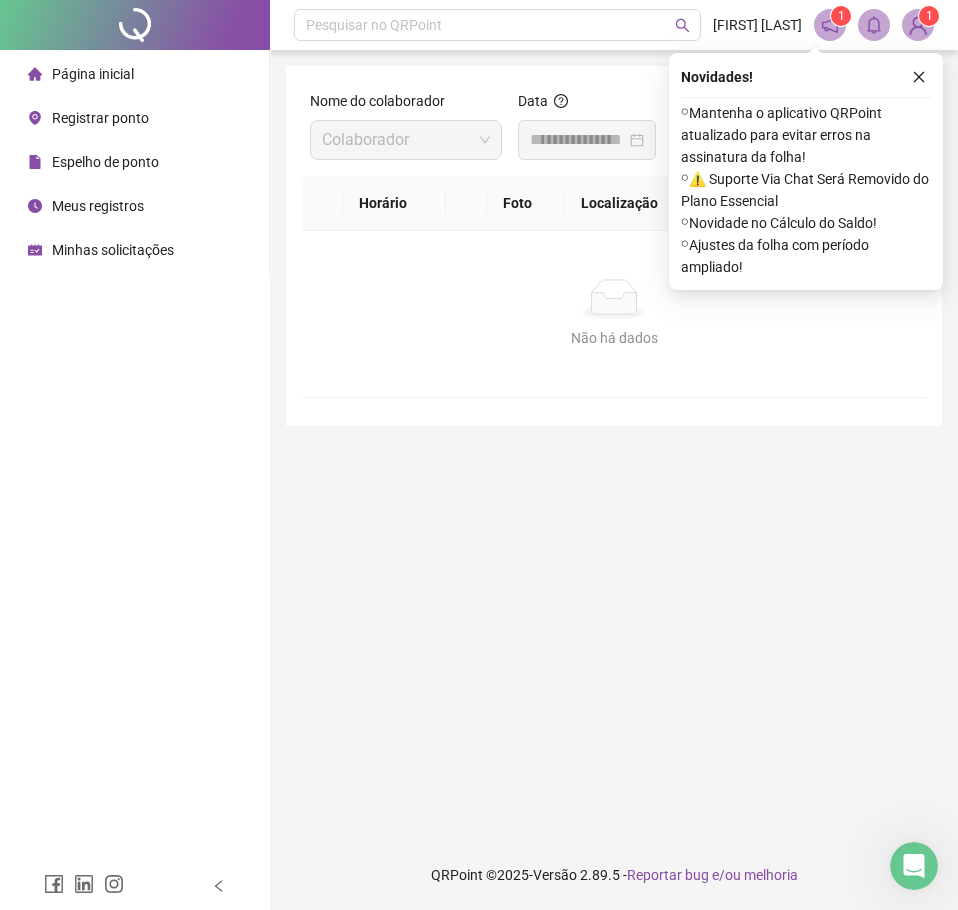 click on "Novidades ! ⚬  Mantenha o aplicativo QRPoint atualizado para evitar erros na assinatura da folha! ⚬  ⚠️ Suporte Via Chat Será Removido do Plano Essencial ⚬  Novidade no Cálculo do Saldo! ⚬  Ajustes da folha com período ampliado!" at bounding box center (806, 171) 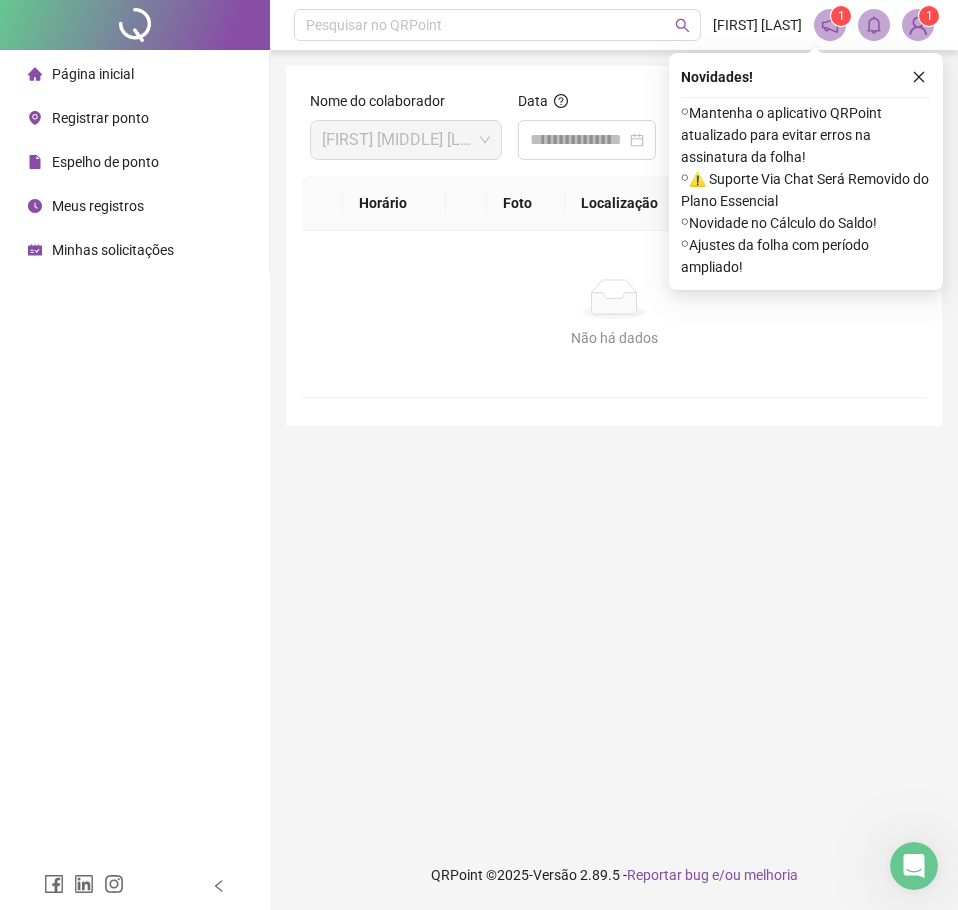 drag, startPoint x: 915, startPoint y: 83, endPoint x: 885, endPoint y: 77, distance: 30.594116 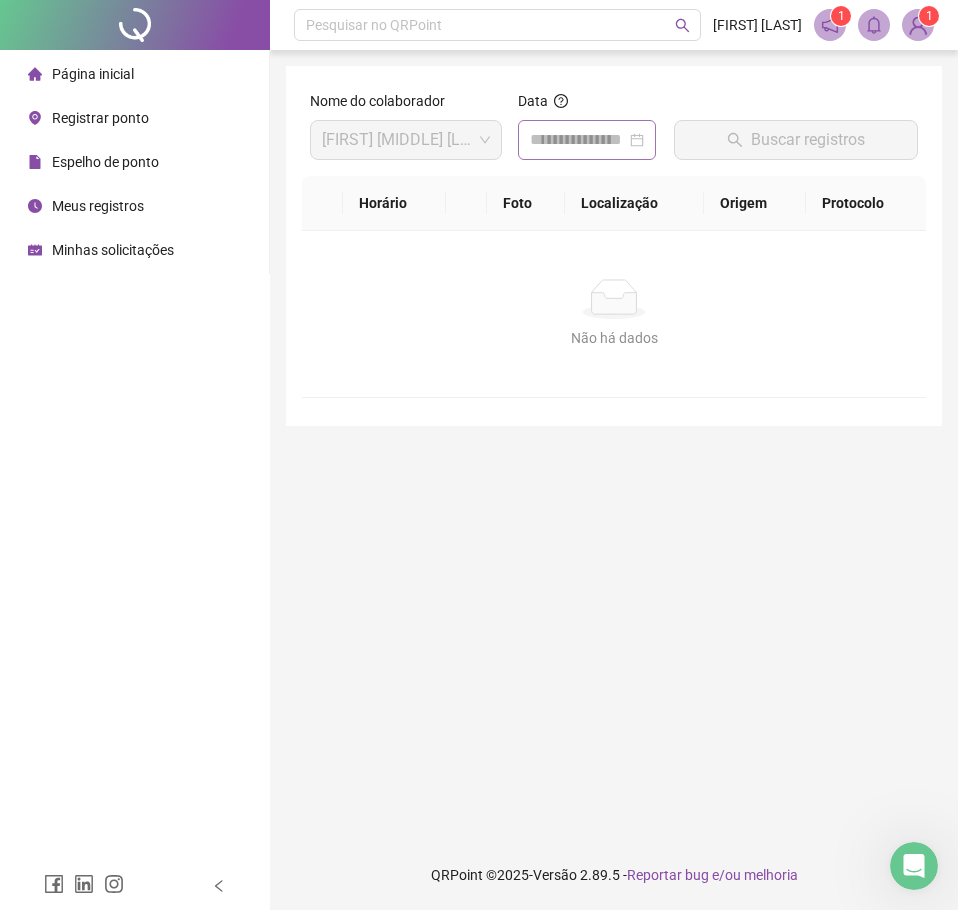 click at bounding box center [587, 140] 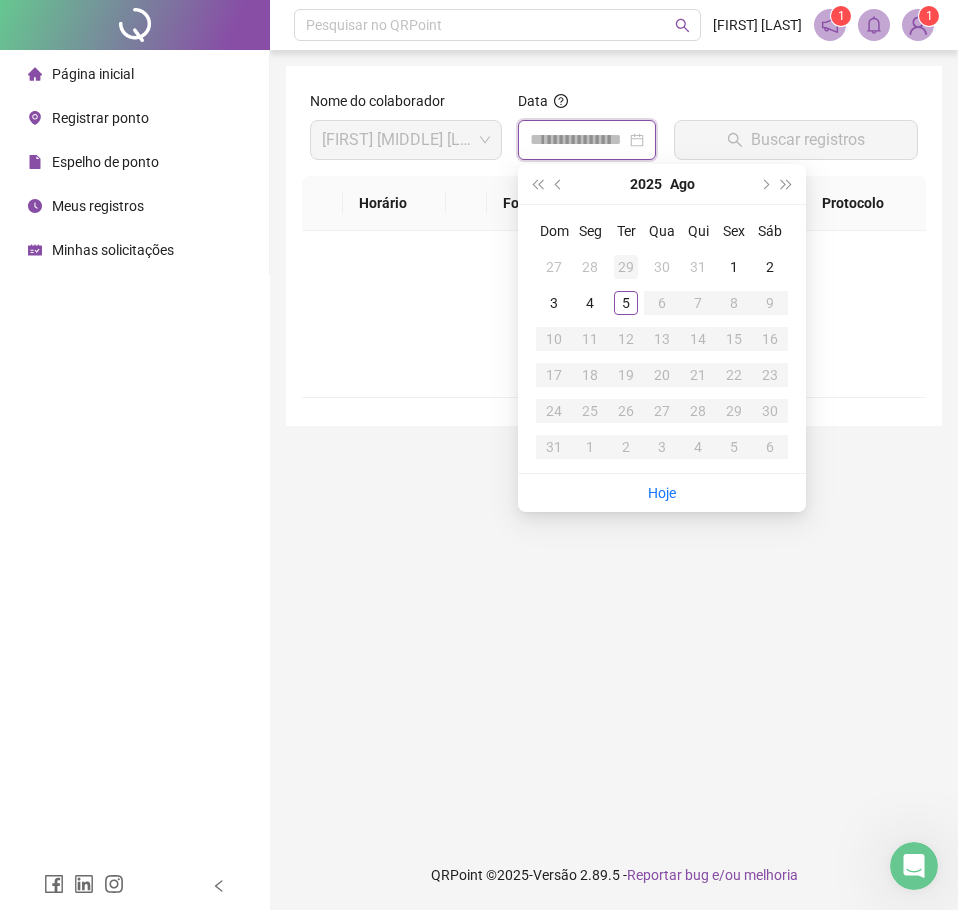 type on "**********" 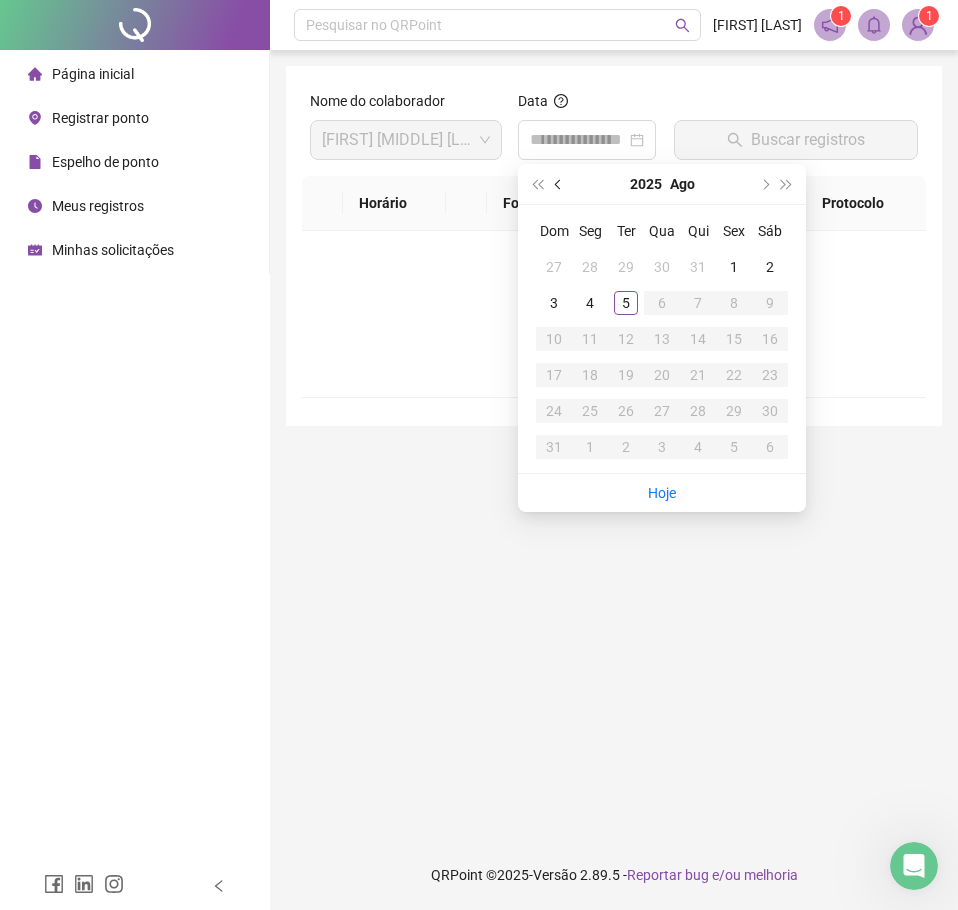 click at bounding box center [560, 184] 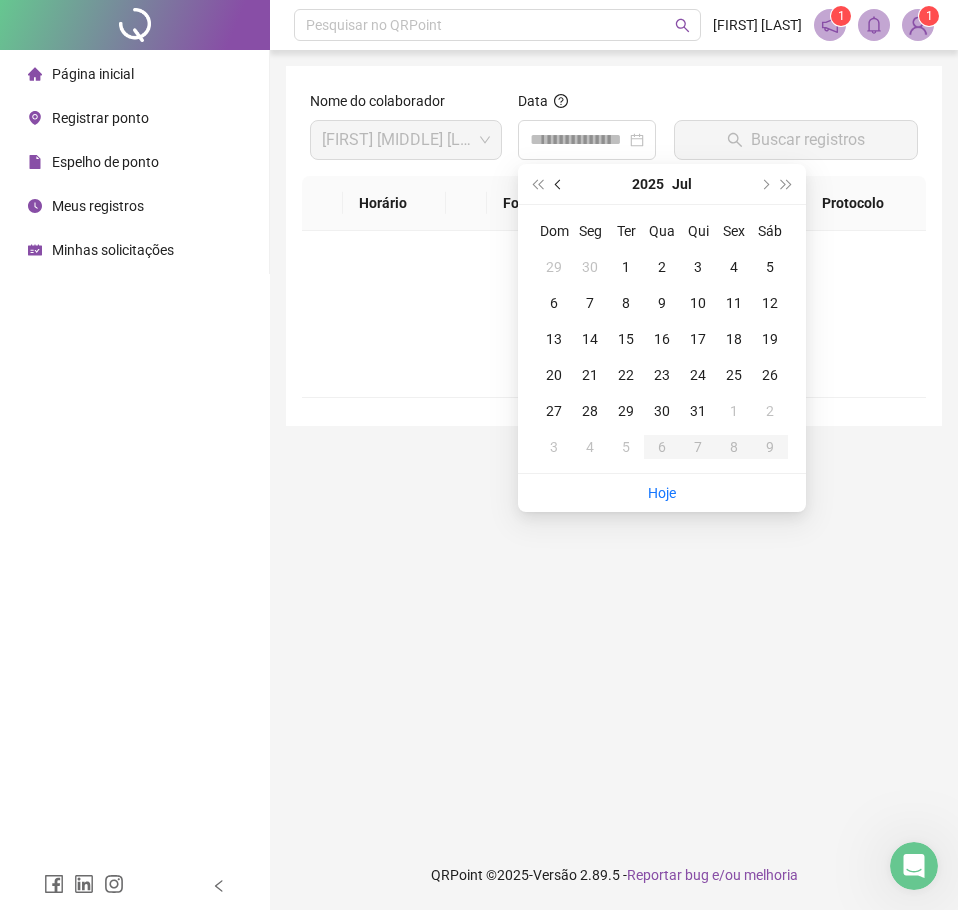 click at bounding box center (560, 184) 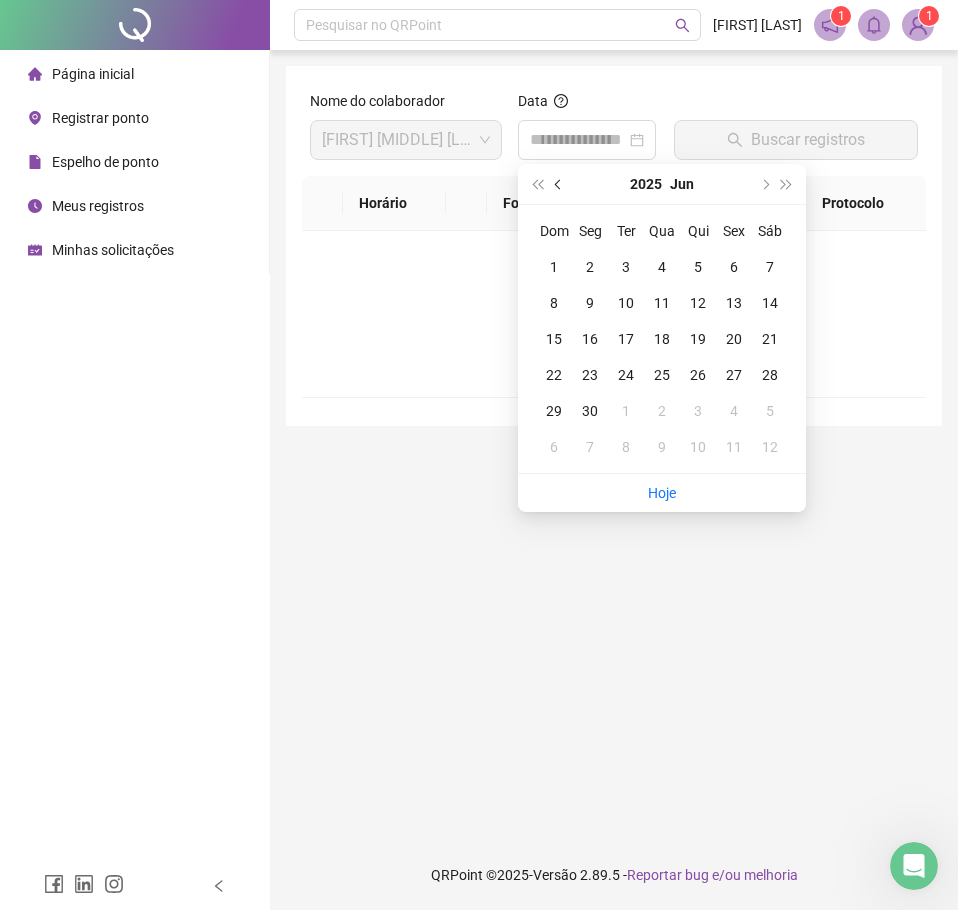 click at bounding box center [560, 184] 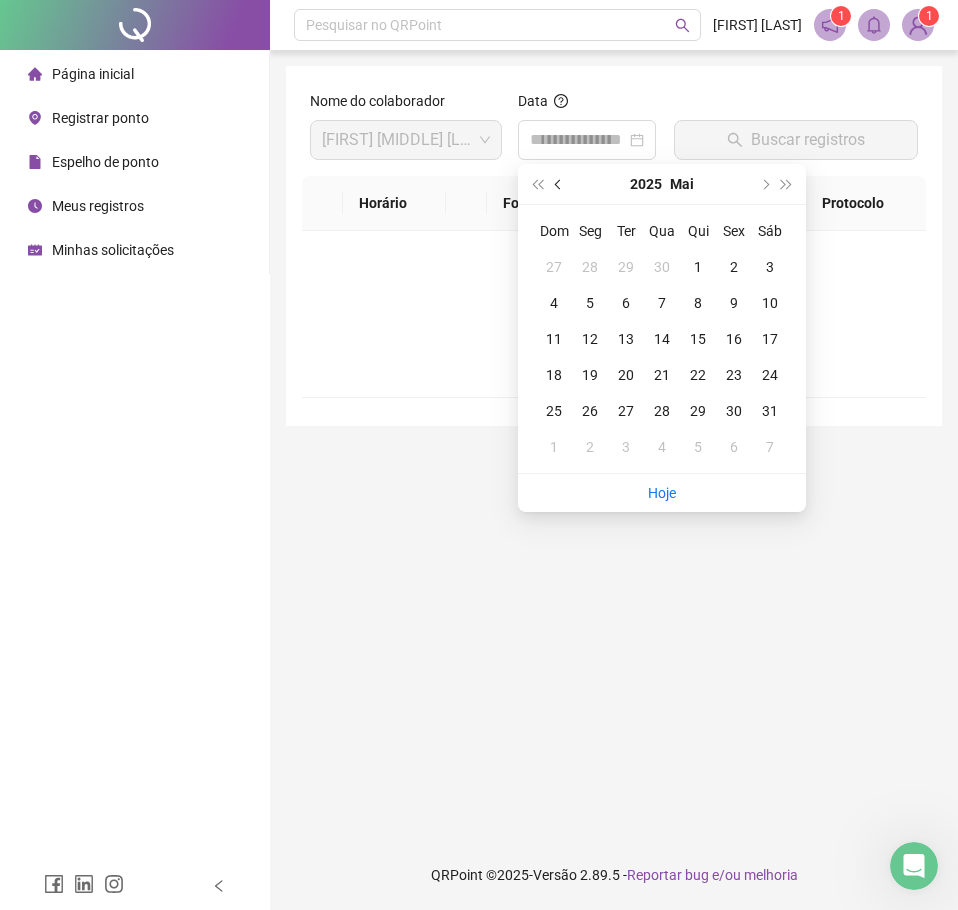 click at bounding box center (560, 184) 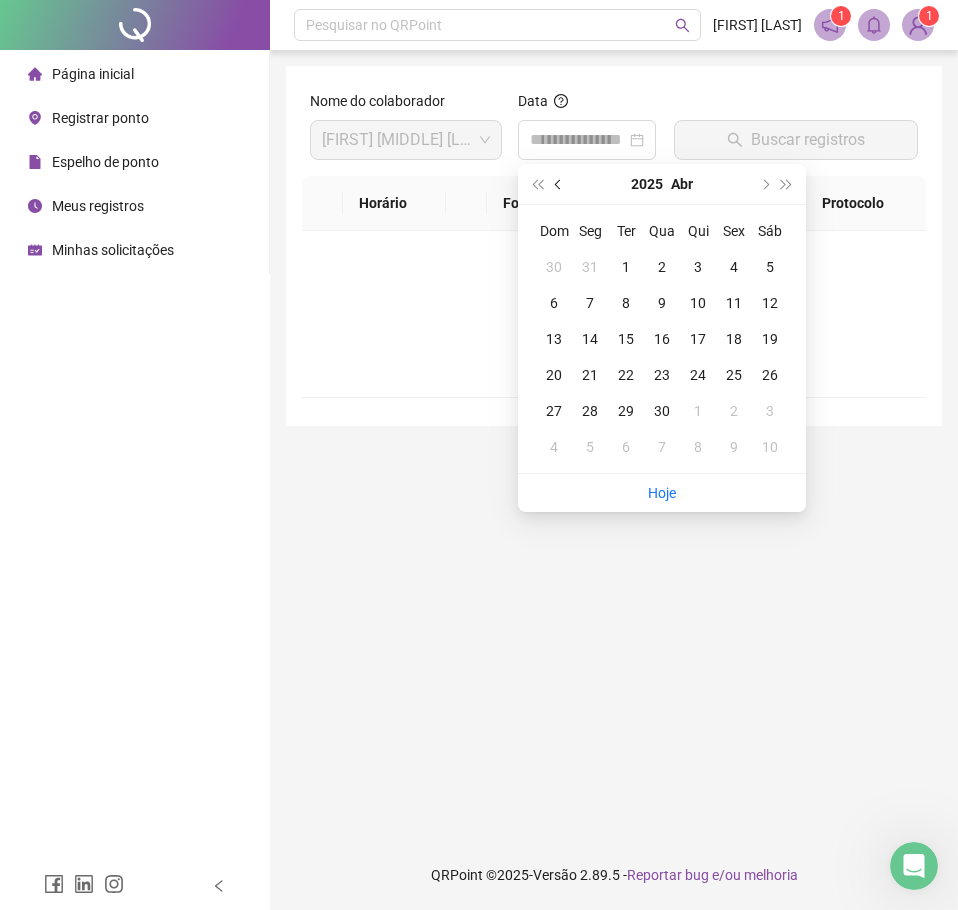 click at bounding box center [559, 184] 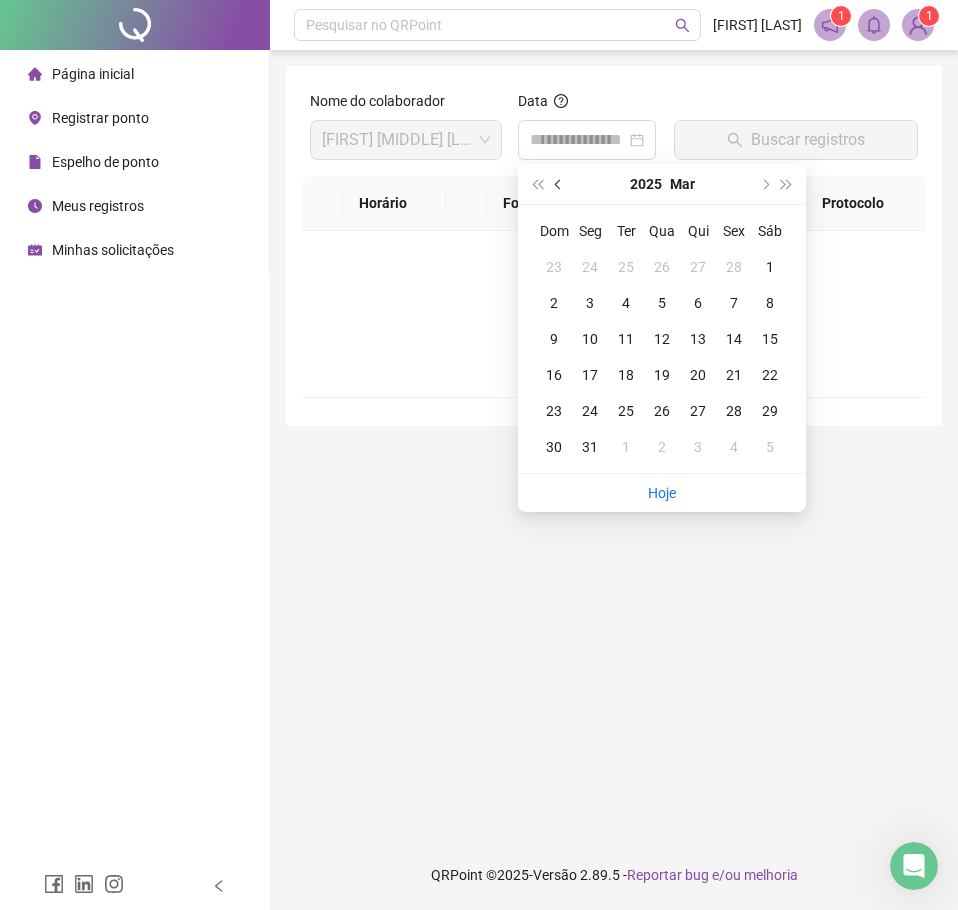 click at bounding box center [559, 184] 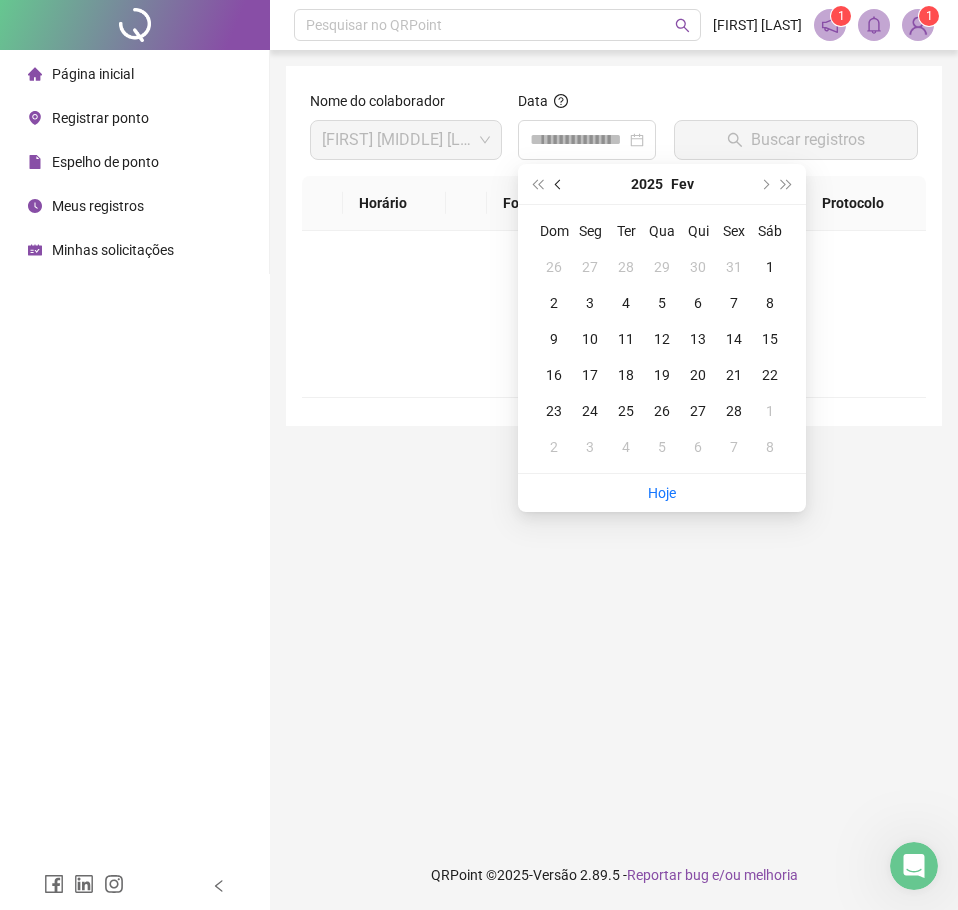 click at bounding box center [559, 184] 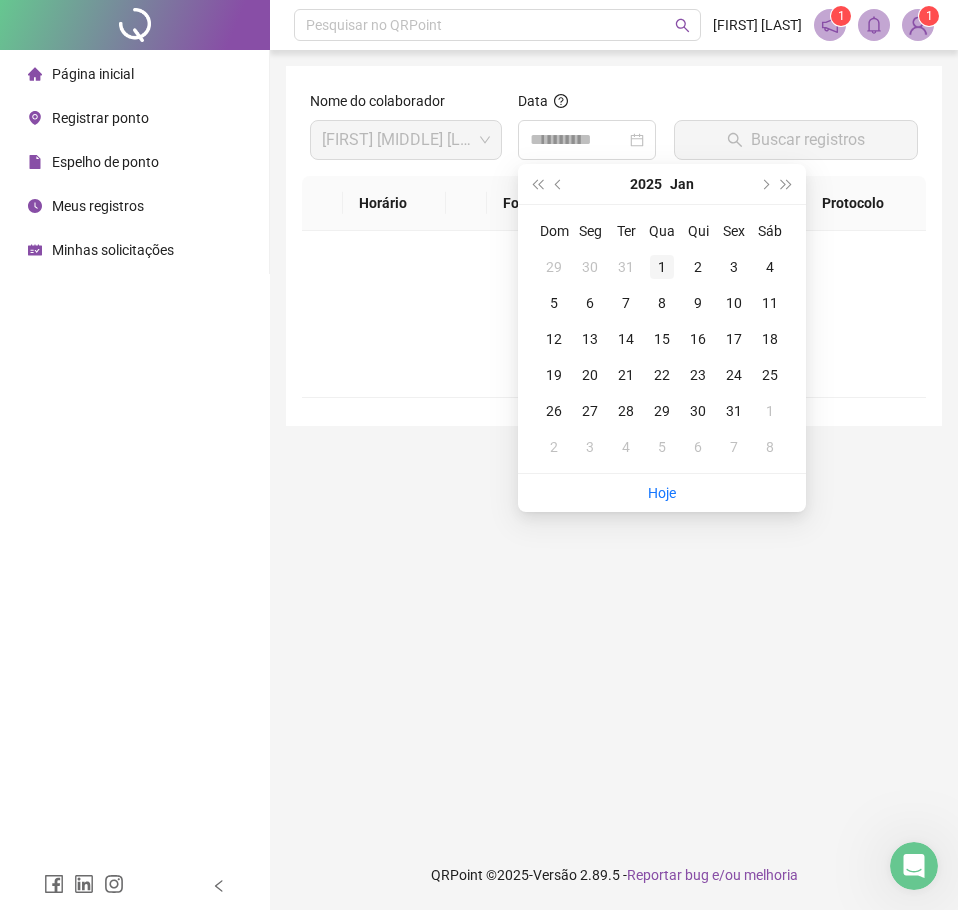 type on "**********" 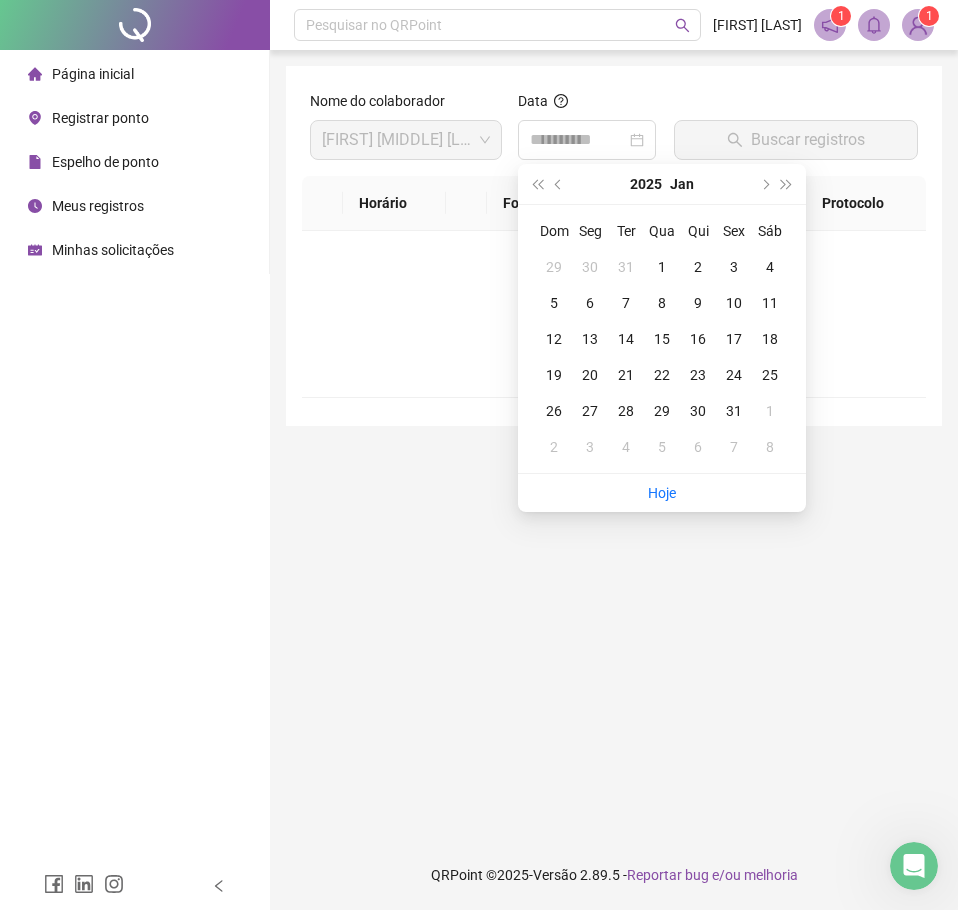 click on "1" at bounding box center (662, 267) 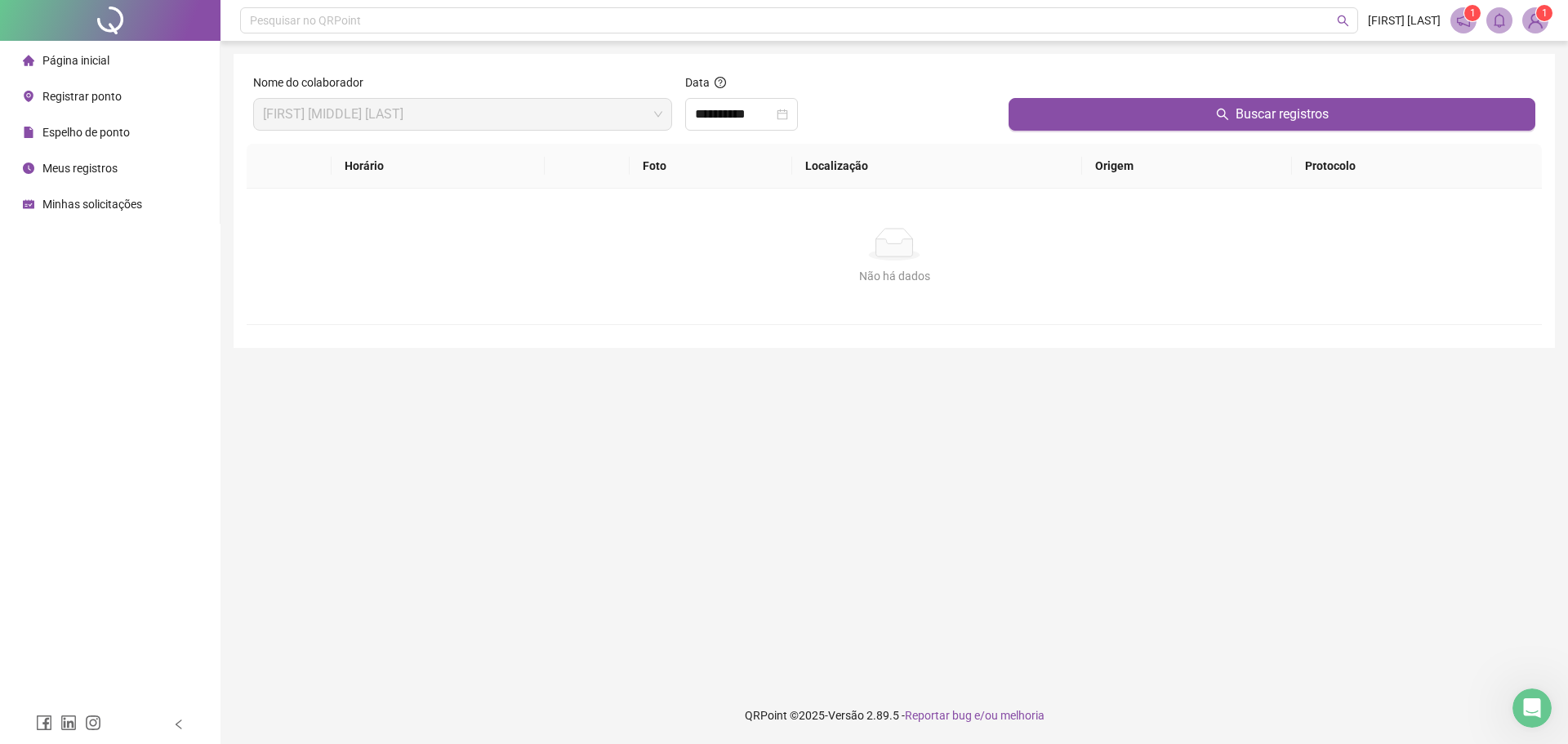 click on "Espelho de ponto" at bounding box center (86, 132) 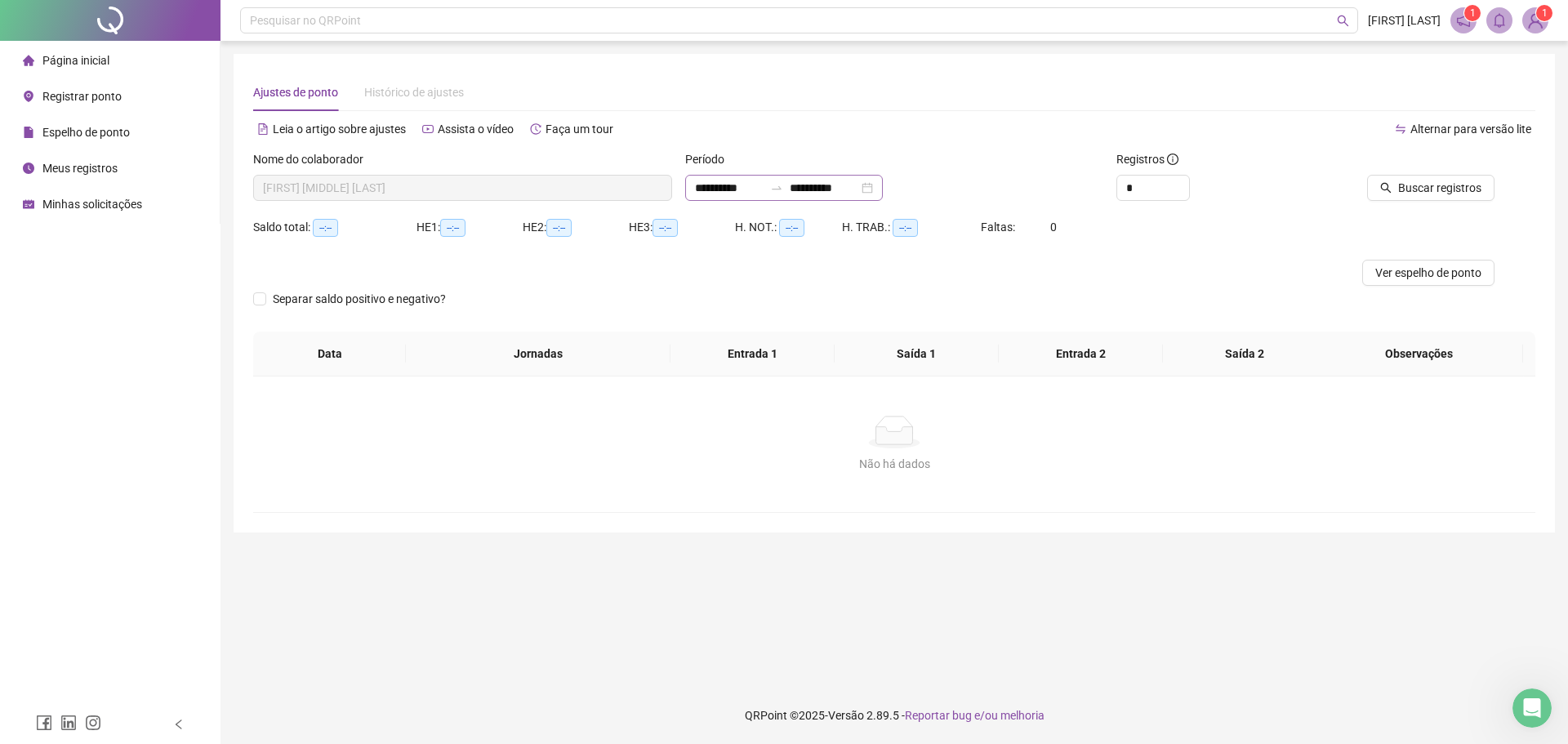 click on "**********" at bounding box center [784, 188] 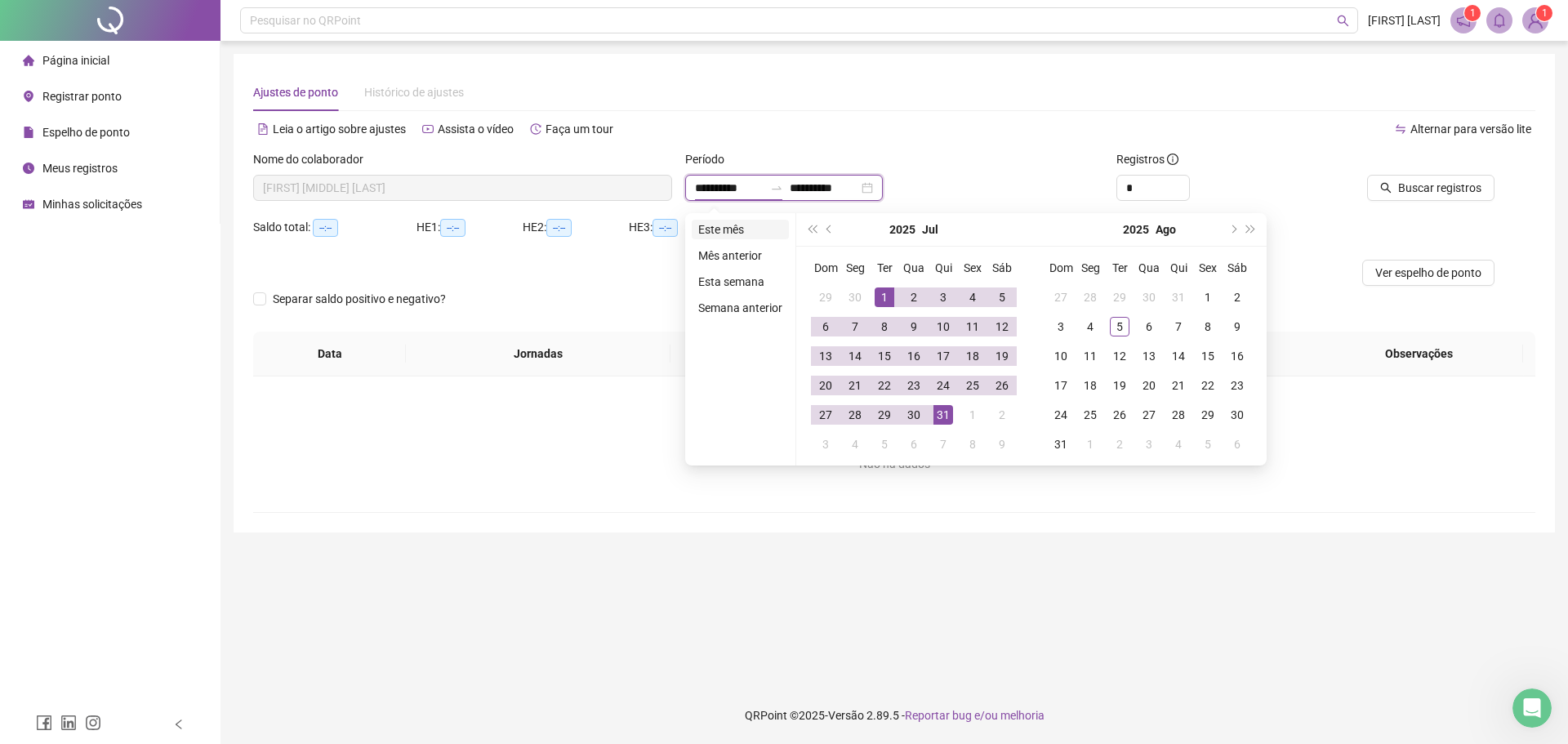 type on "**********" 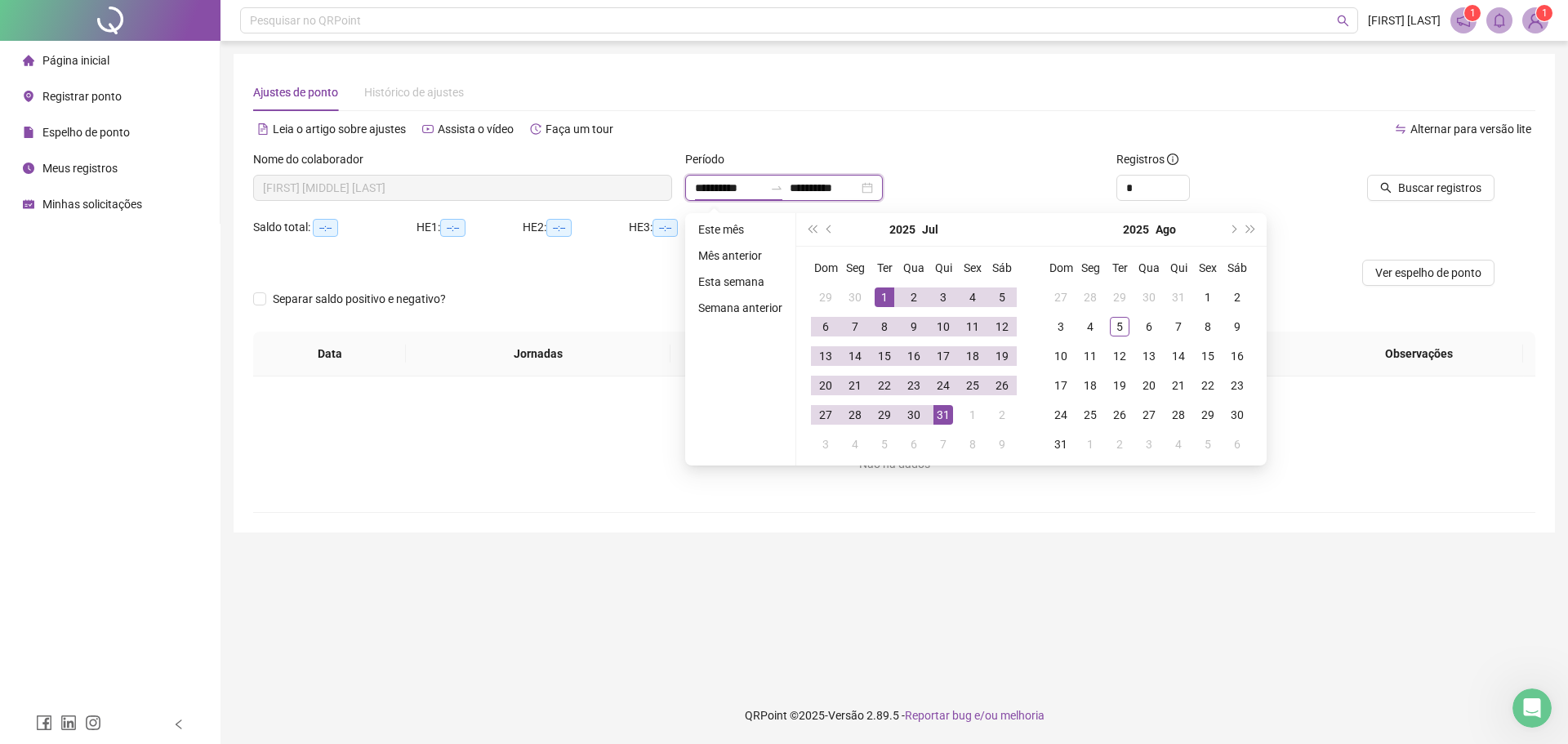 type on "**********" 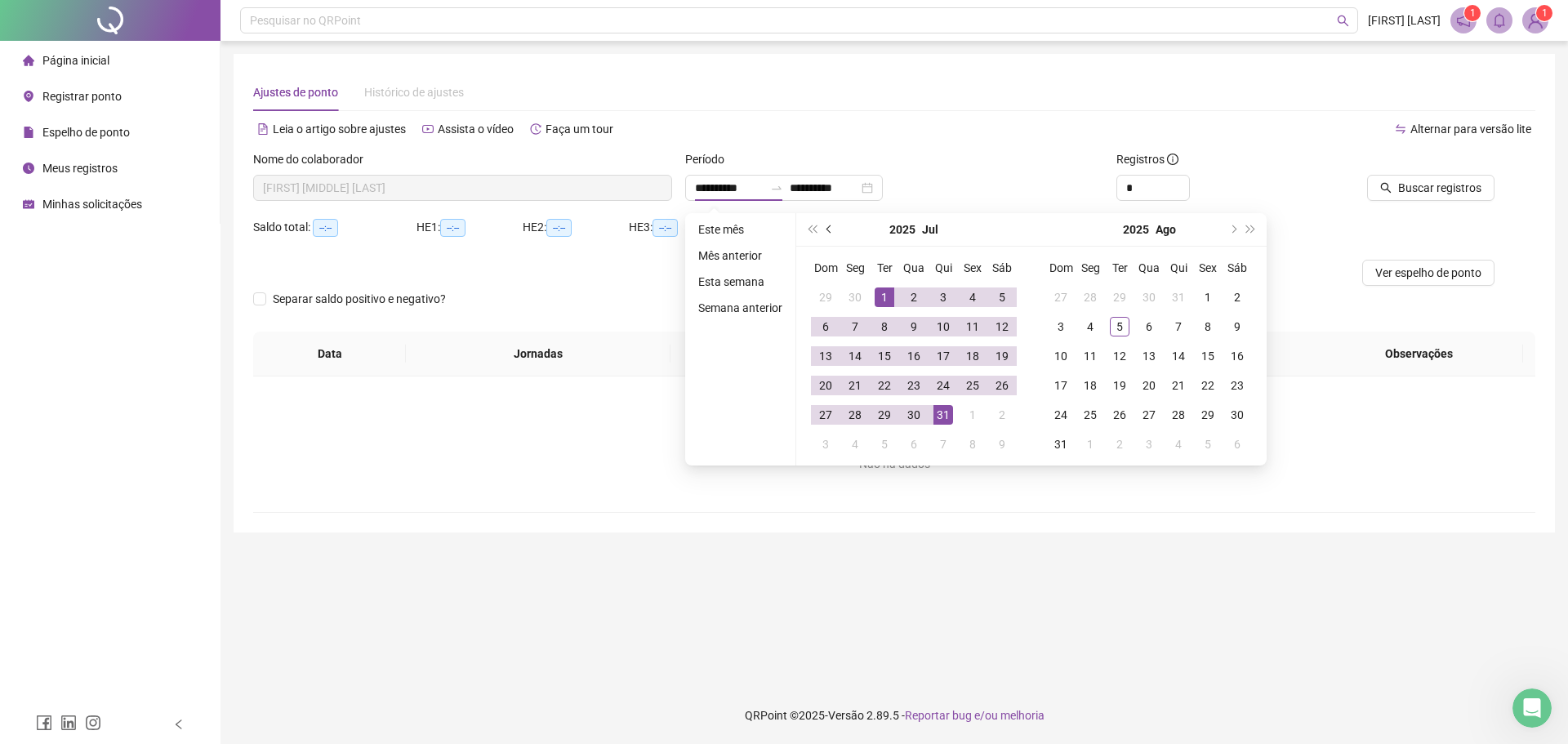 click at bounding box center (830, 229) 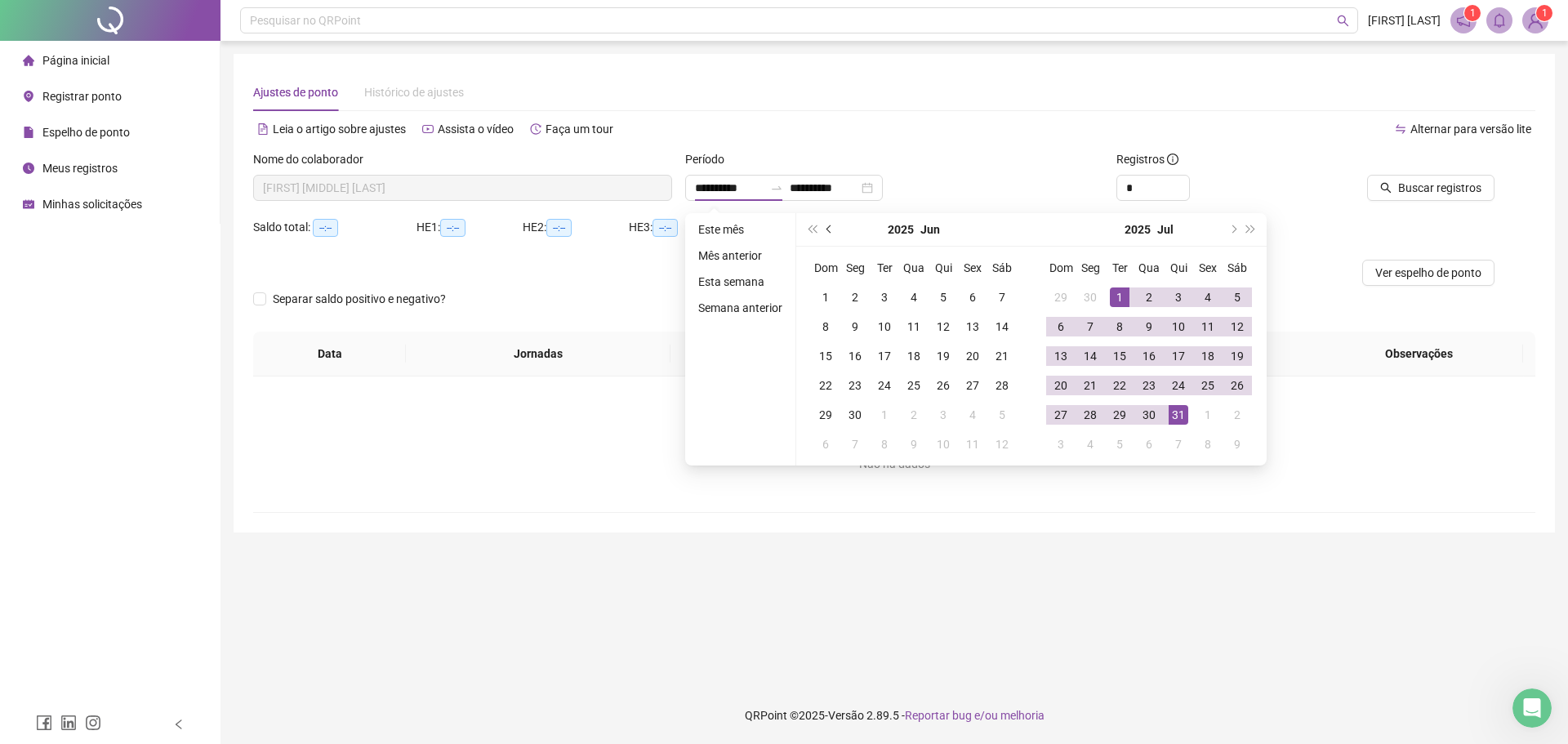 click at bounding box center (830, 229) 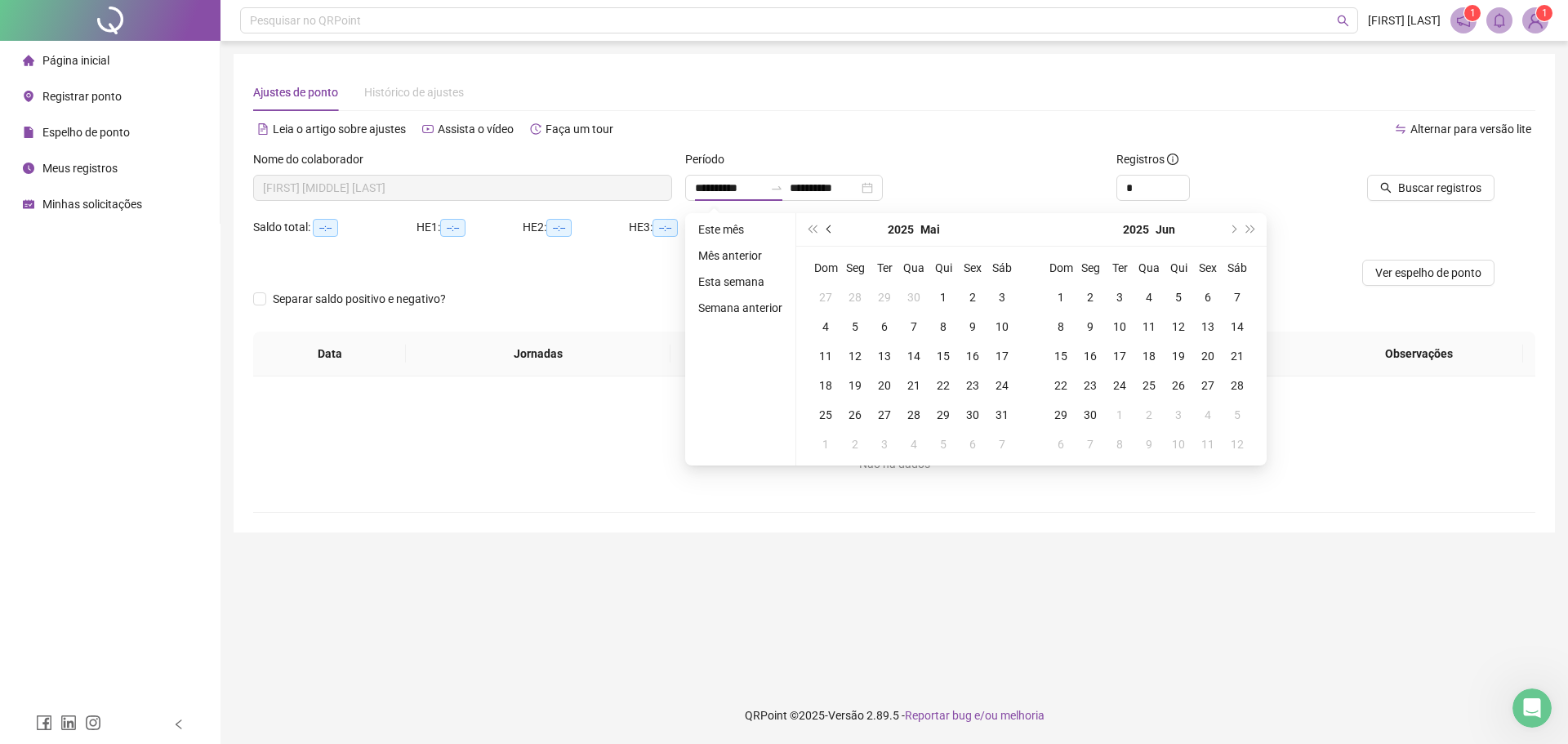 click at bounding box center (830, 229) 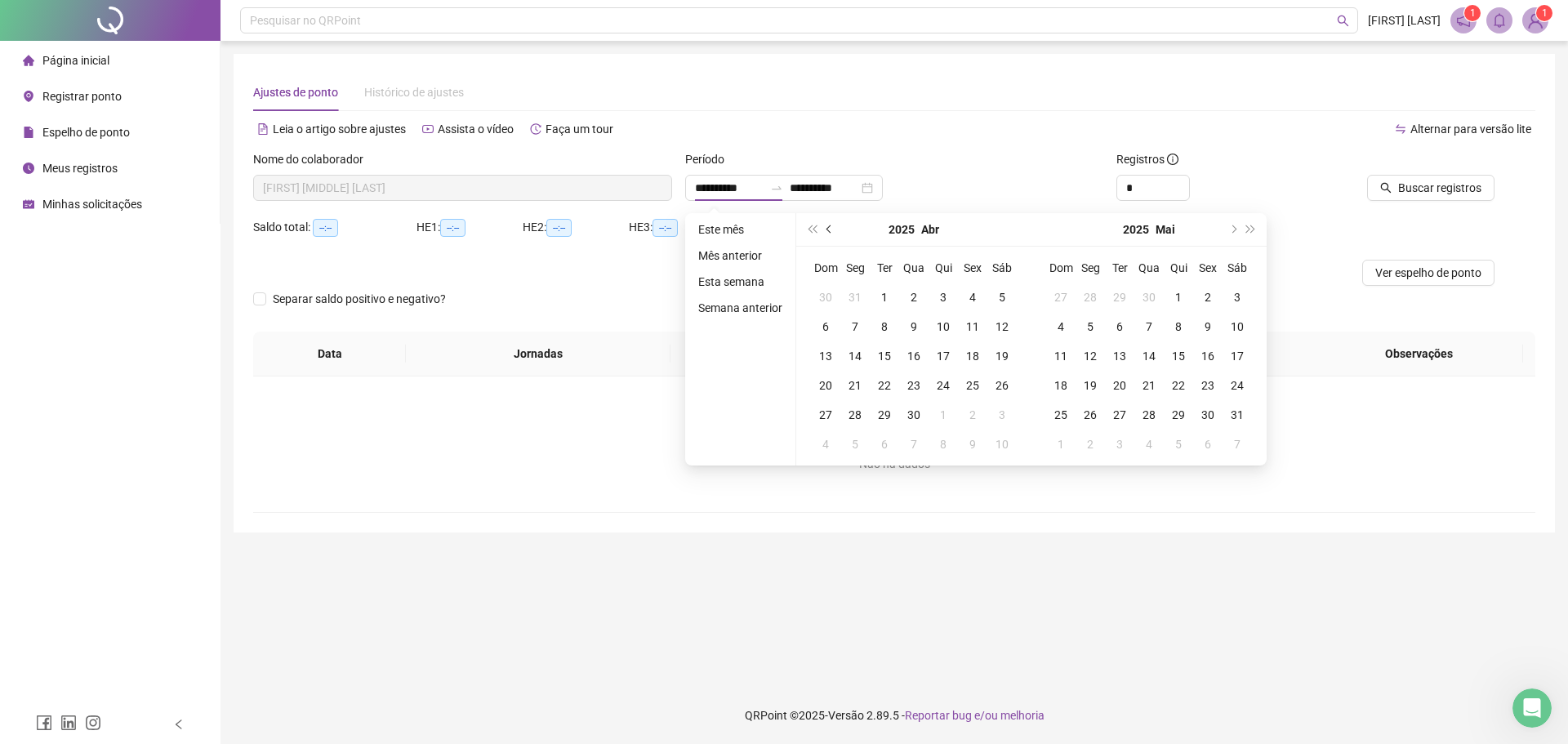 click at bounding box center [830, 229] 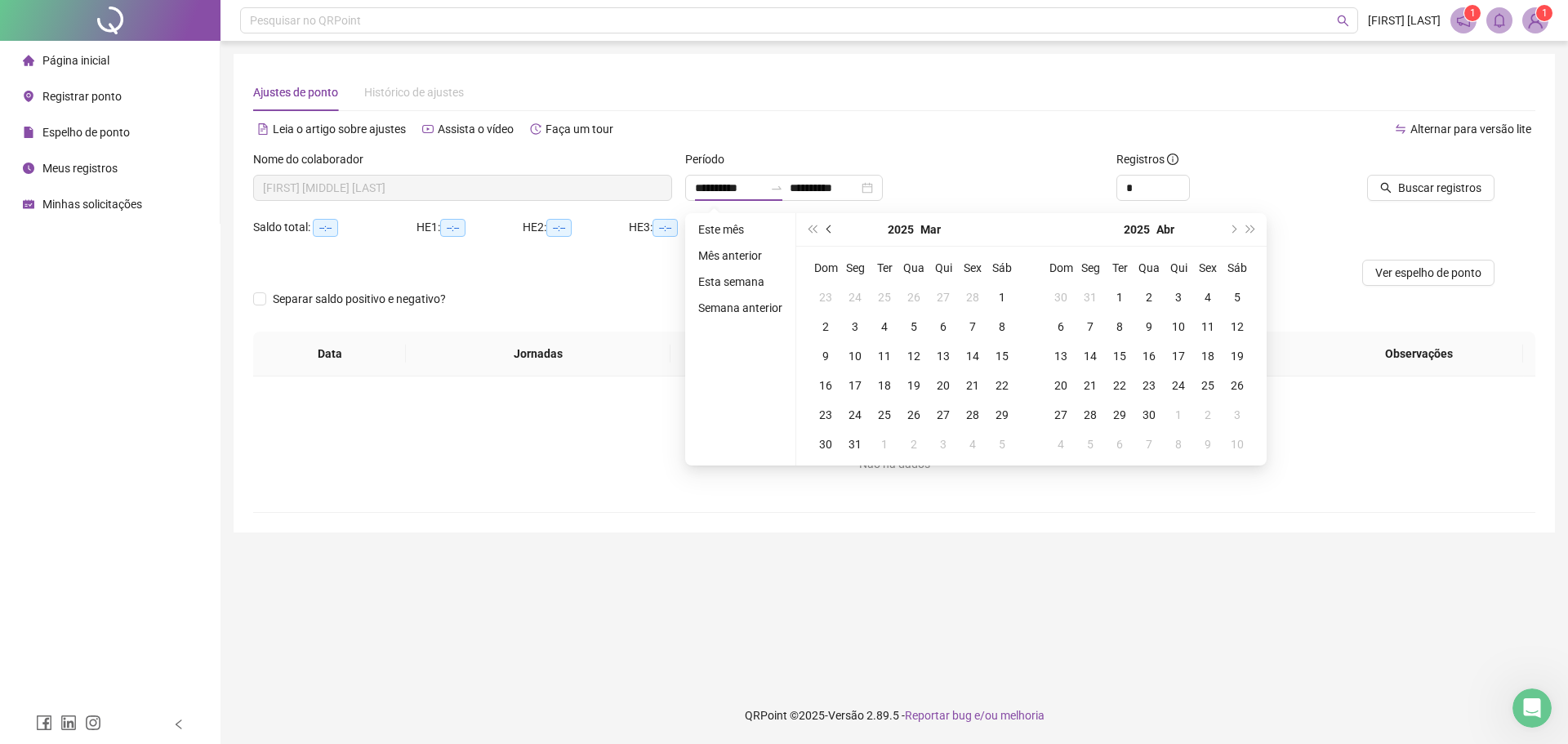click at bounding box center [830, 229] 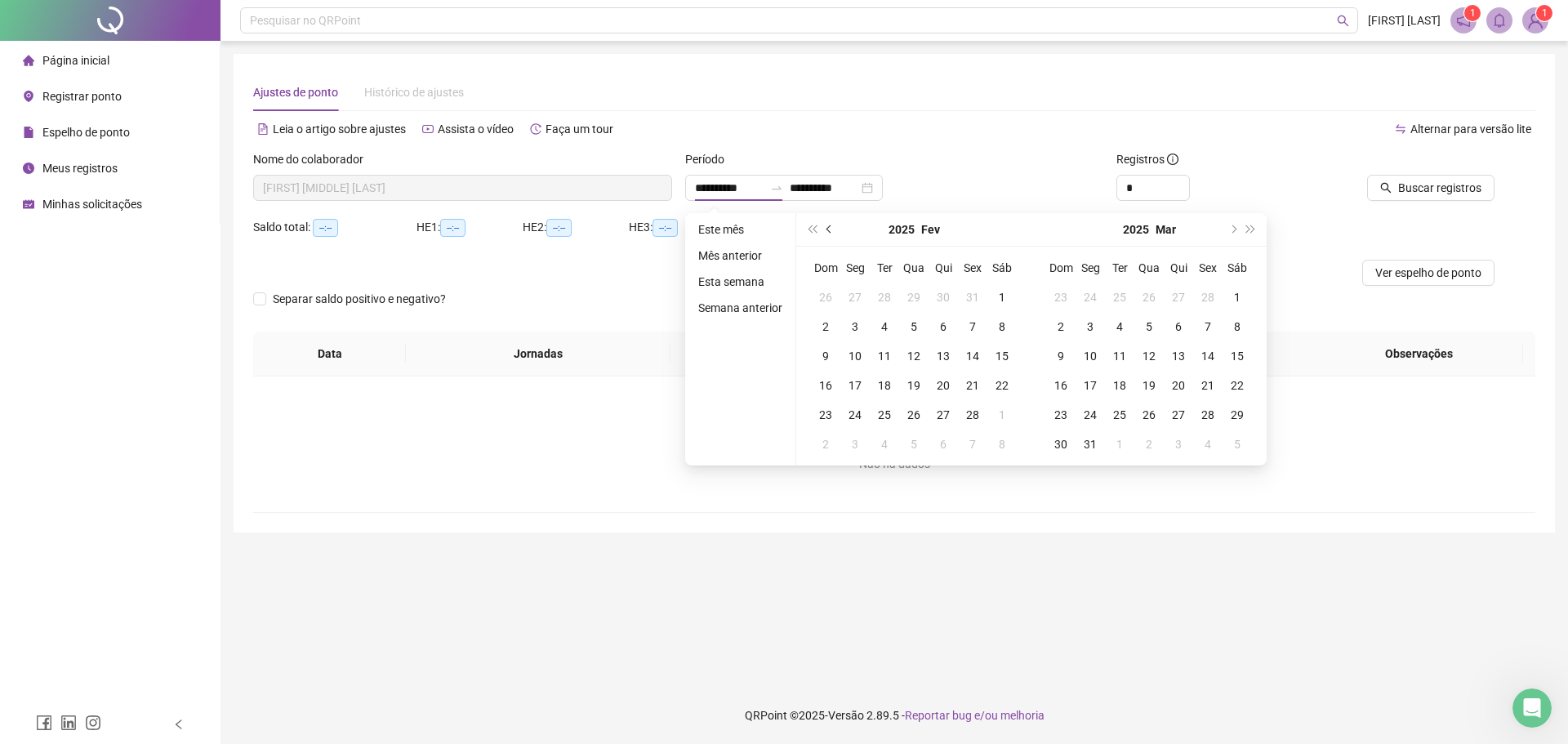 click at bounding box center [830, 229] 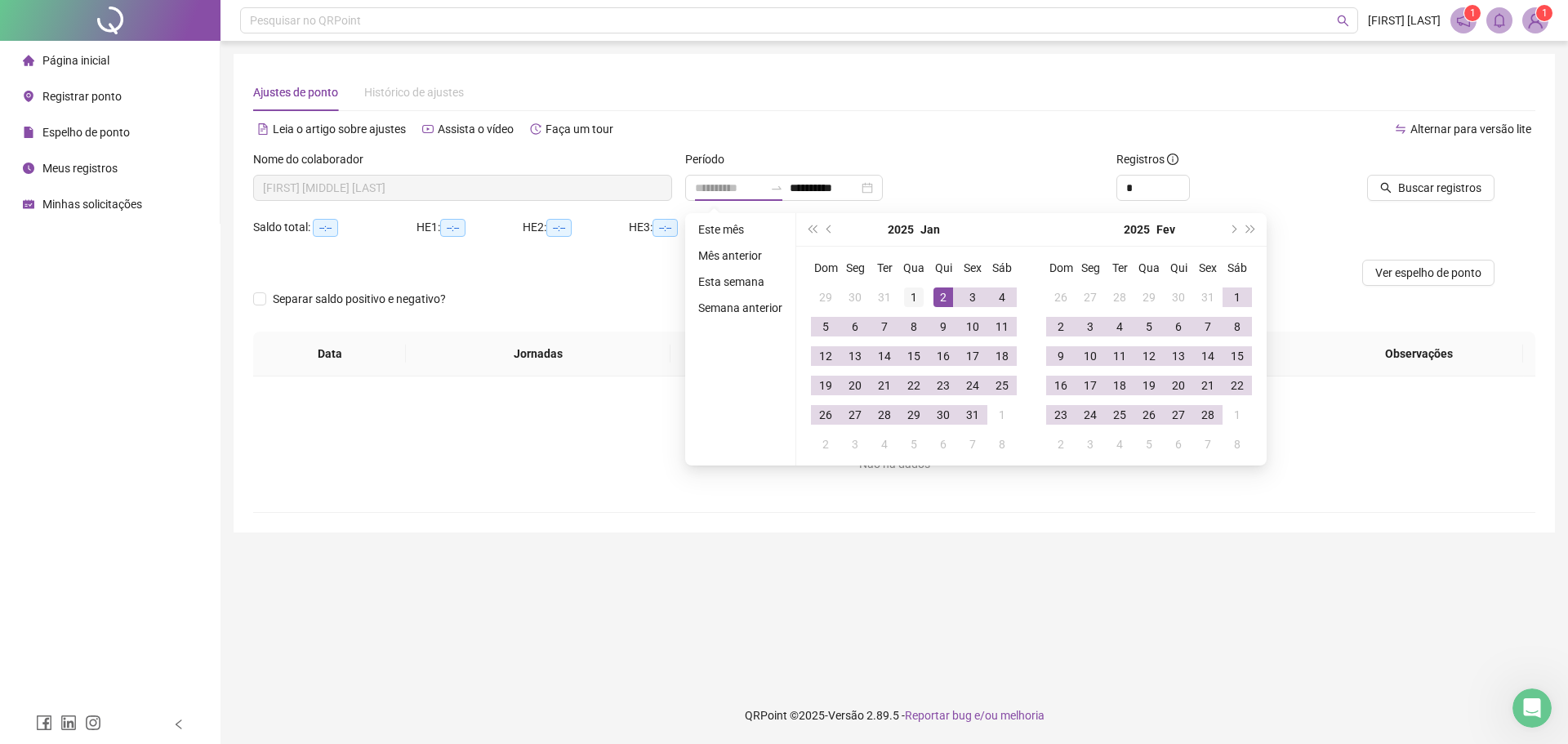 type on "**********" 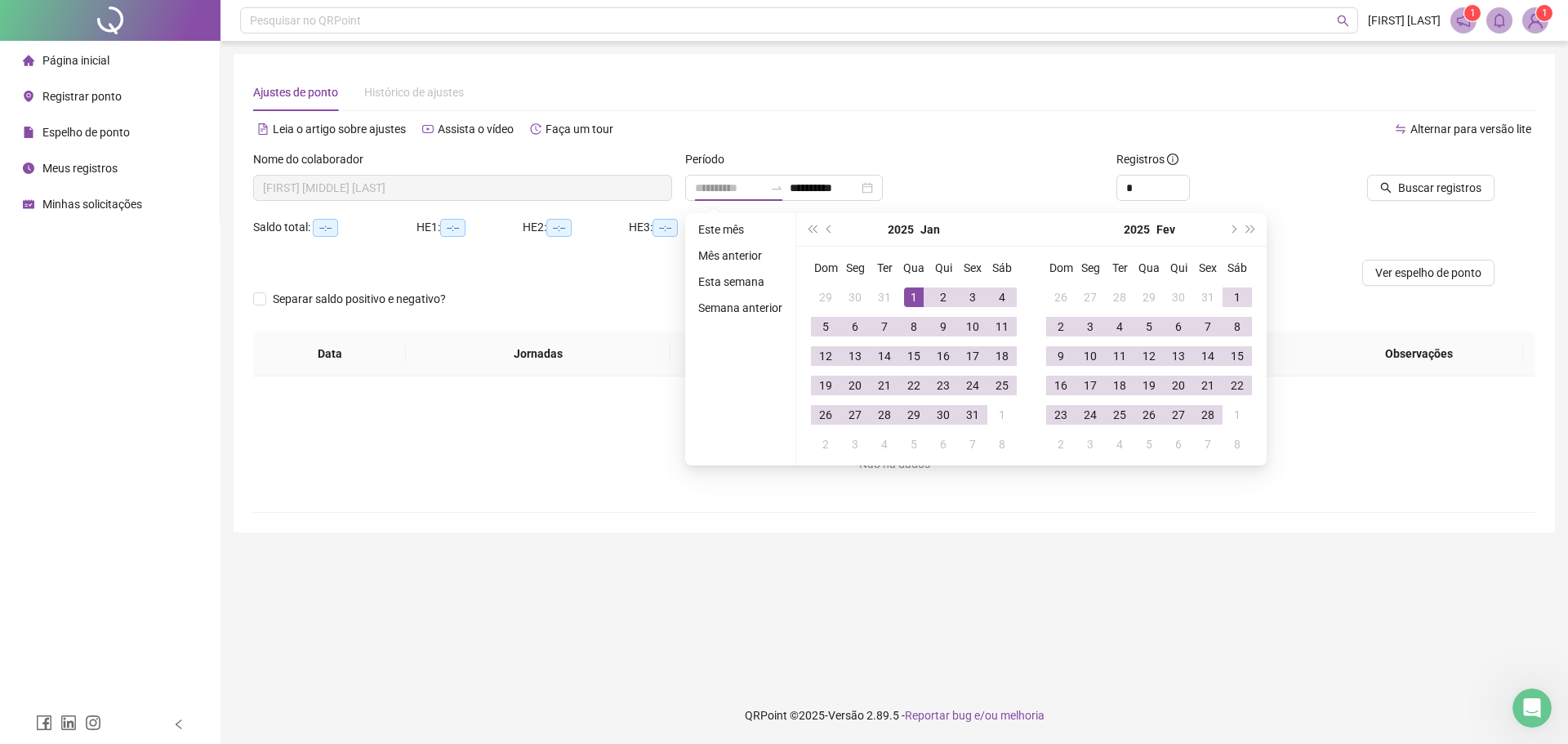 click on "1" at bounding box center (914, 297) 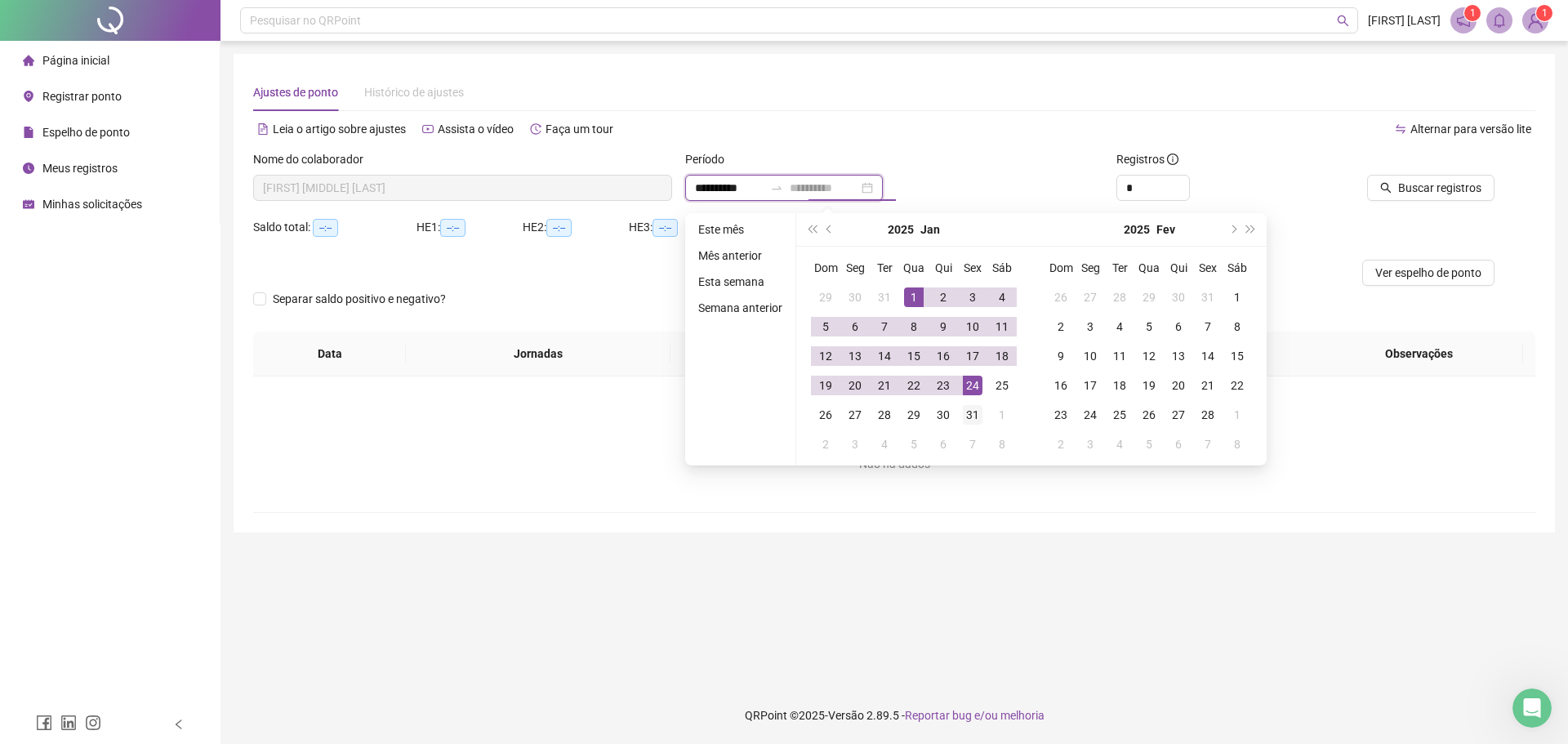 type on "**********" 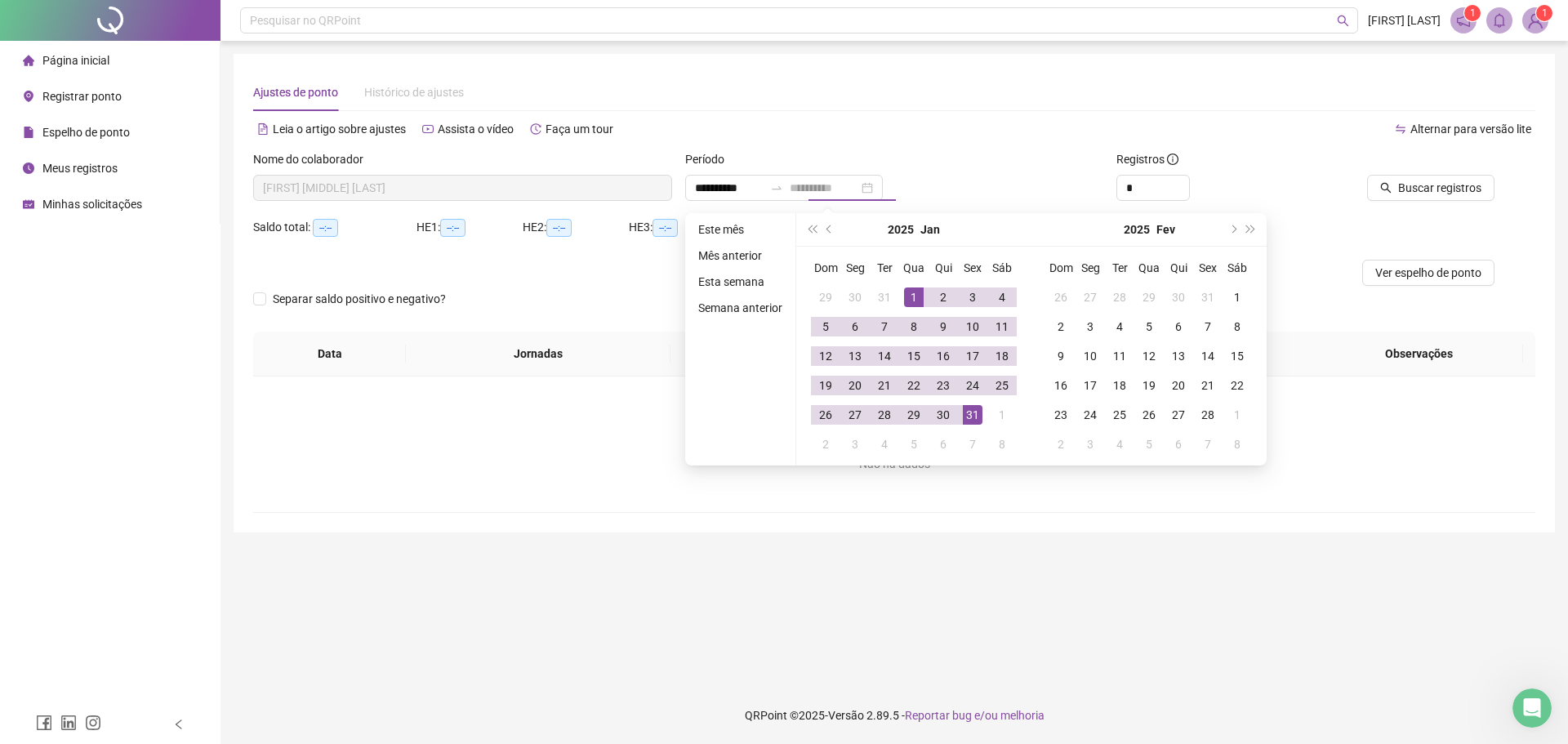 click on "31" at bounding box center (973, 415) 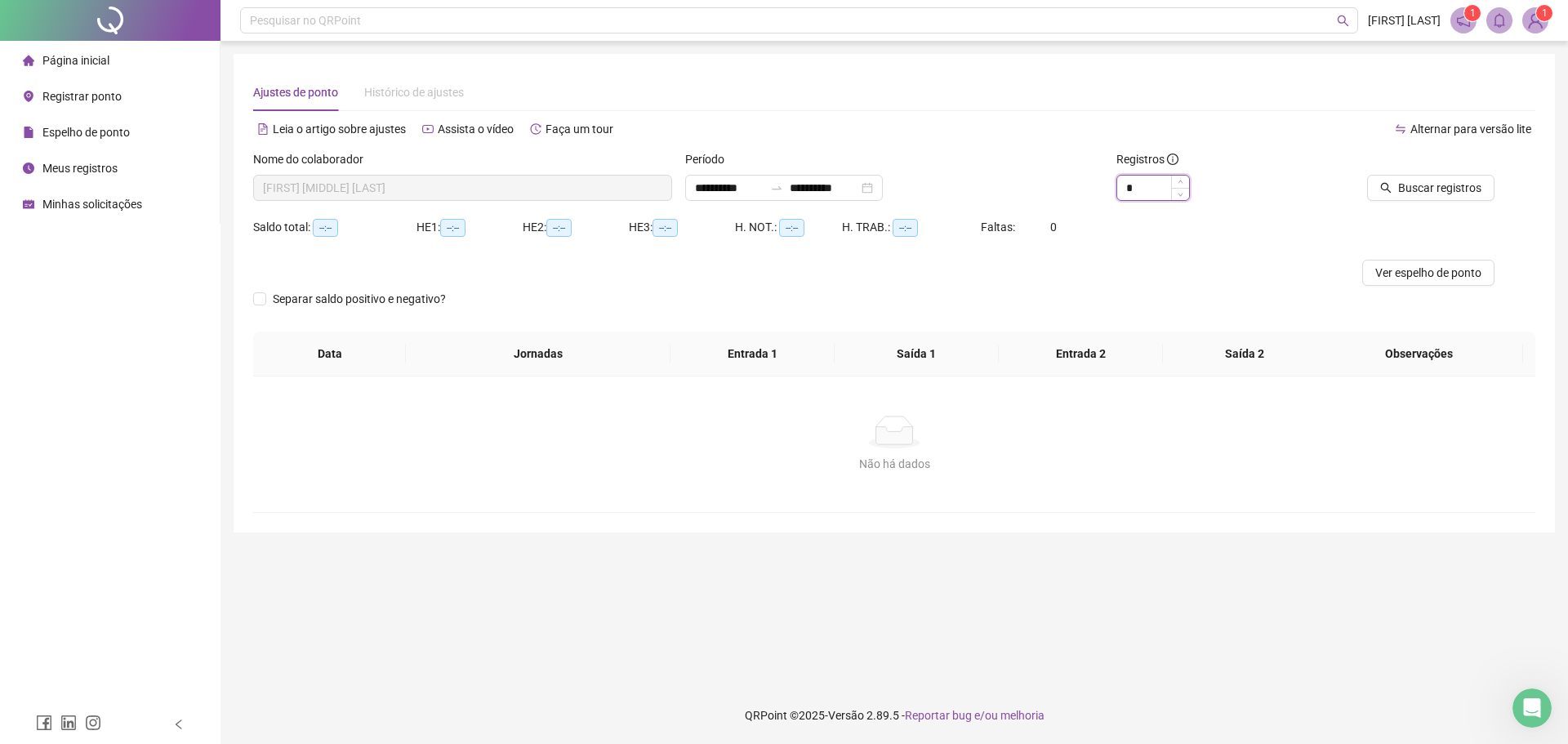 click on "*" at bounding box center [1153, 188] 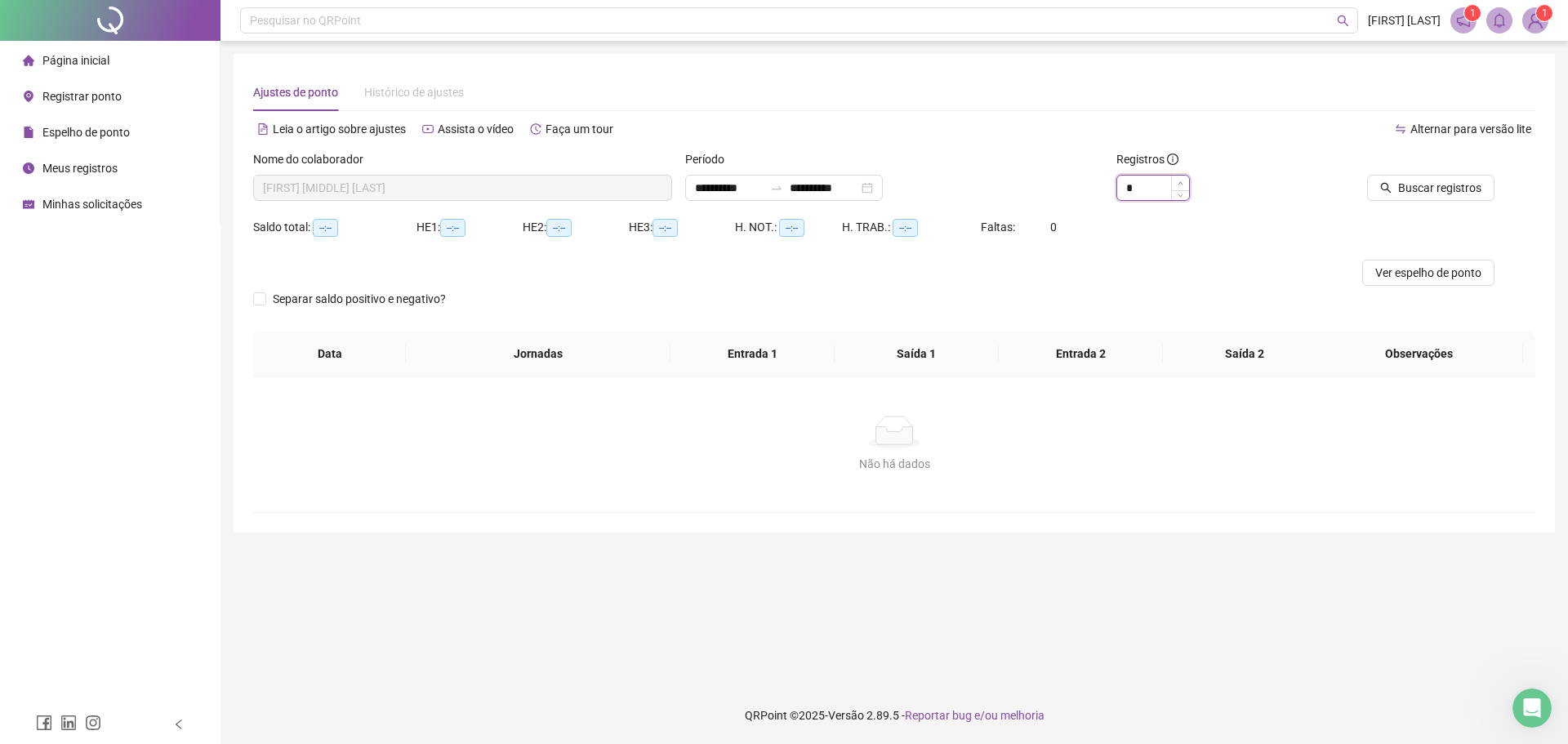 click at bounding box center [1180, 183] 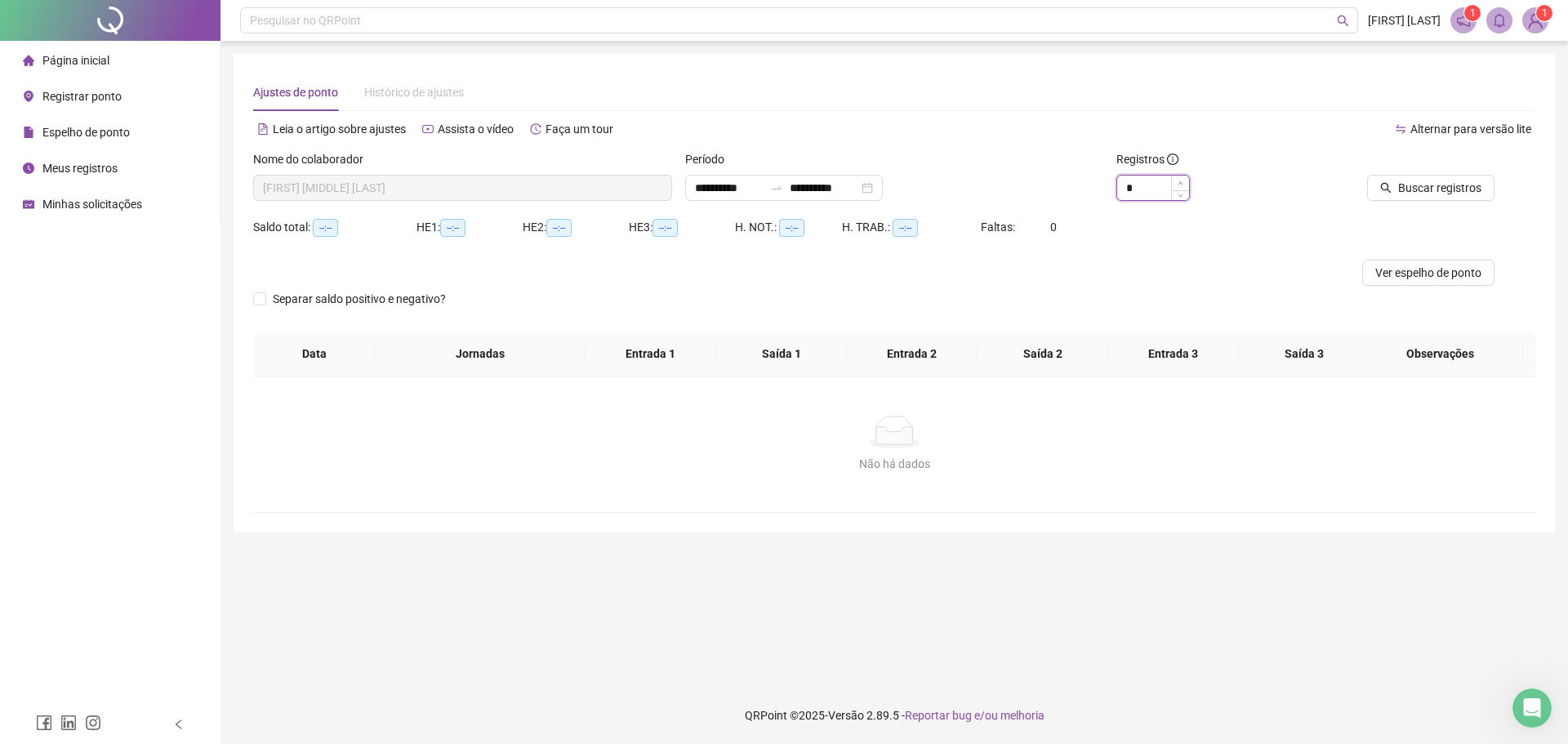type on "*" 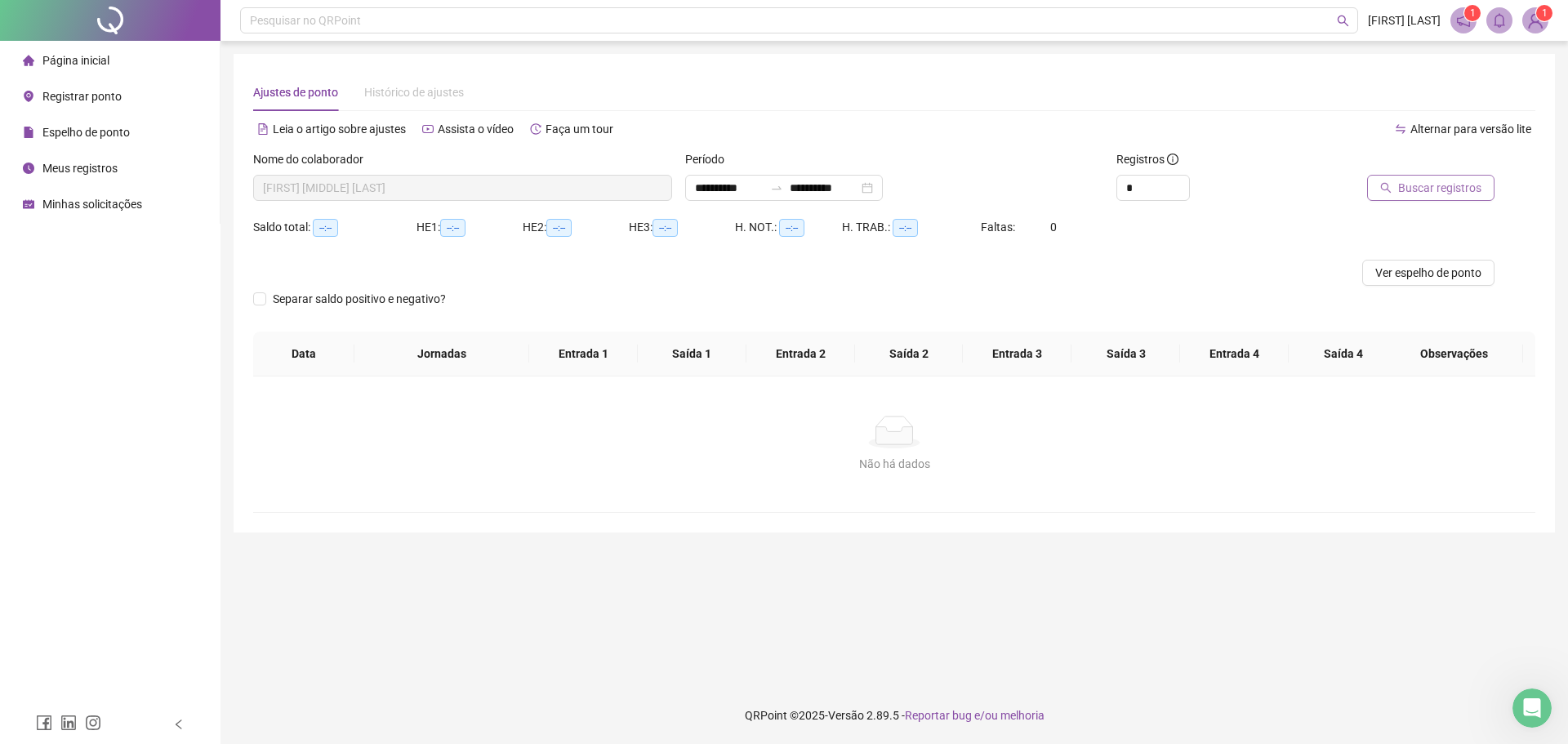 click on "Buscar registros" at bounding box center (1440, 188) 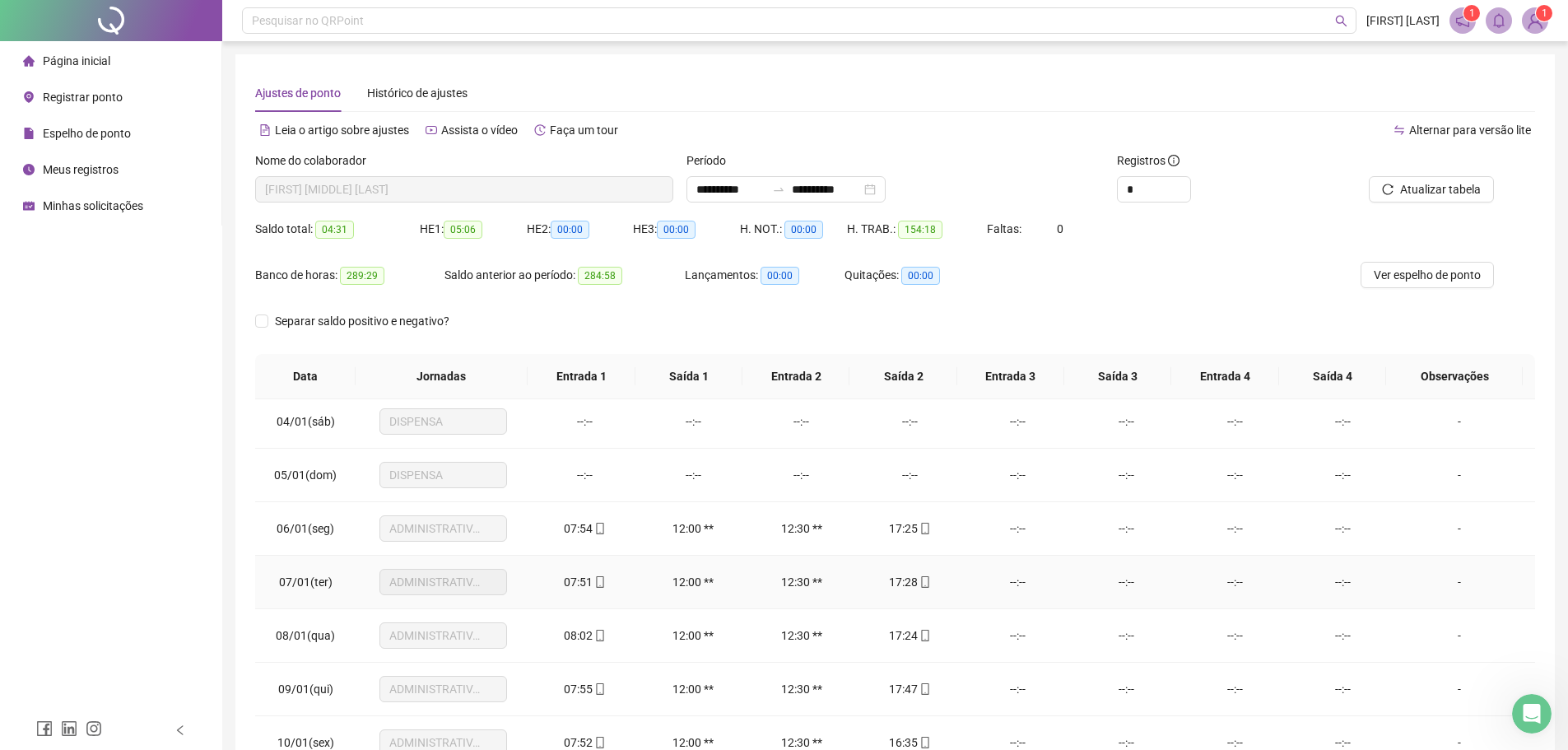 scroll, scrollTop: 576, scrollLeft: 0, axis: vertical 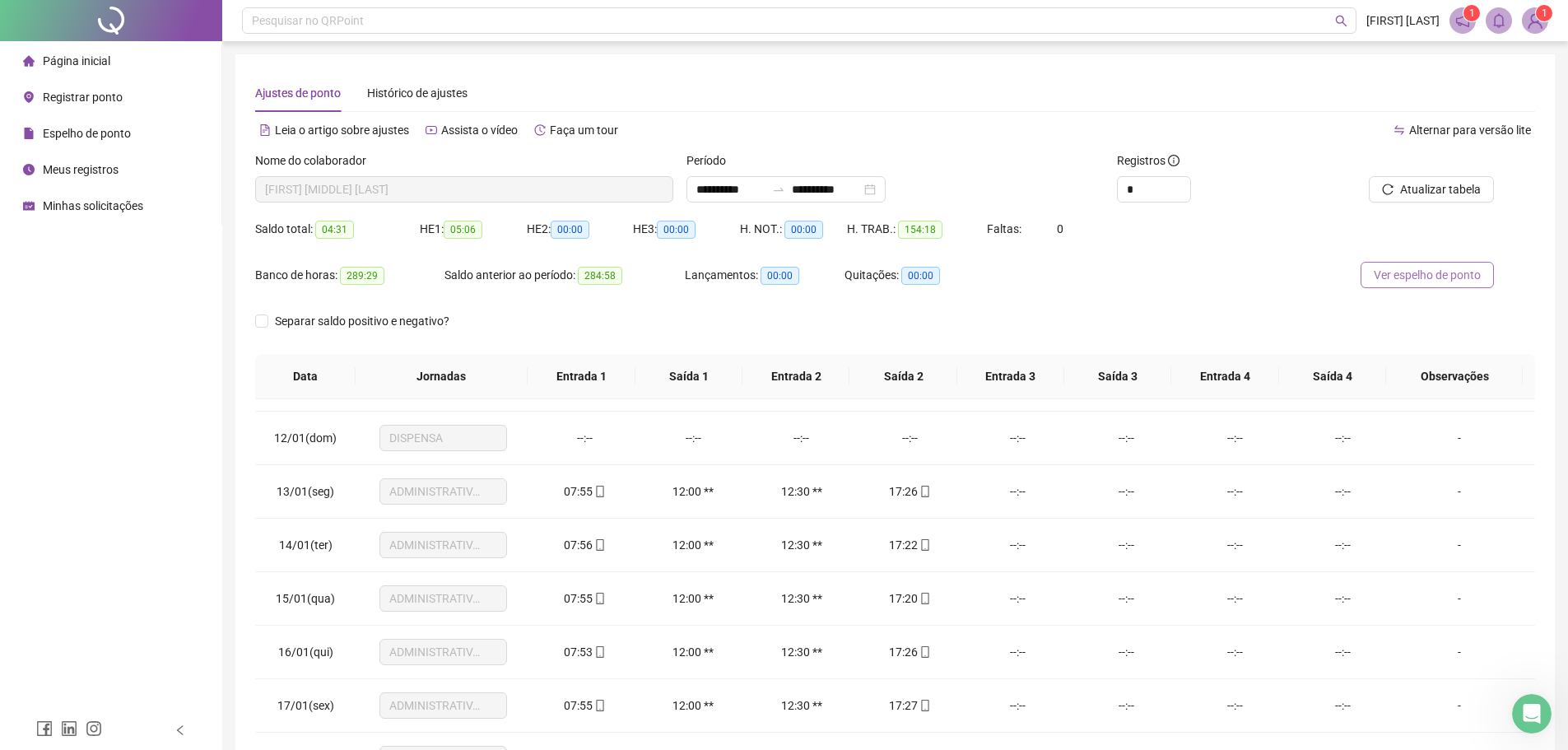 click on "Ver espelho de ponto" at bounding box center [1427, 275] 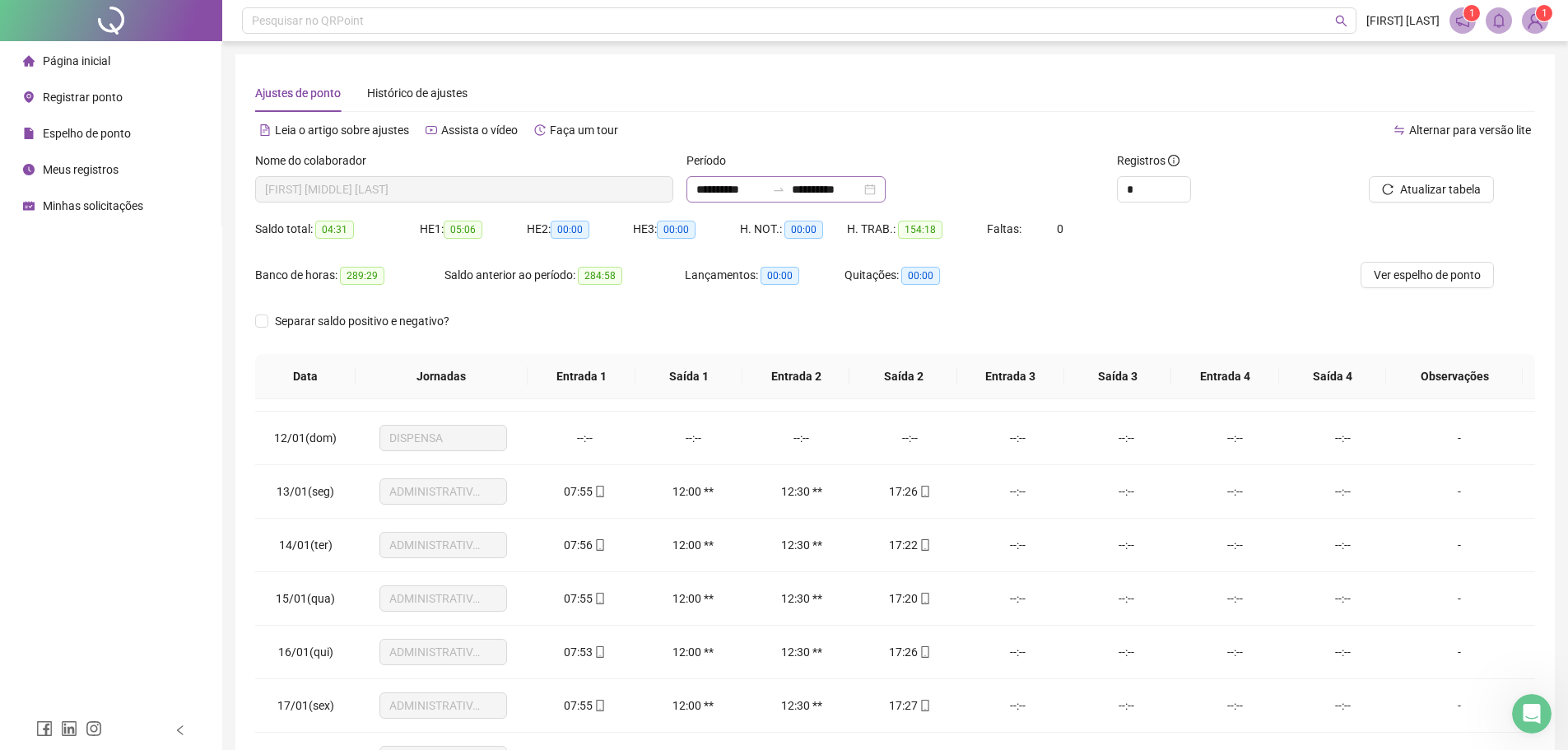 click on "**********" at bounding box center (786, 189) 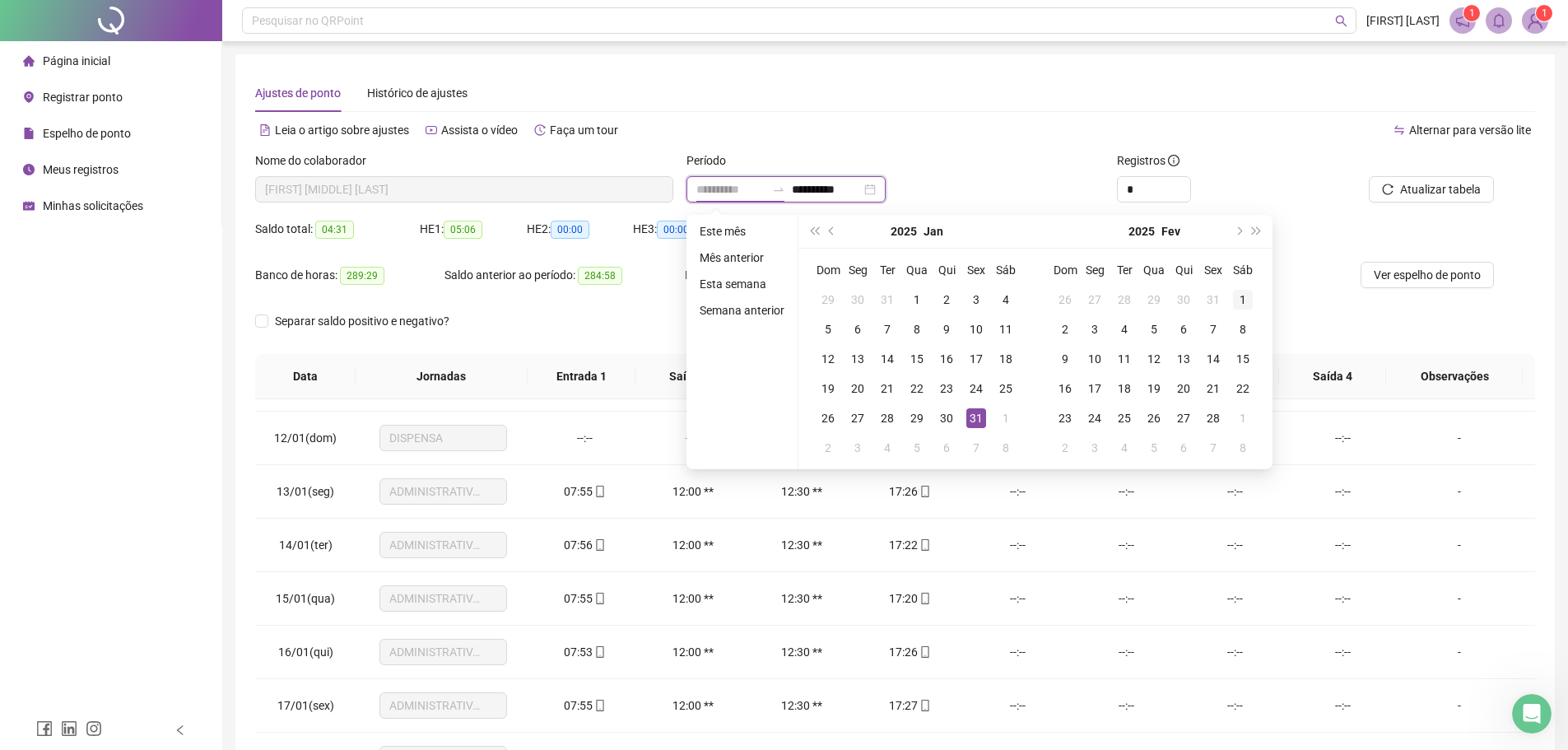 type on "**********" 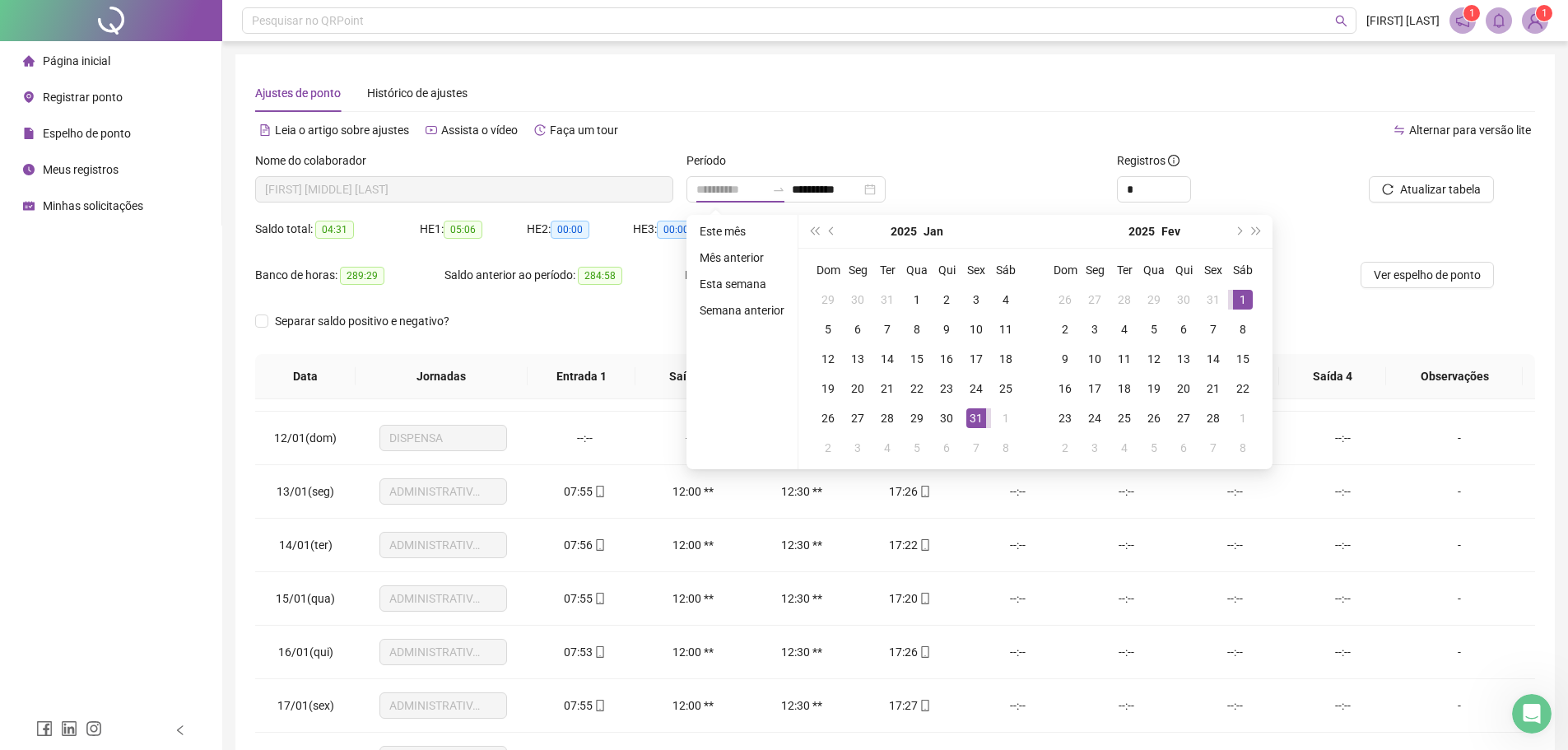 click on "1" at bounding box center (1243, 300) 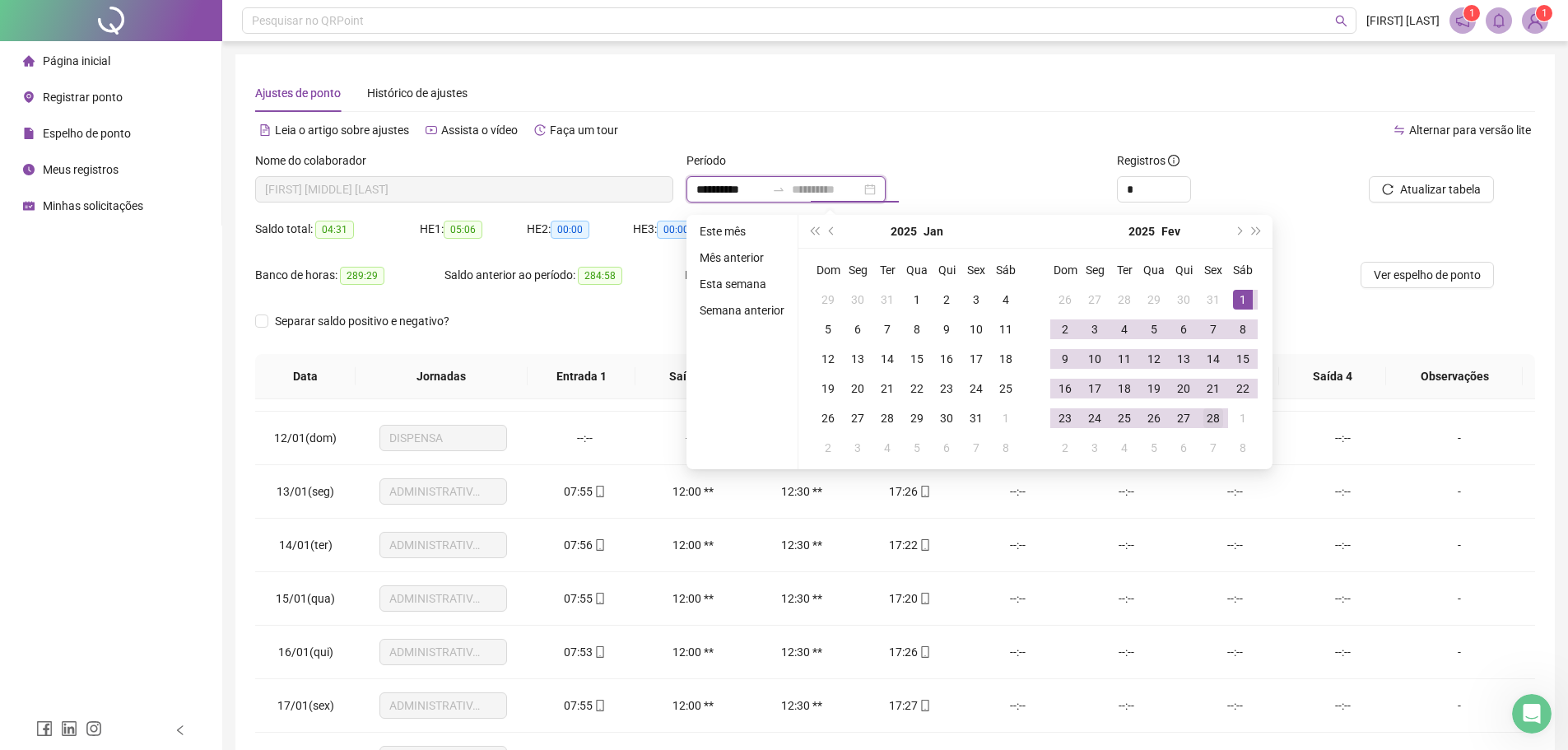 type on "**********" 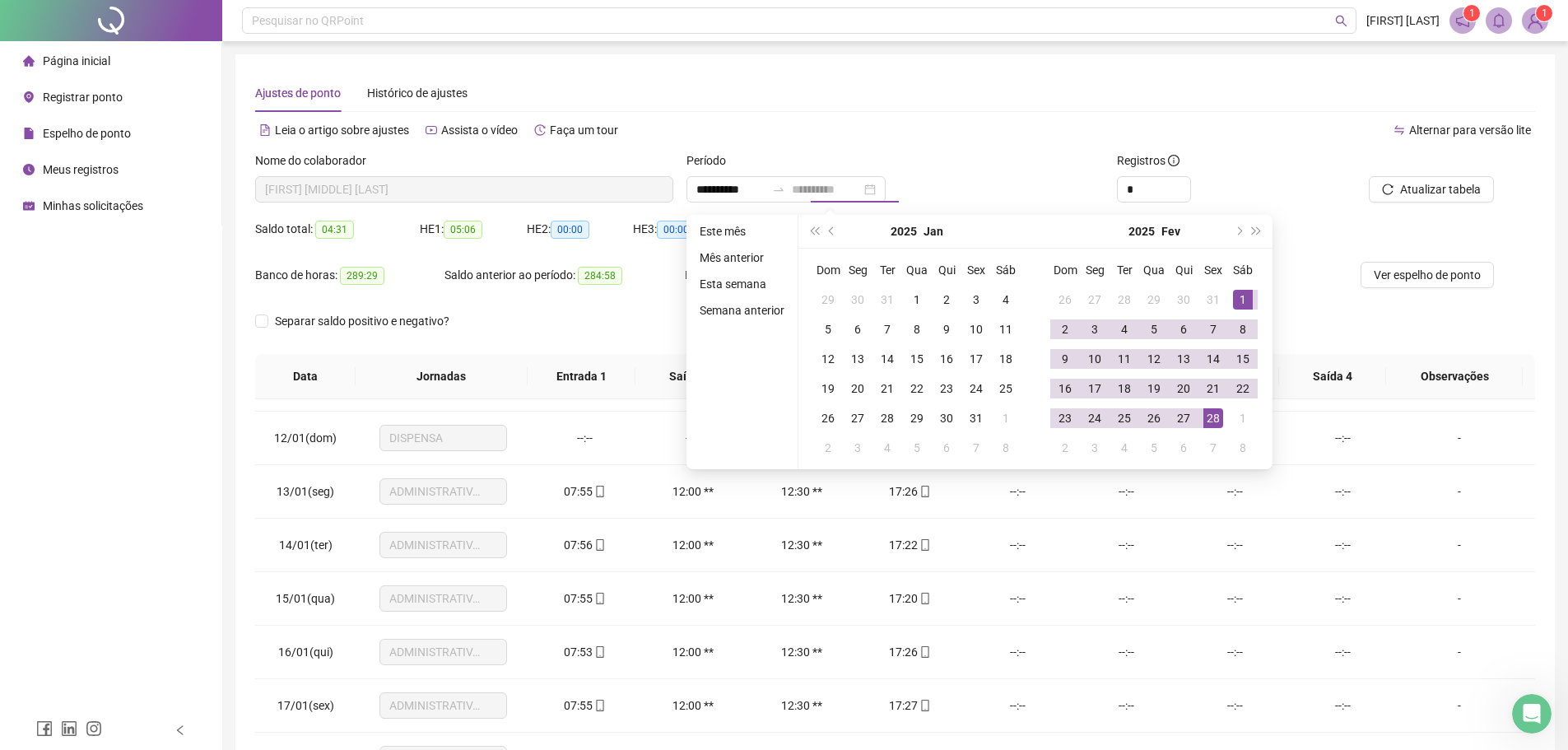 click on "28" at bounding box center [1213, 418] 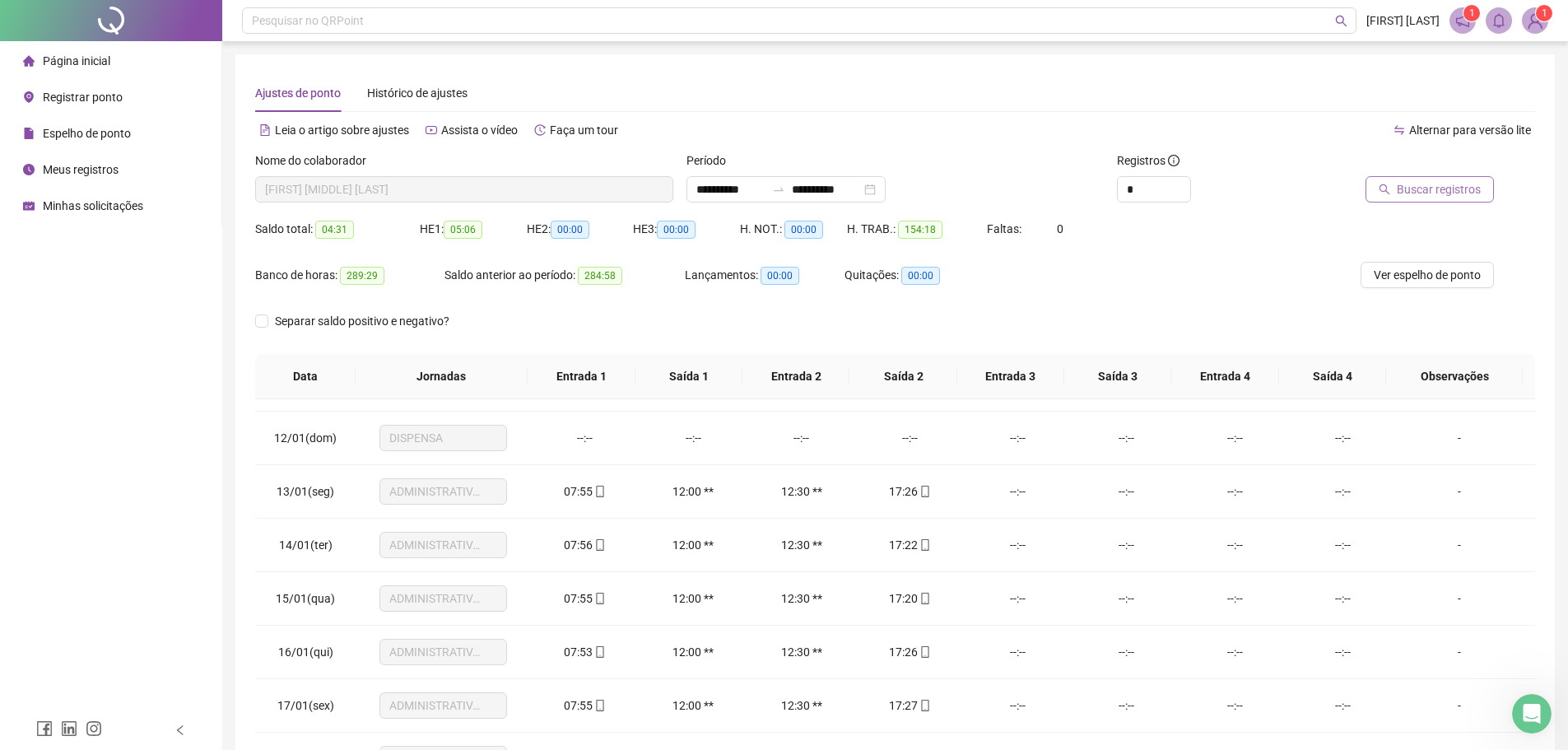 click 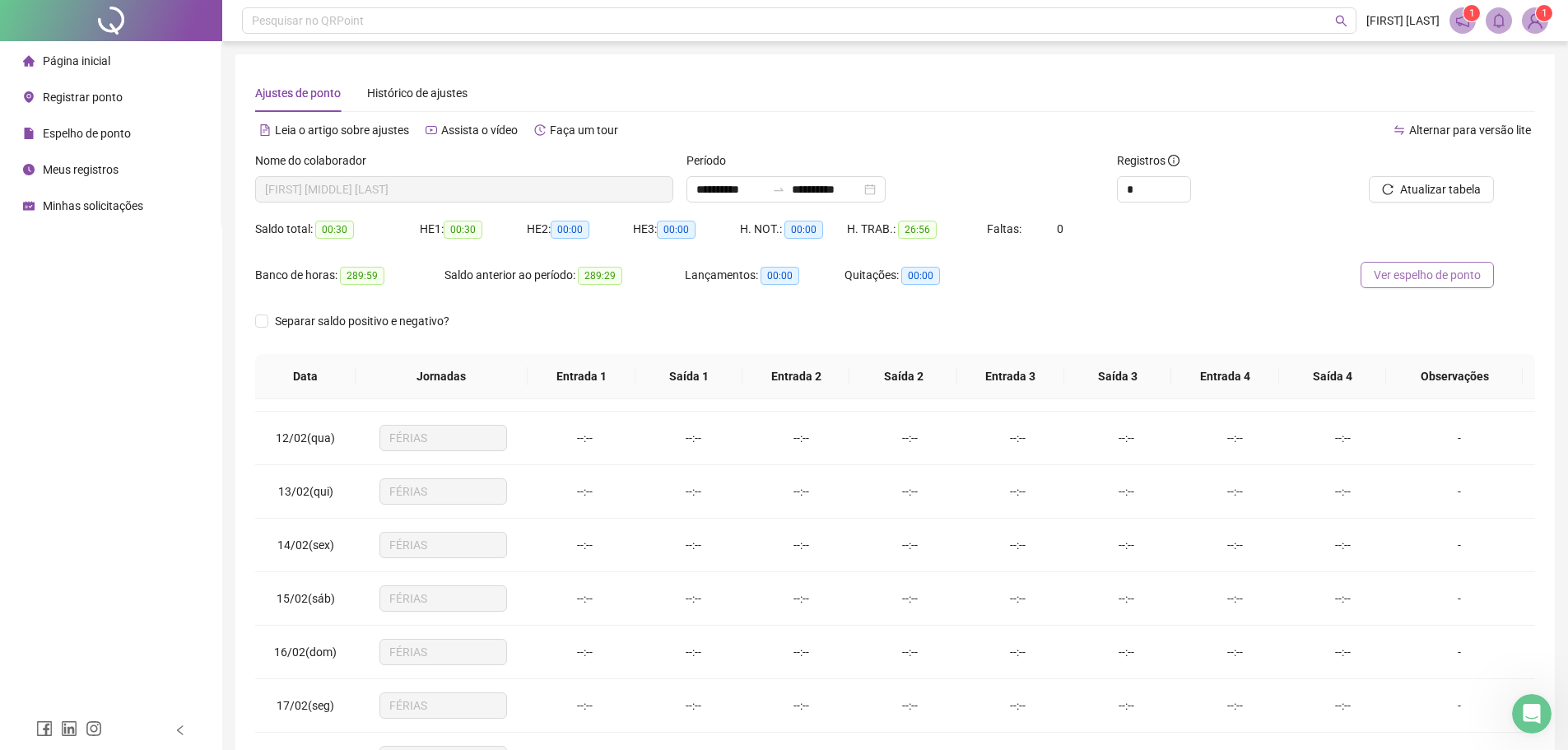 click on "Ver espelho de ponto" at bounding box center [1427, 275] 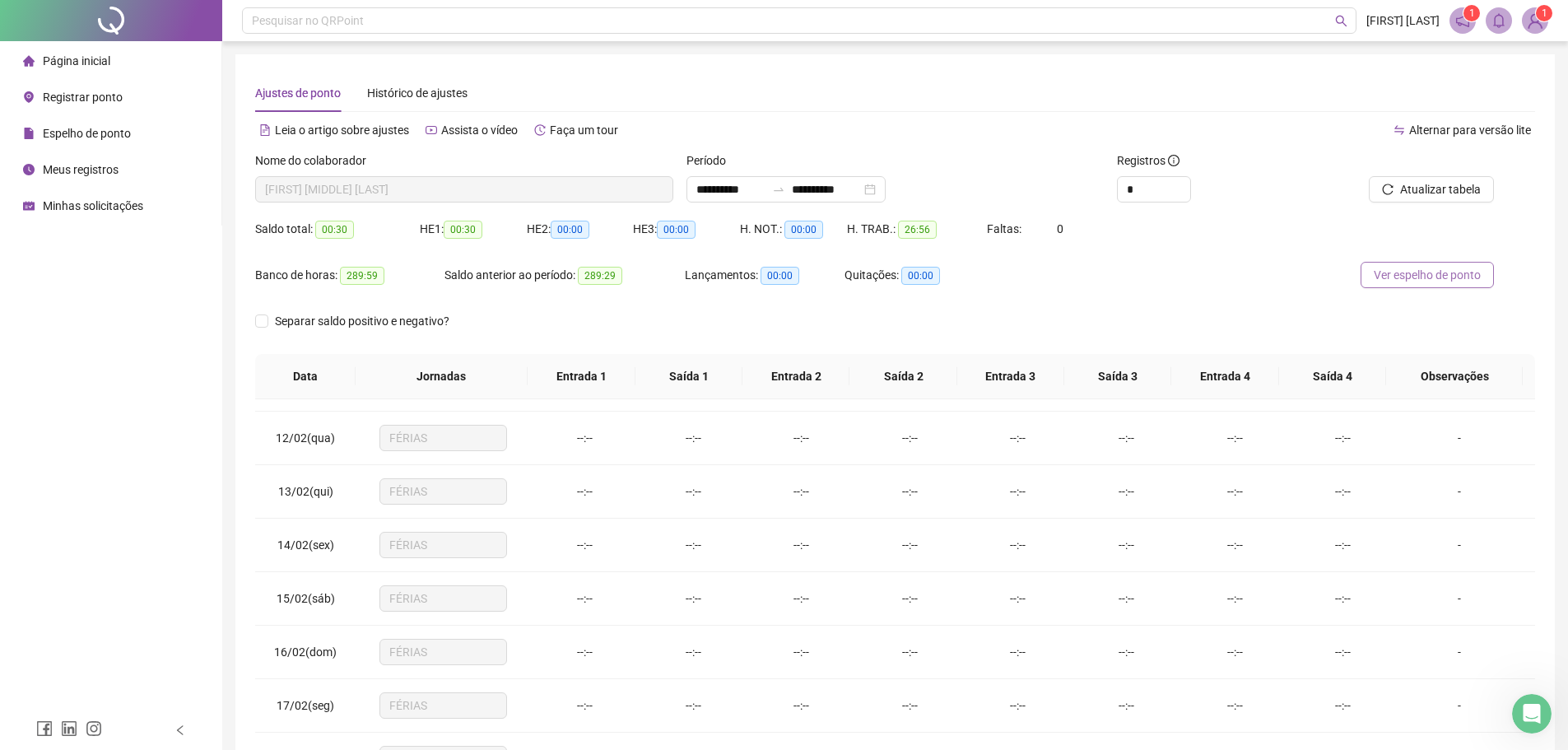 click on "Ver espelho de ponto" at bounding box center [1427, 275] 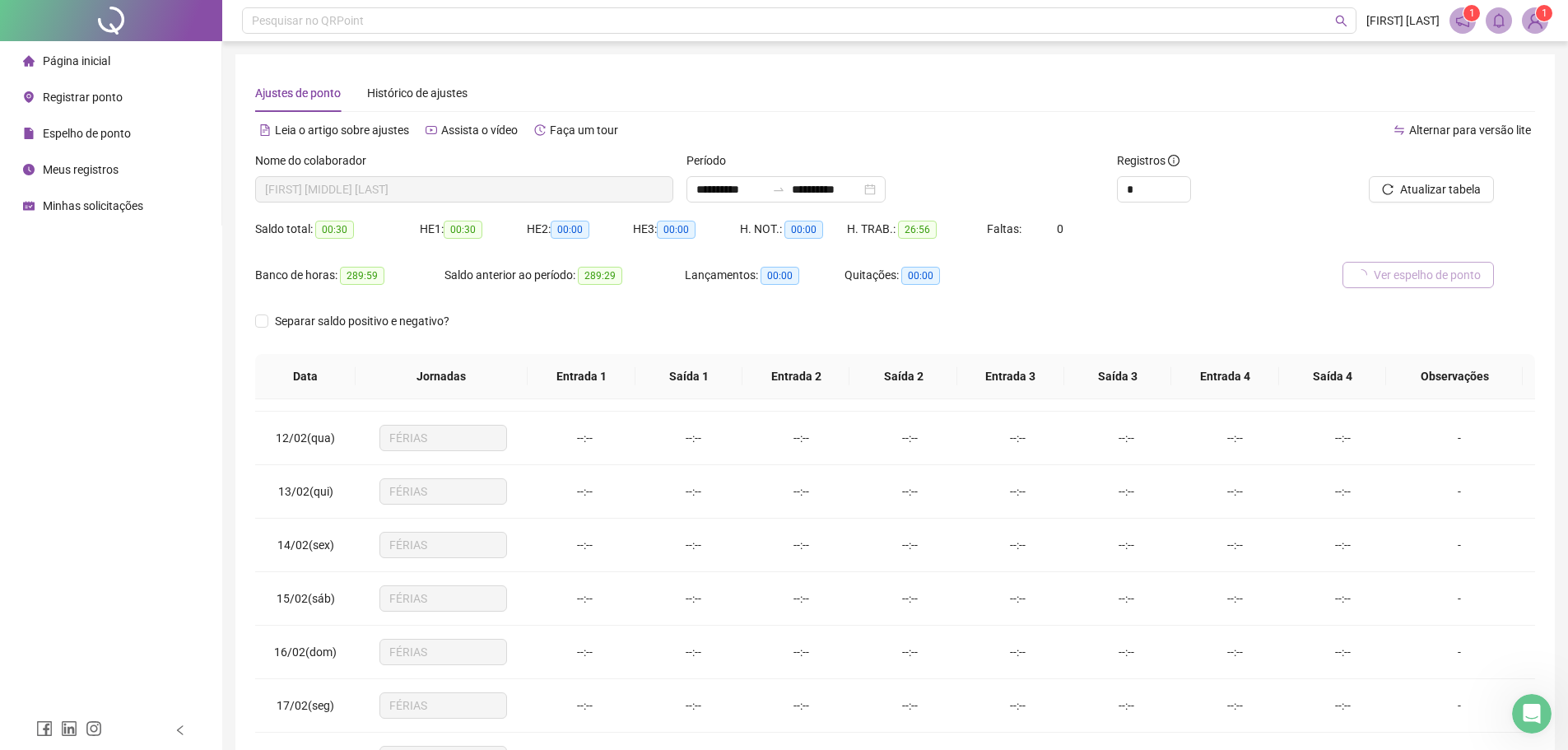 click on "Ver espelho de ponto" at bounding box center (1427, 275) 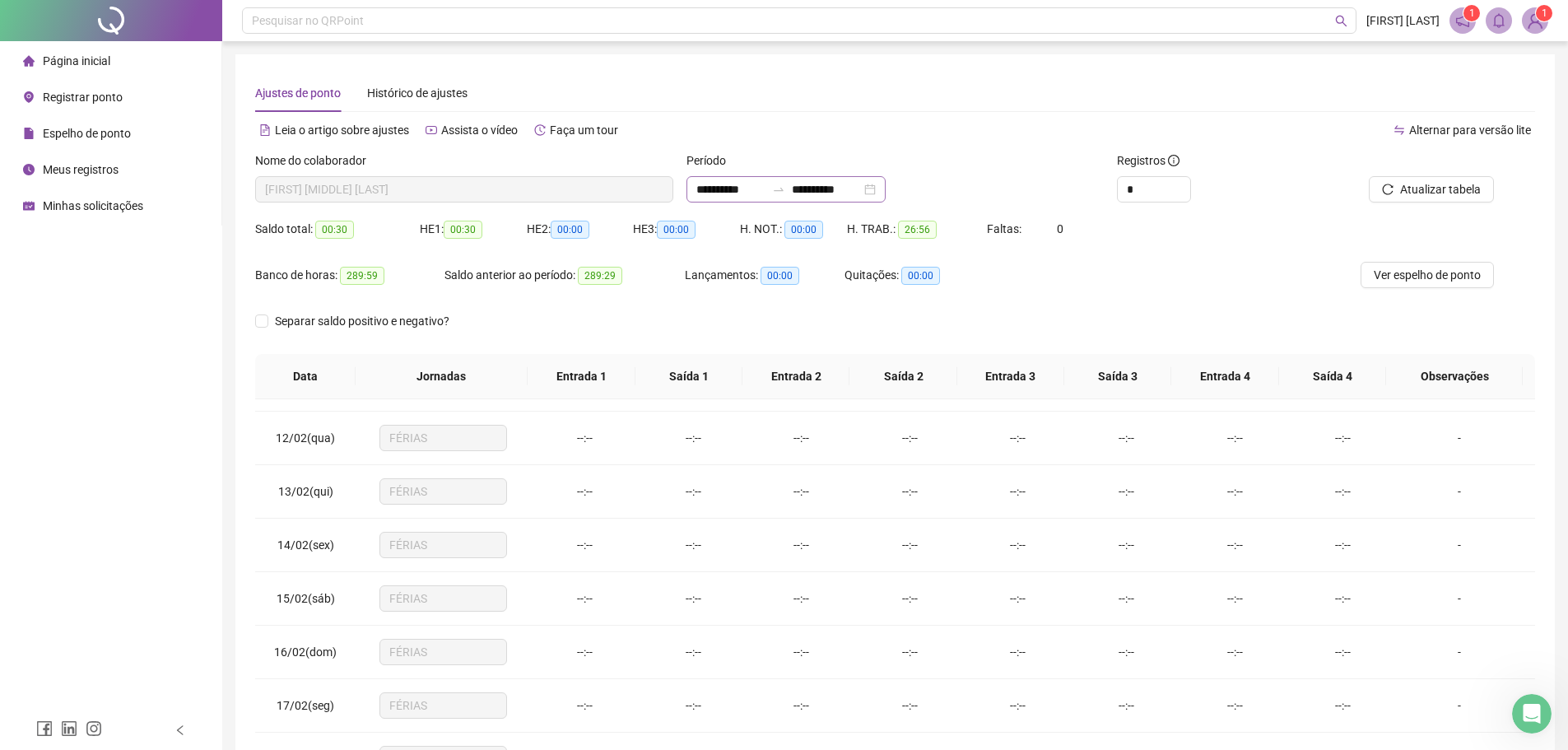 click on "**********" at bounding box center [786, 189] 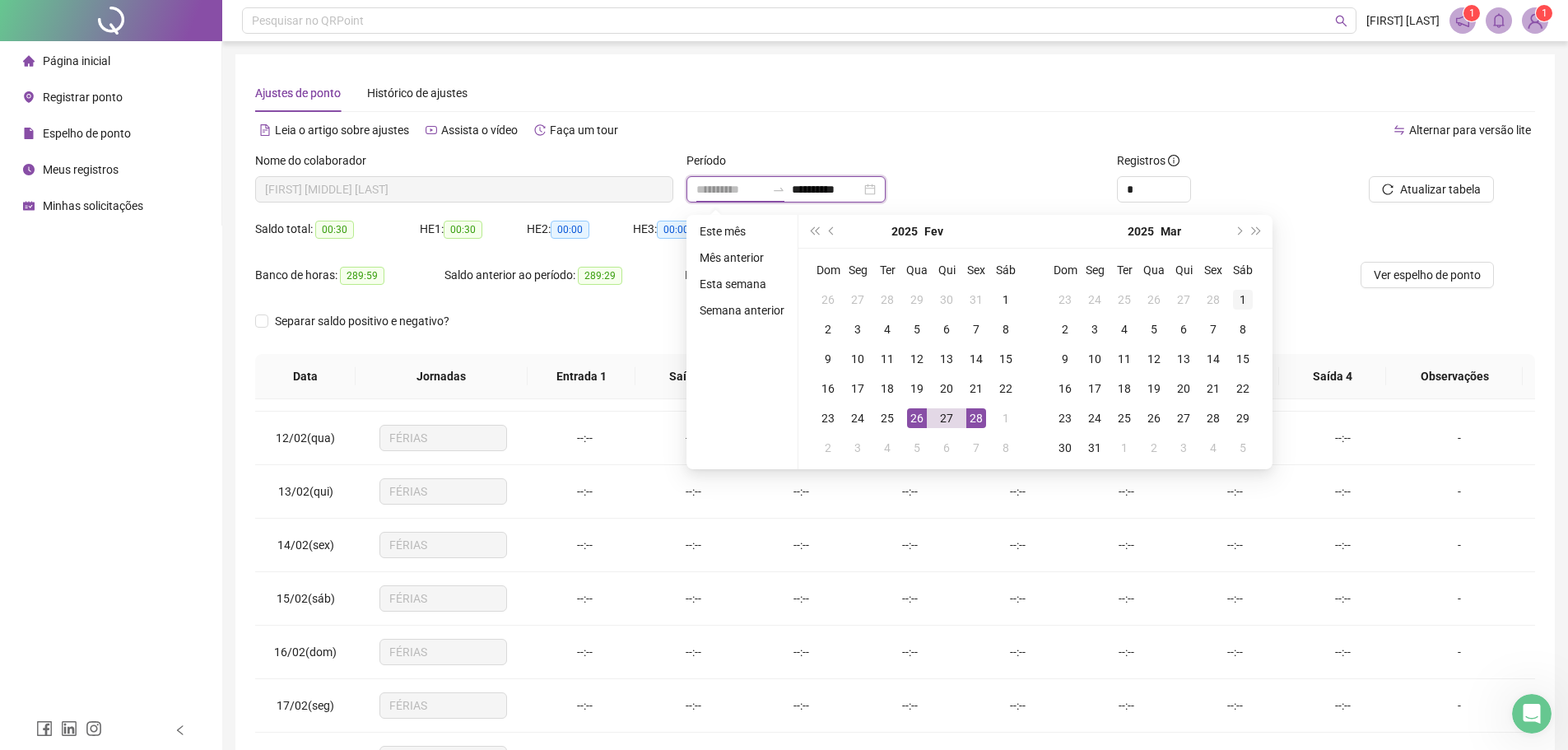type on "**********" 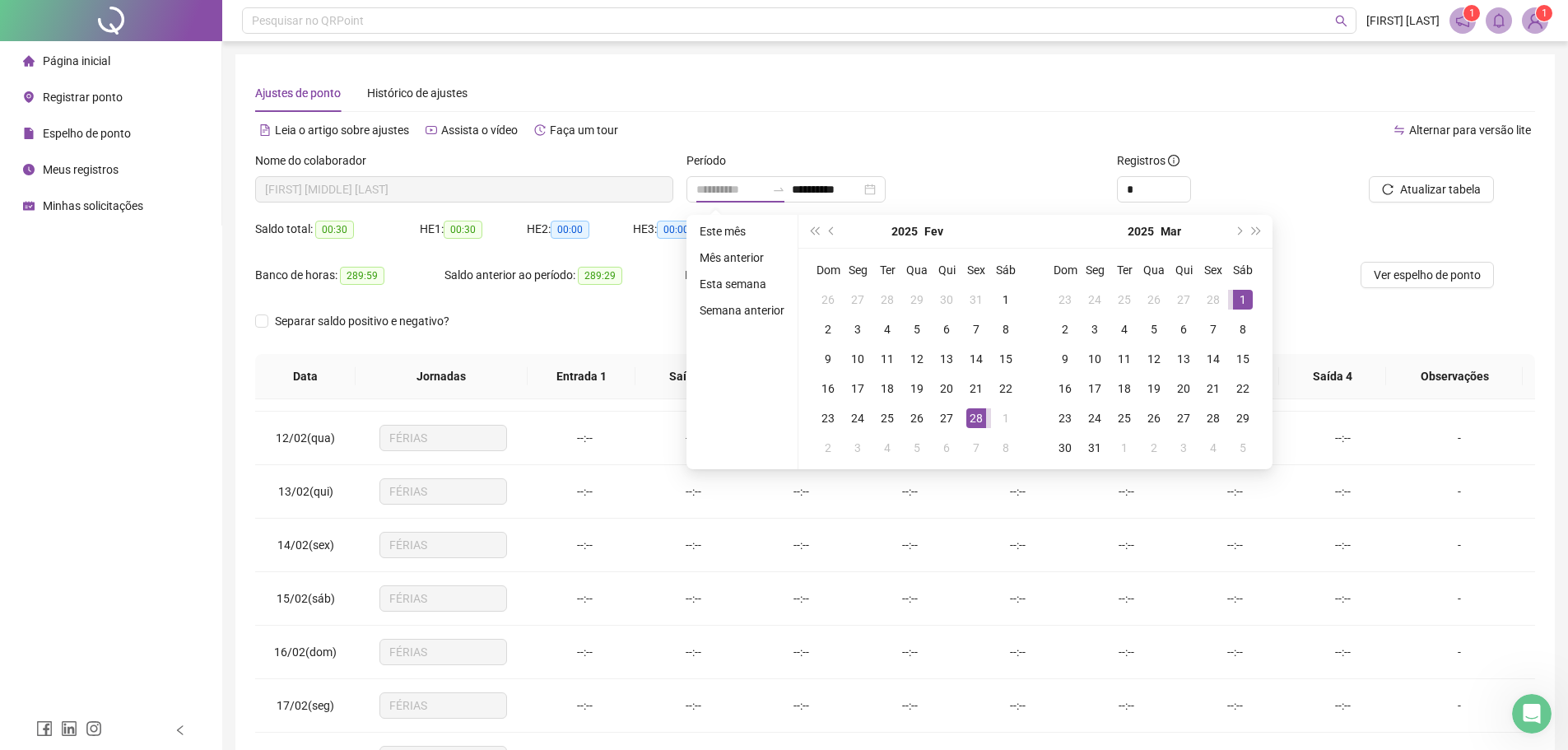 click on "1" at bounding box center (1243, 300) 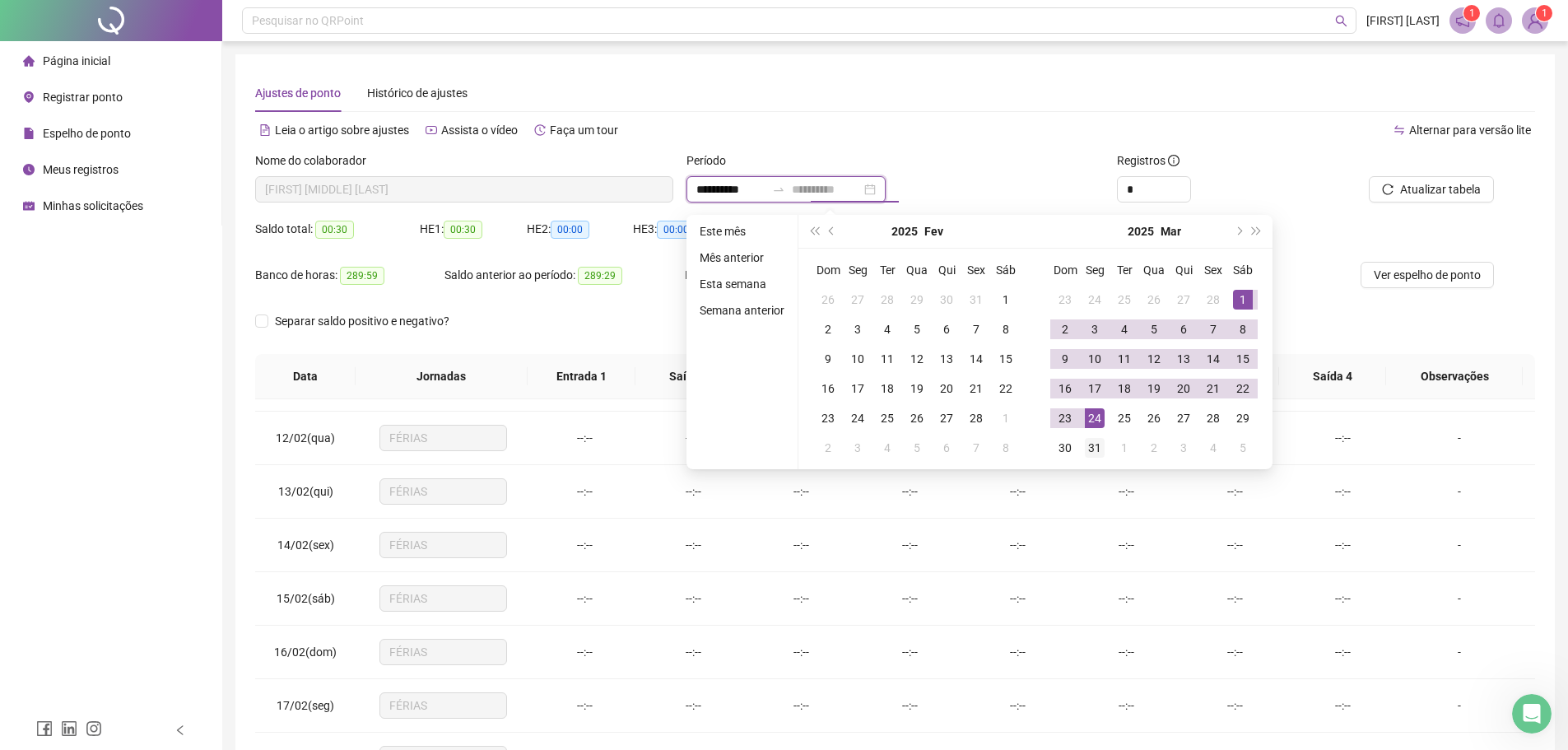type on "**********" 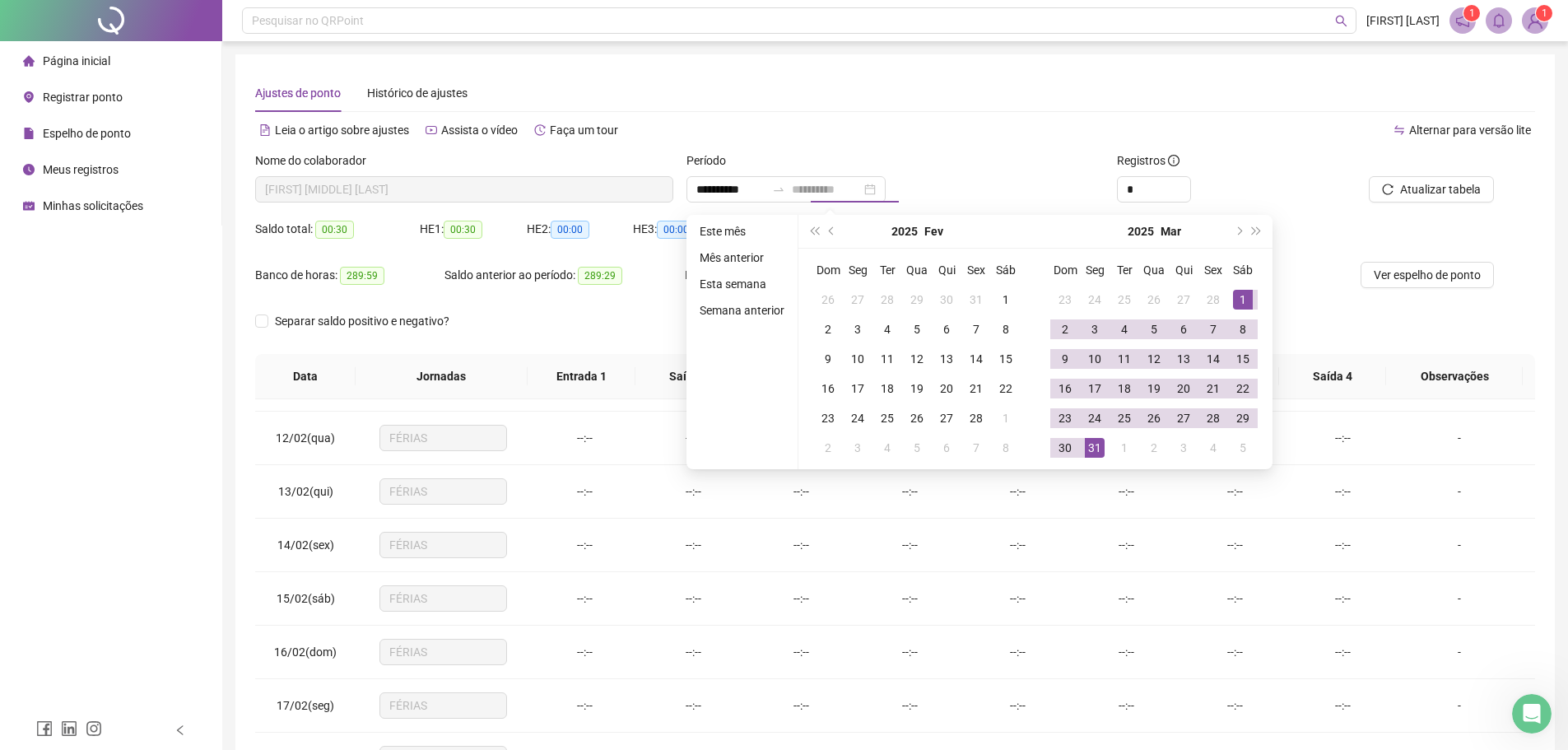 click on "31" at bounding box center [1095, 448] 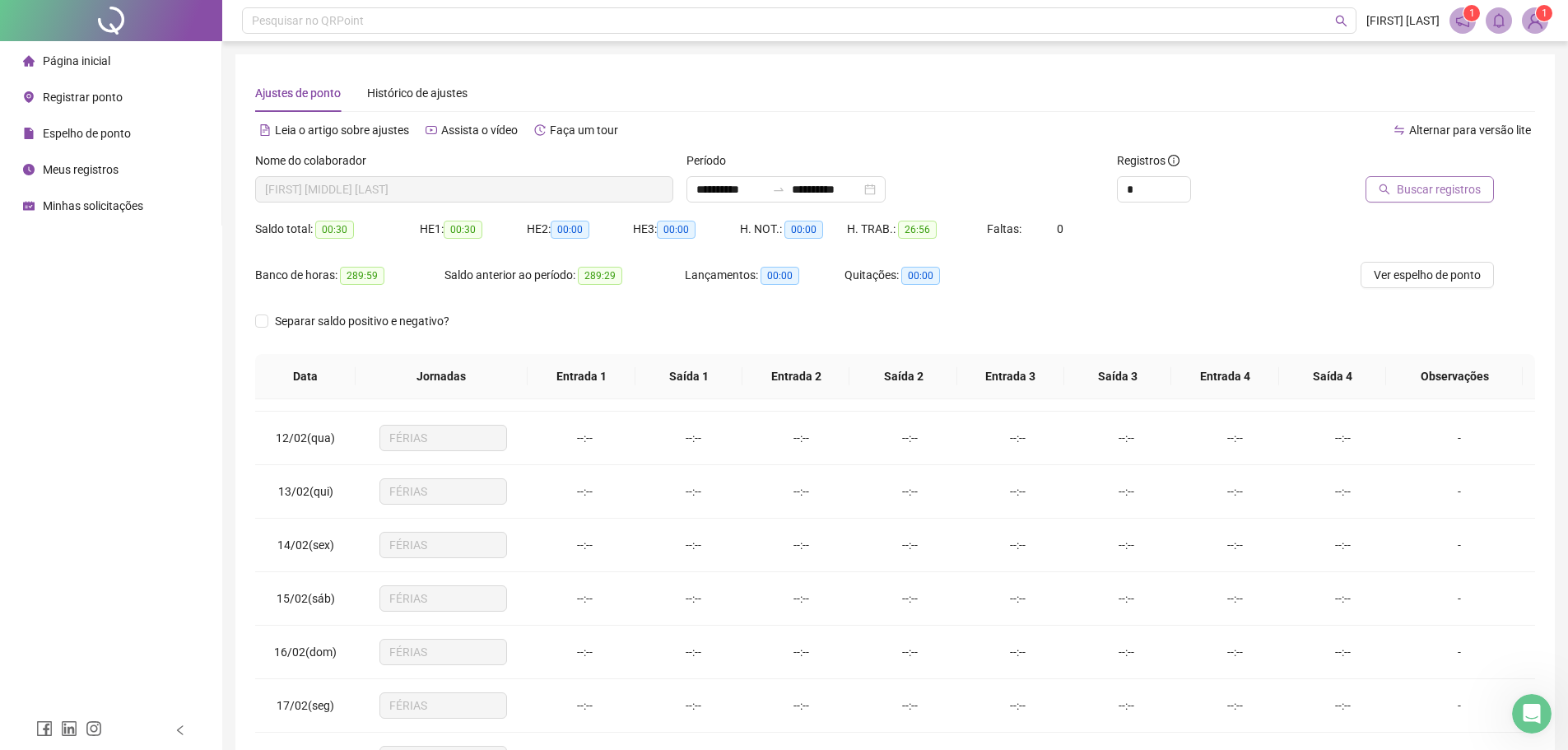 click on "Buscar registros" at bounding box center [1439, 189] 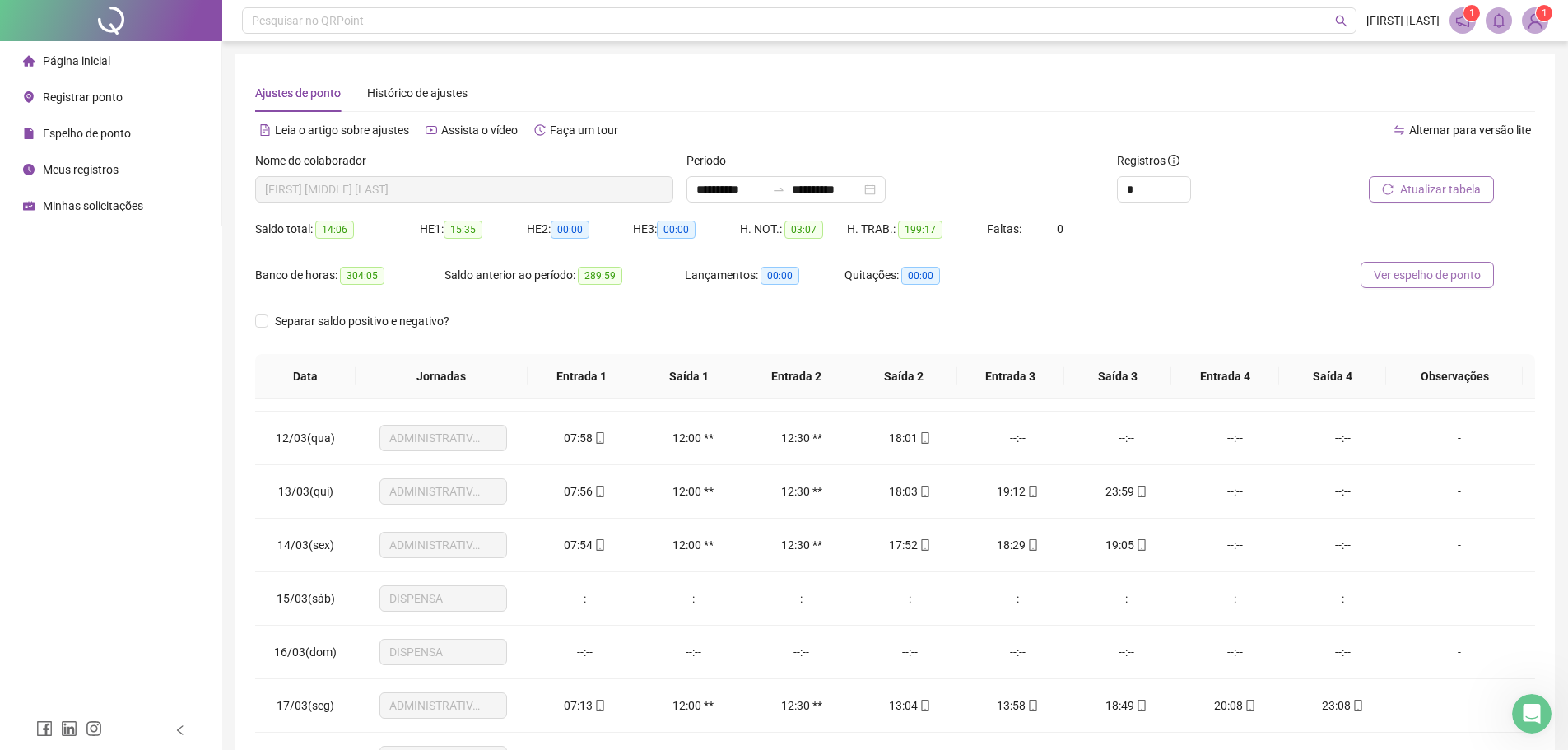 click on "Ver espelho de ponto" at bounding box center [1427, 275] 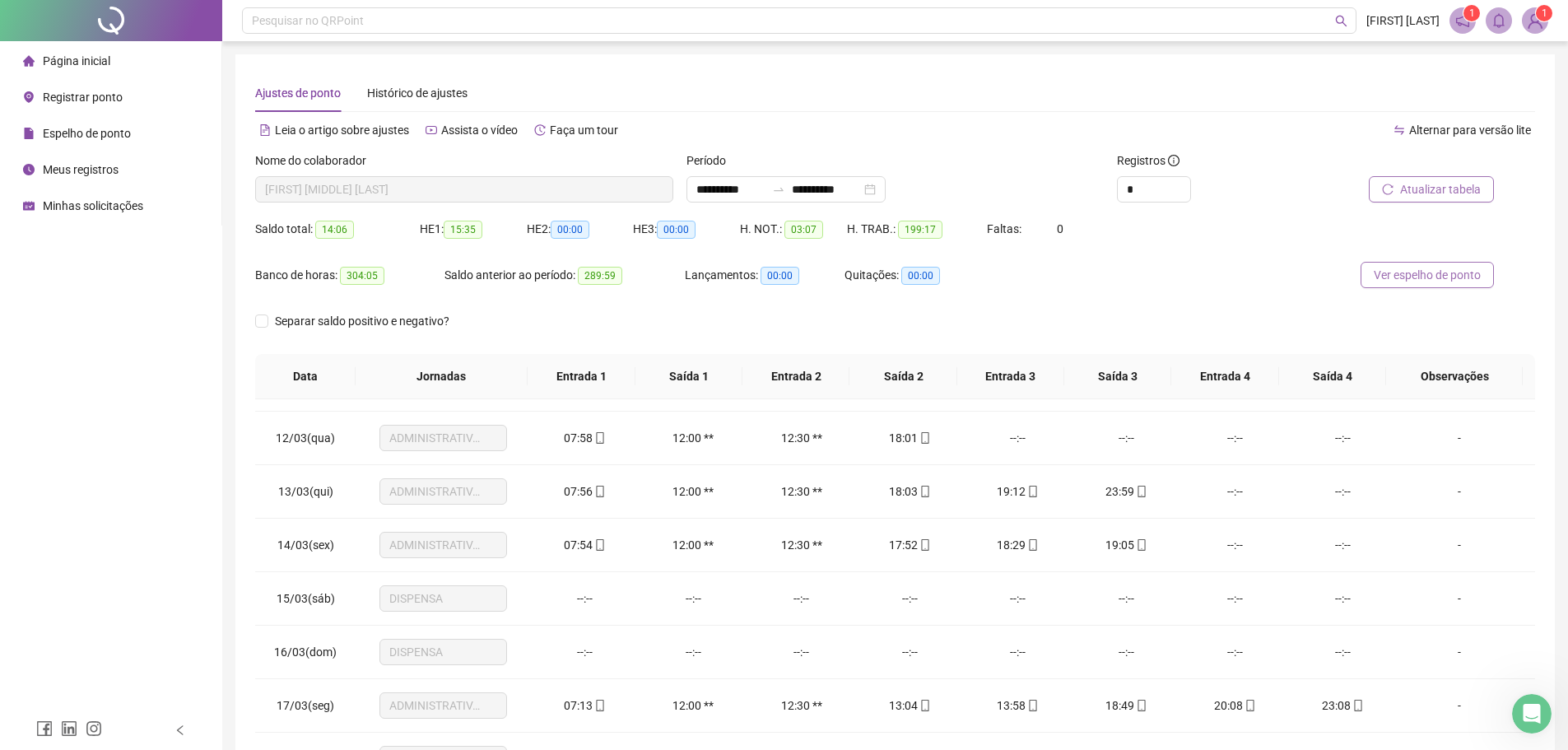 click on "Ver espelho de ponto" at bounding box center [1427, 275] 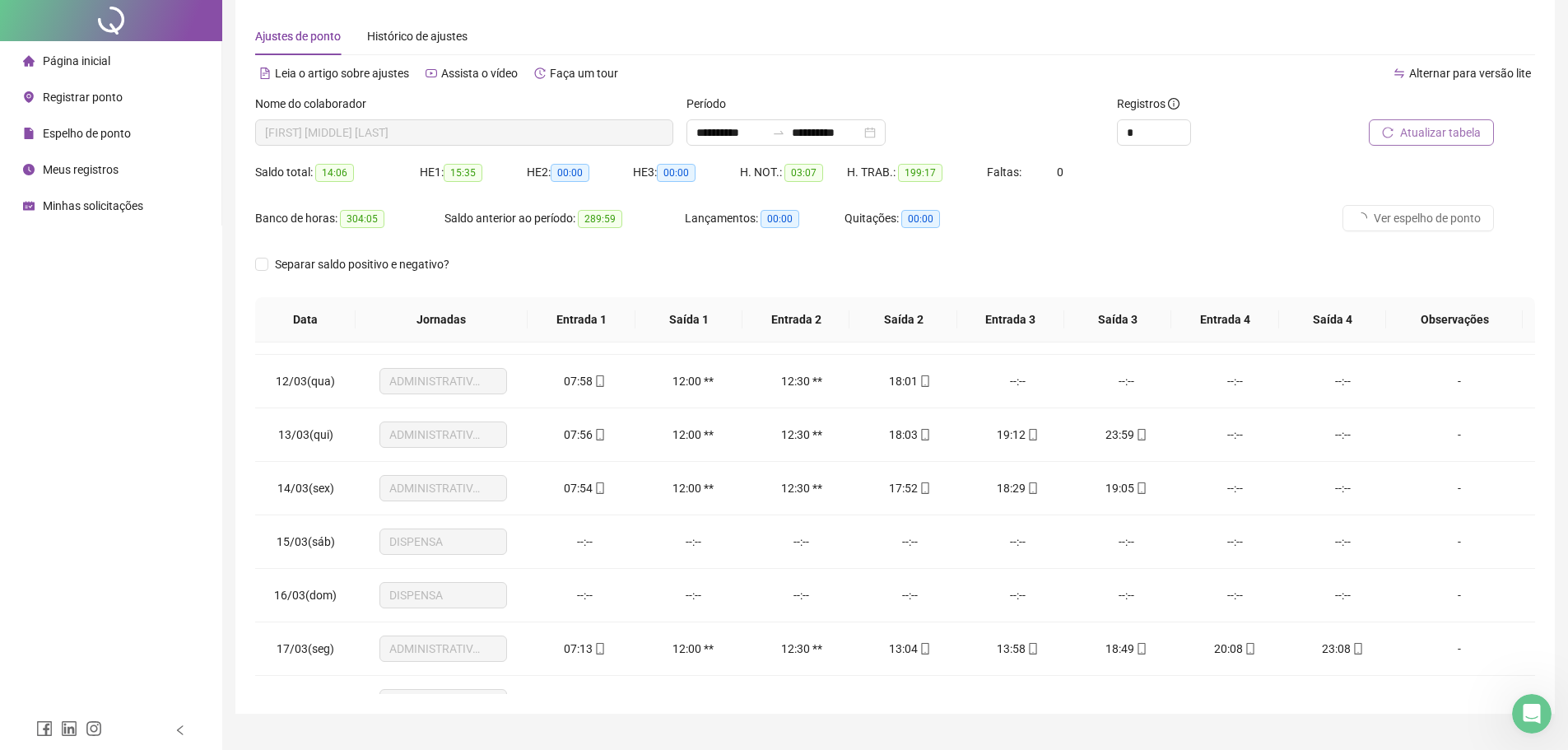 scroll, scrollTop: 91, scrollLeft: 0, axis: vertical 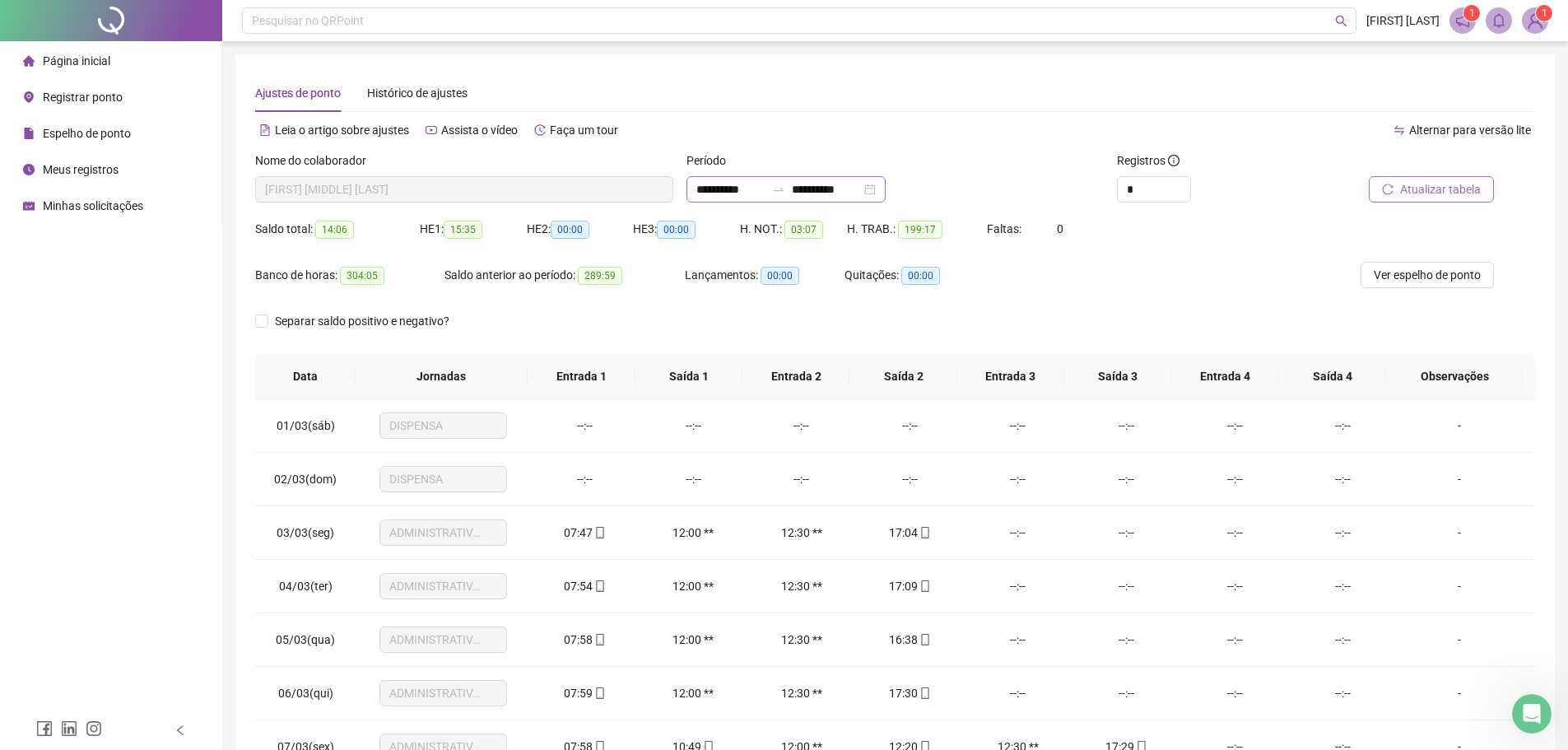click on "**********" at bounding box center (786, 189) 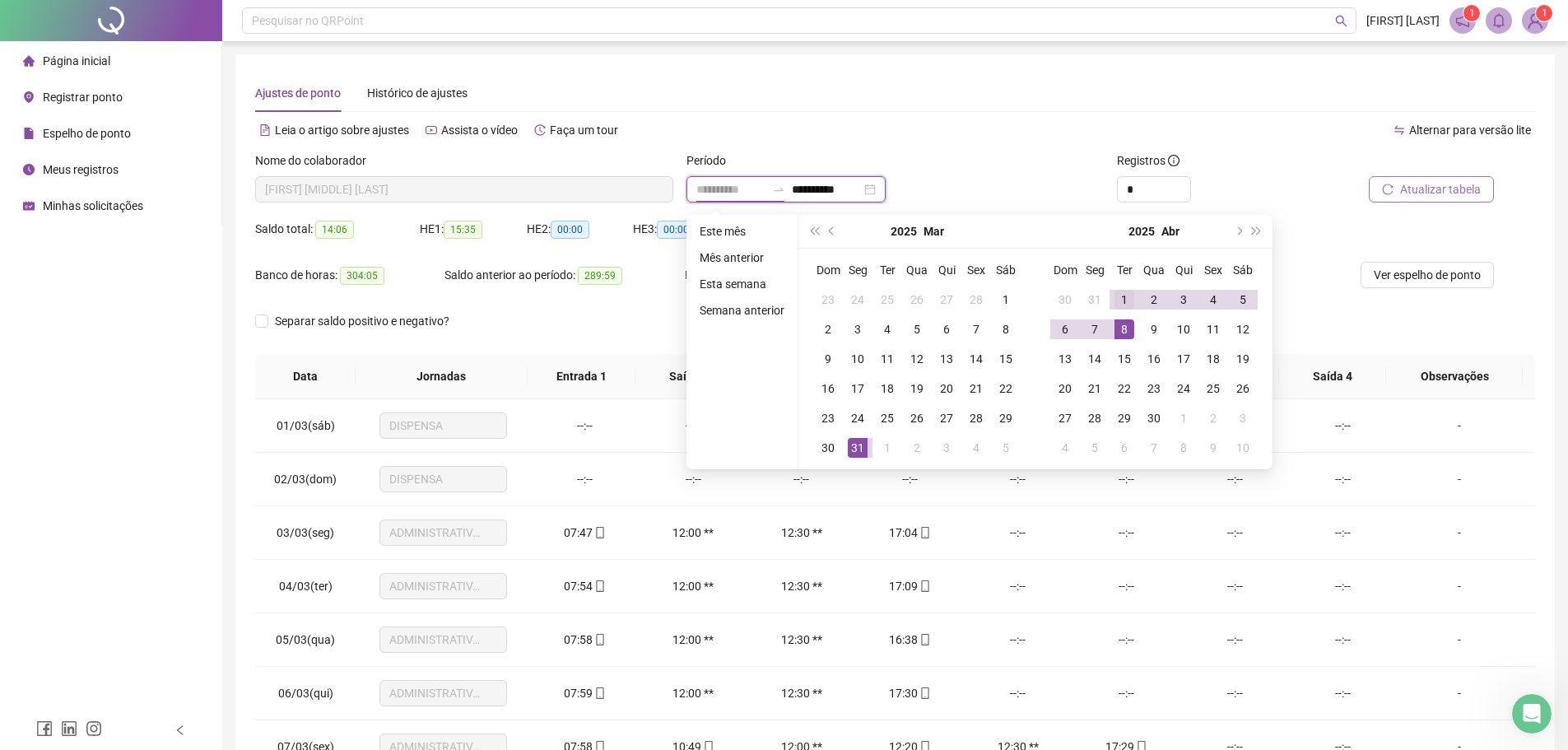type on "**********" 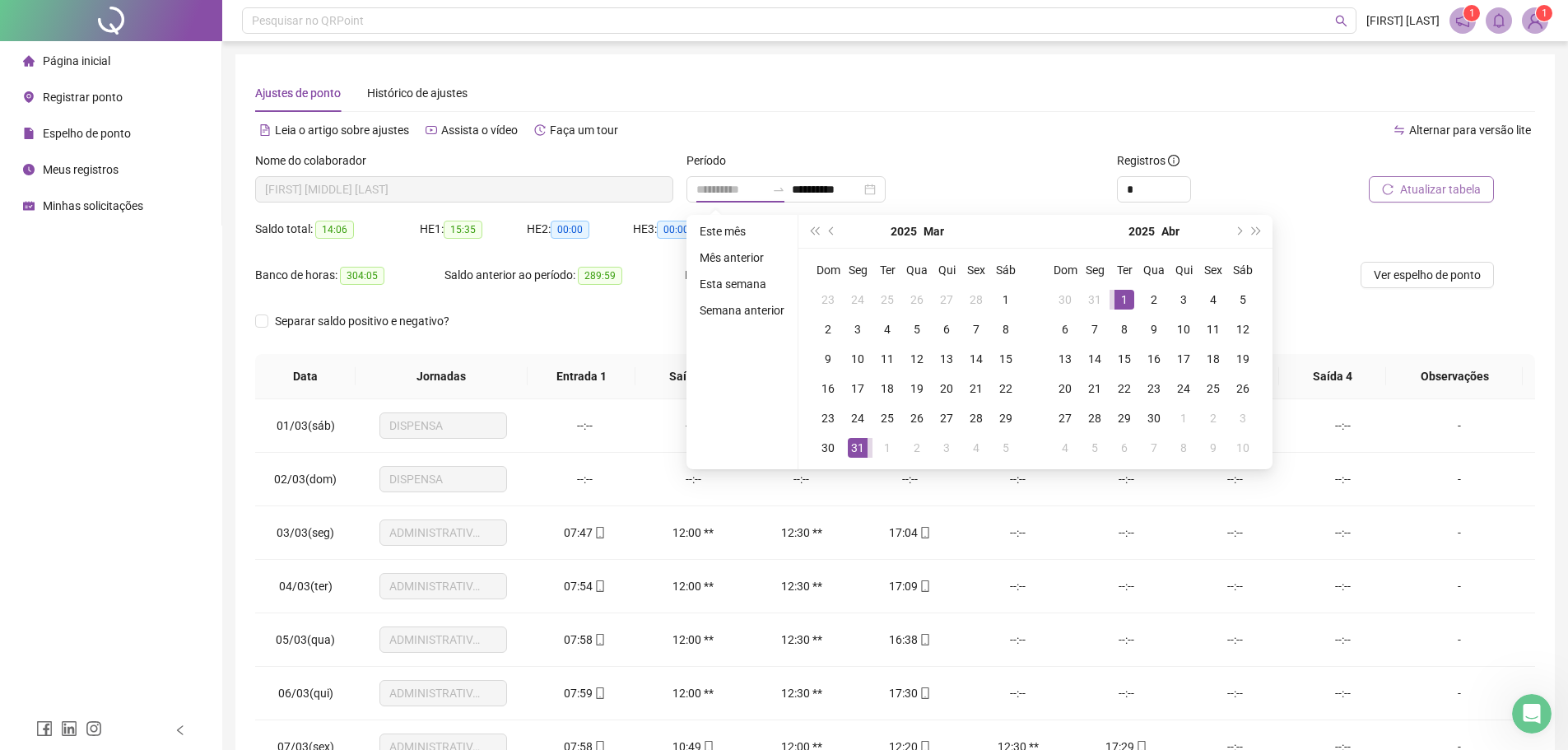 click on "1" at bounding box center (1124, 300) 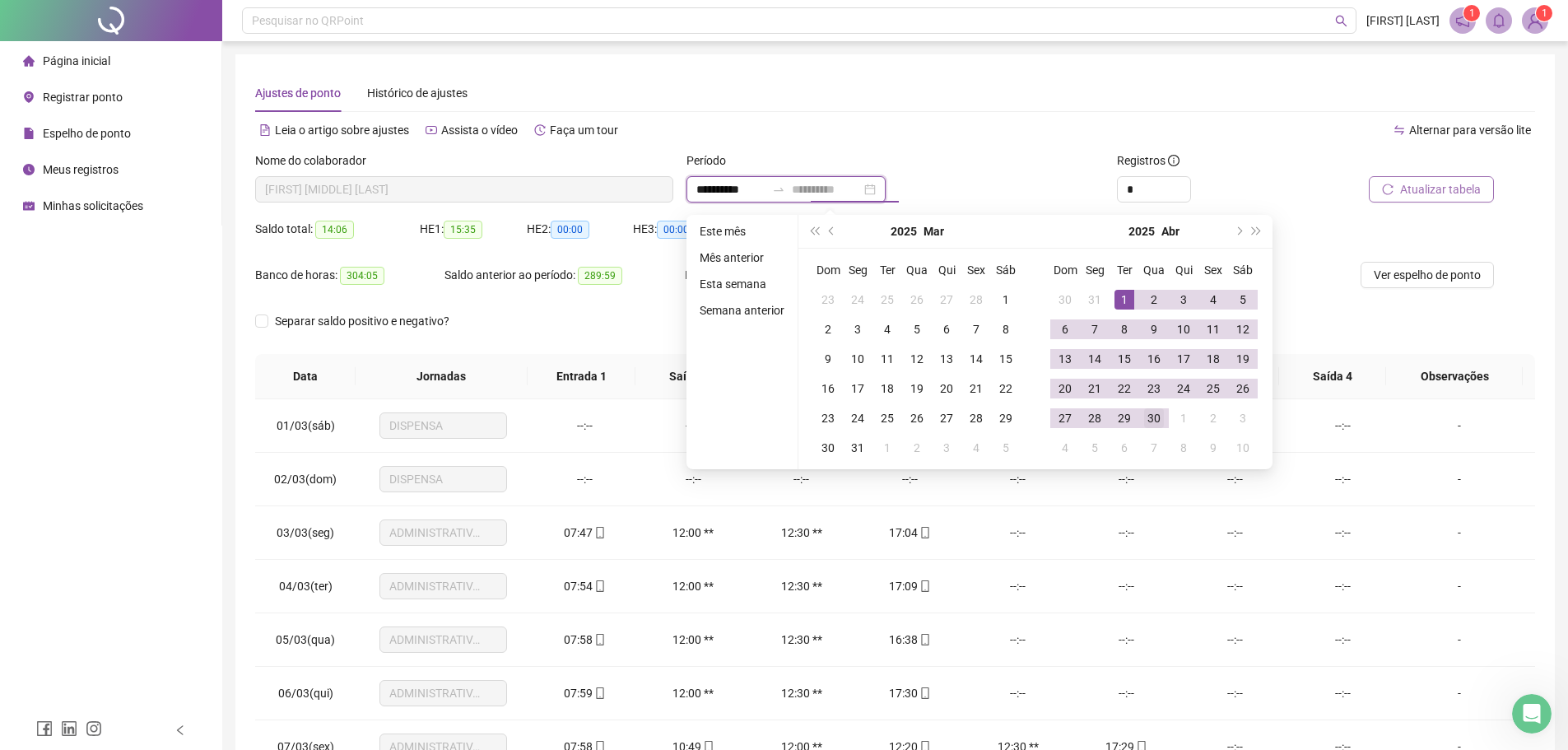 type on "**********" 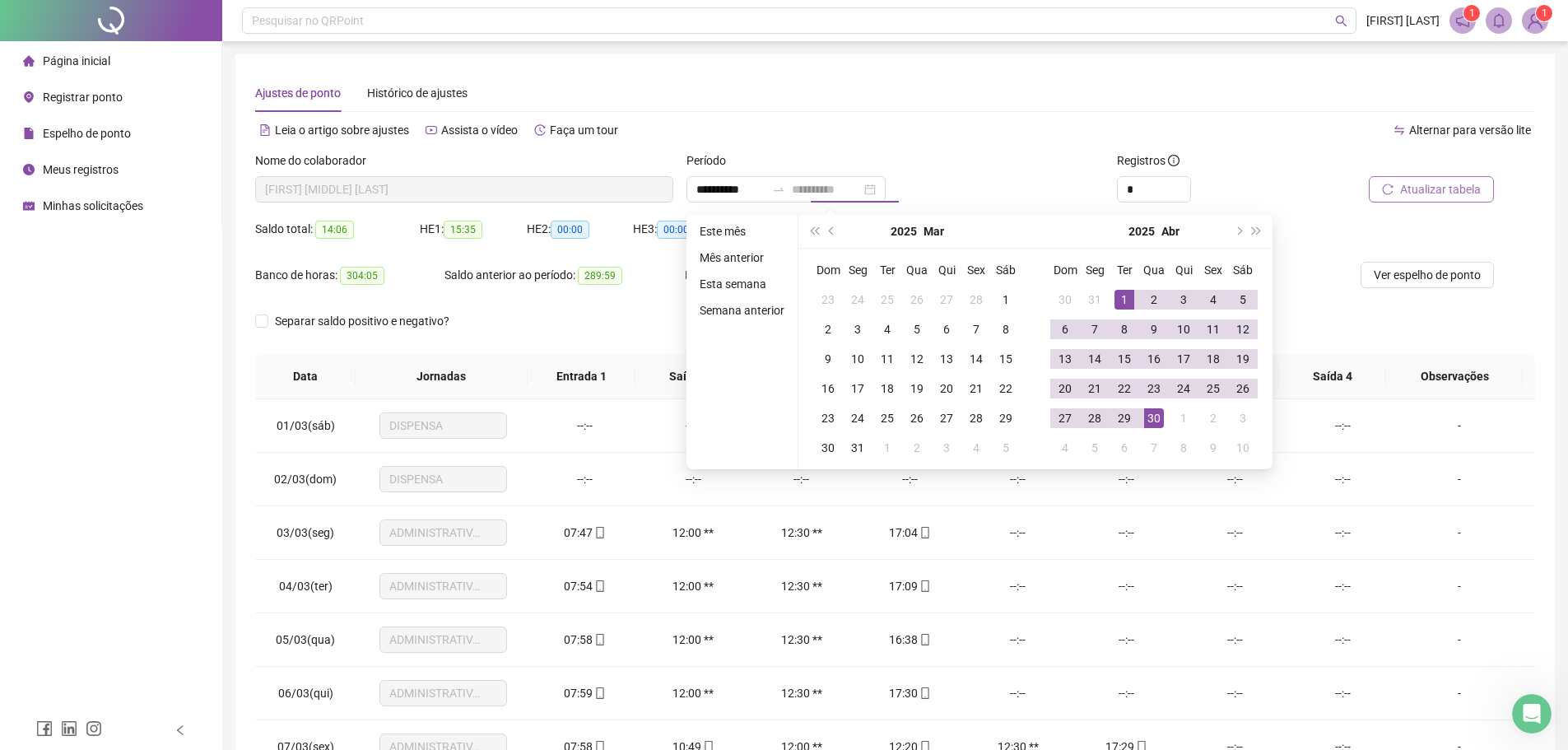 click on "30" at bounding box center [1154, 418] 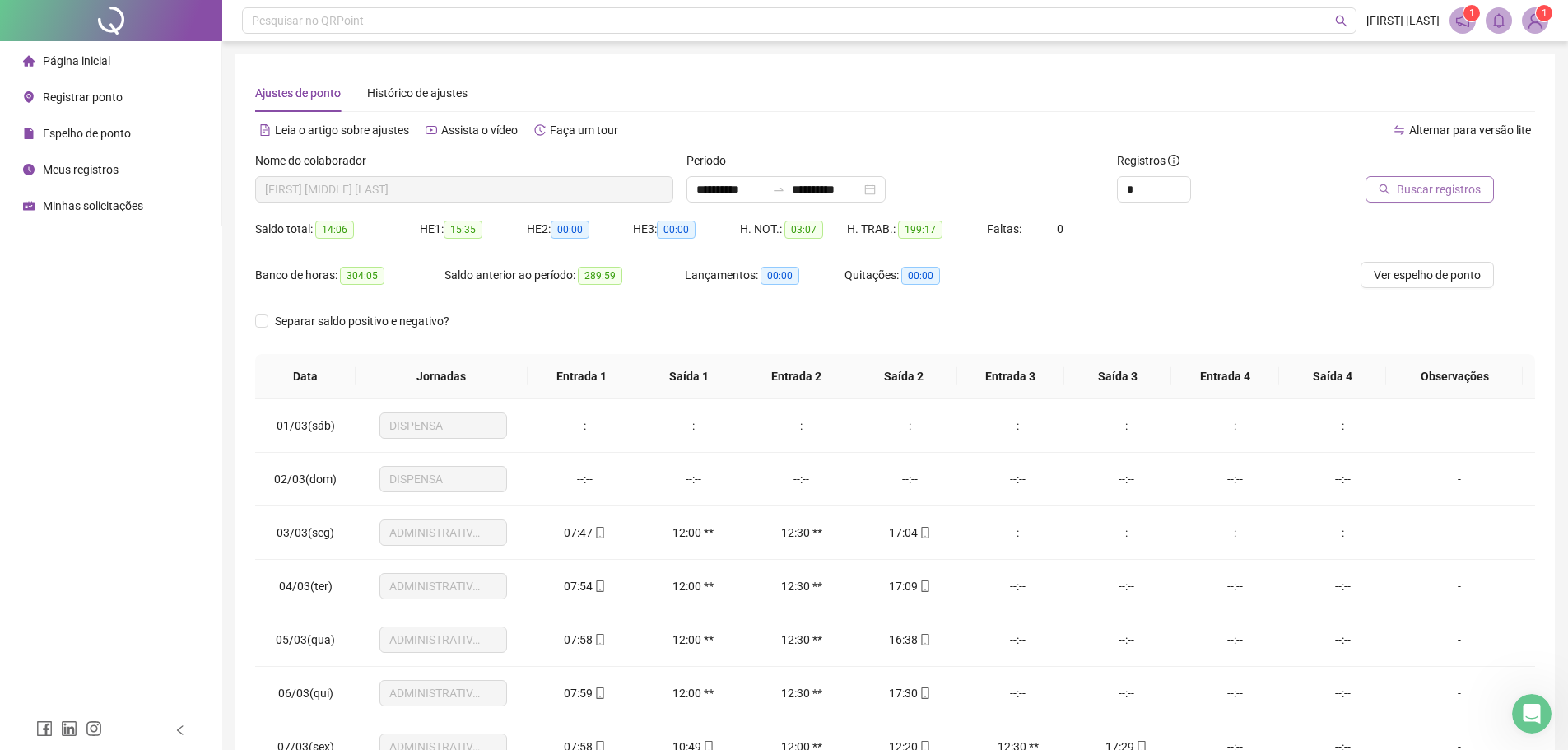 click on "Buscar registros" at bounding box center [1439, 189] 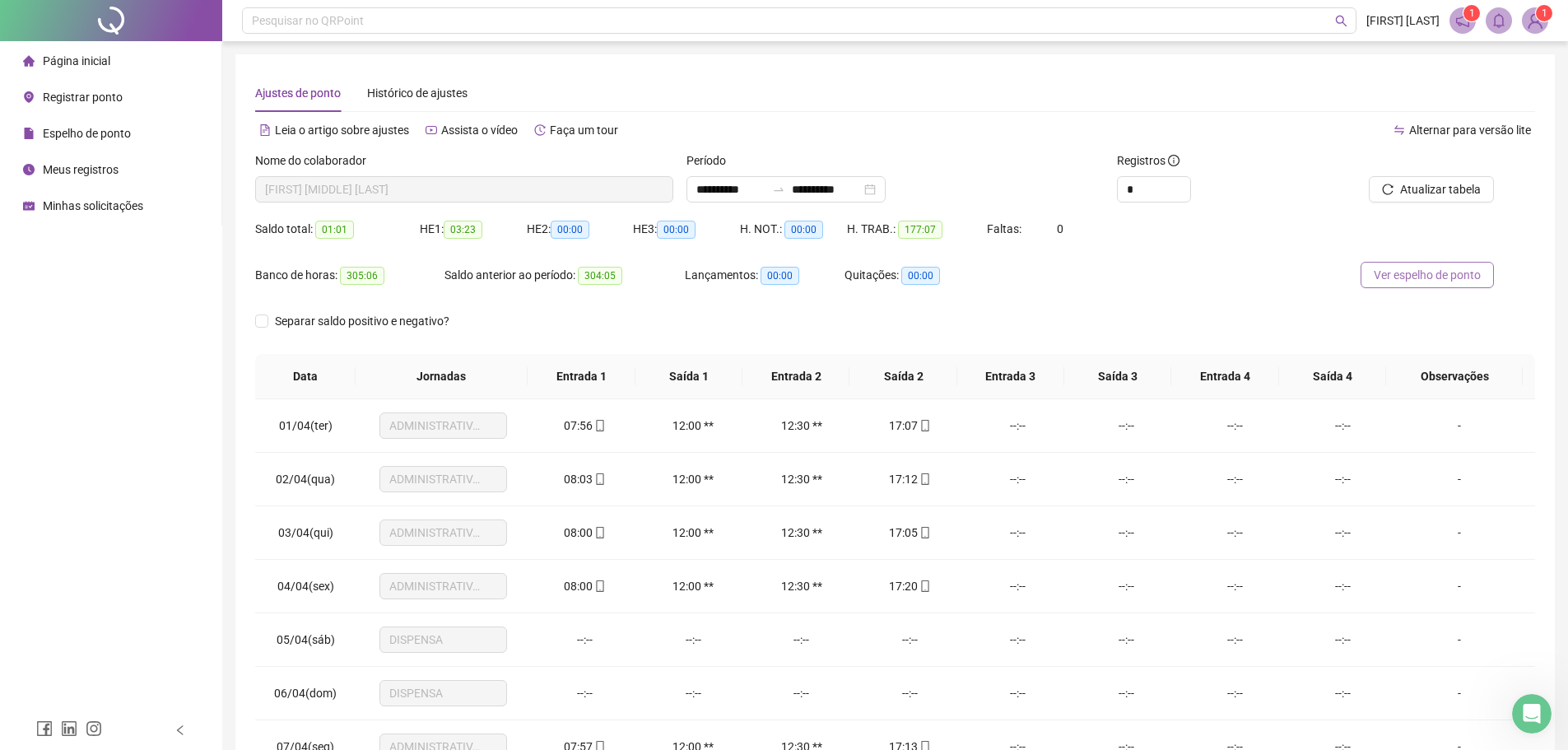 click on "Ver espelho de ponto" at bounding box center [1427, 275] 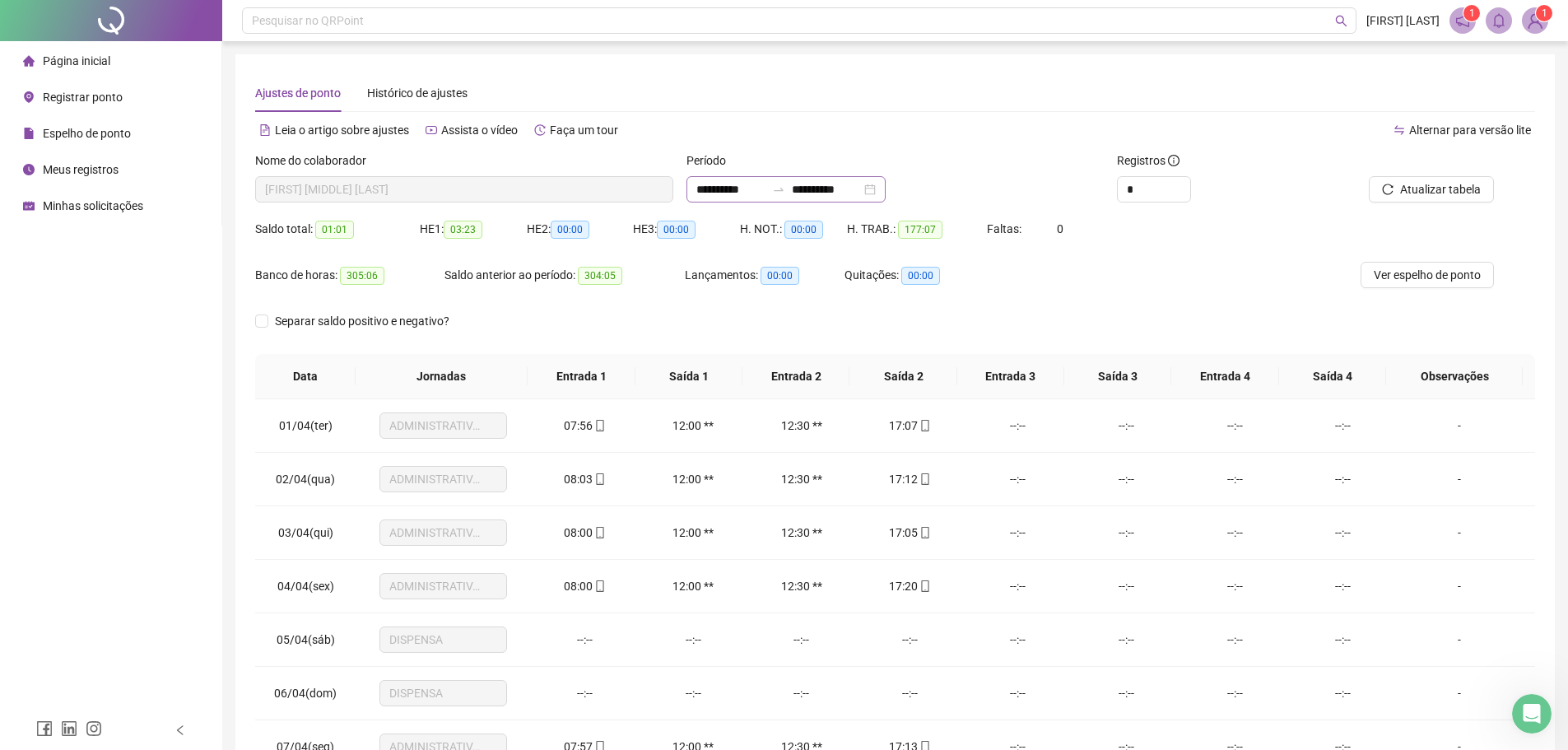 click on "**********" at bounding box center (786, 189) 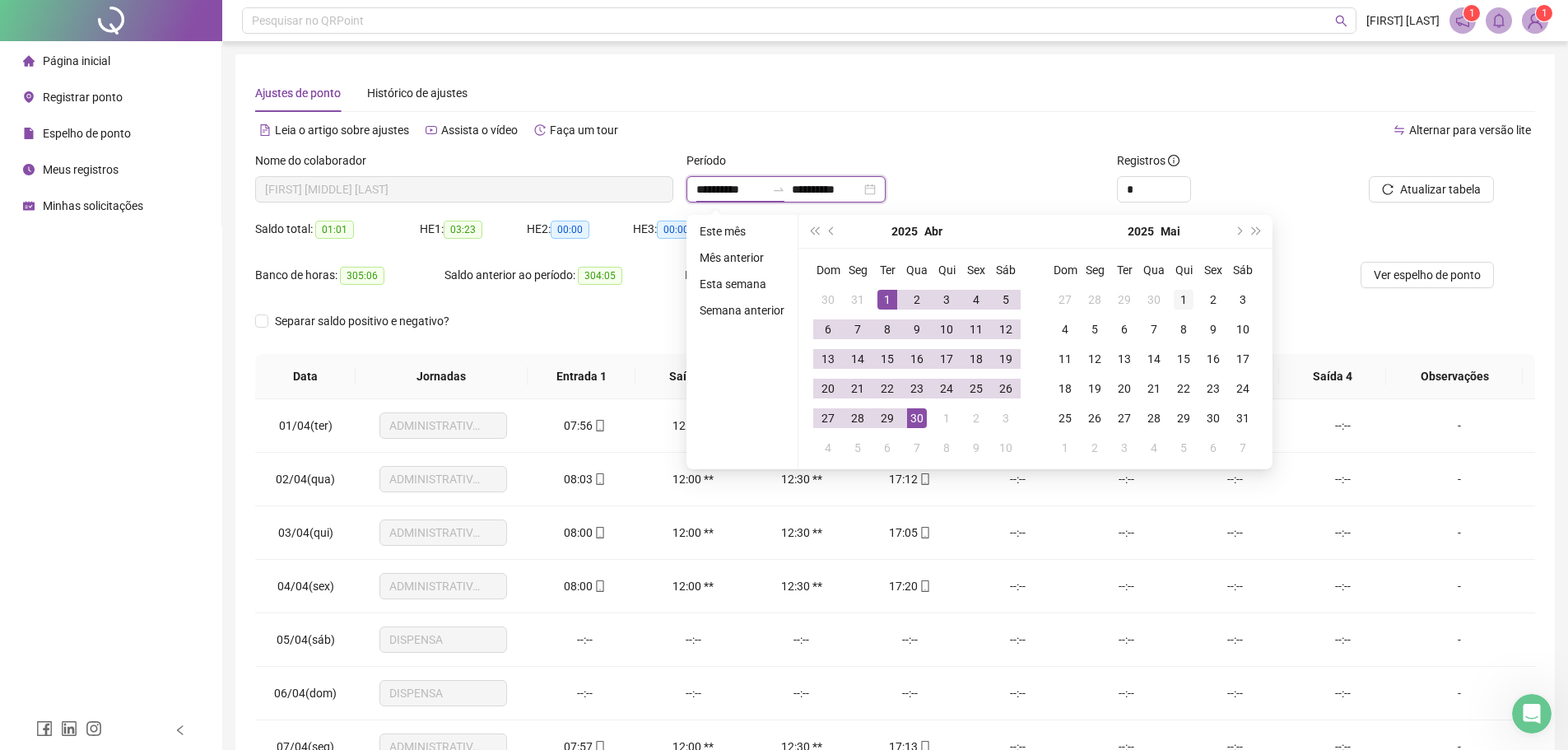 type on "**********" 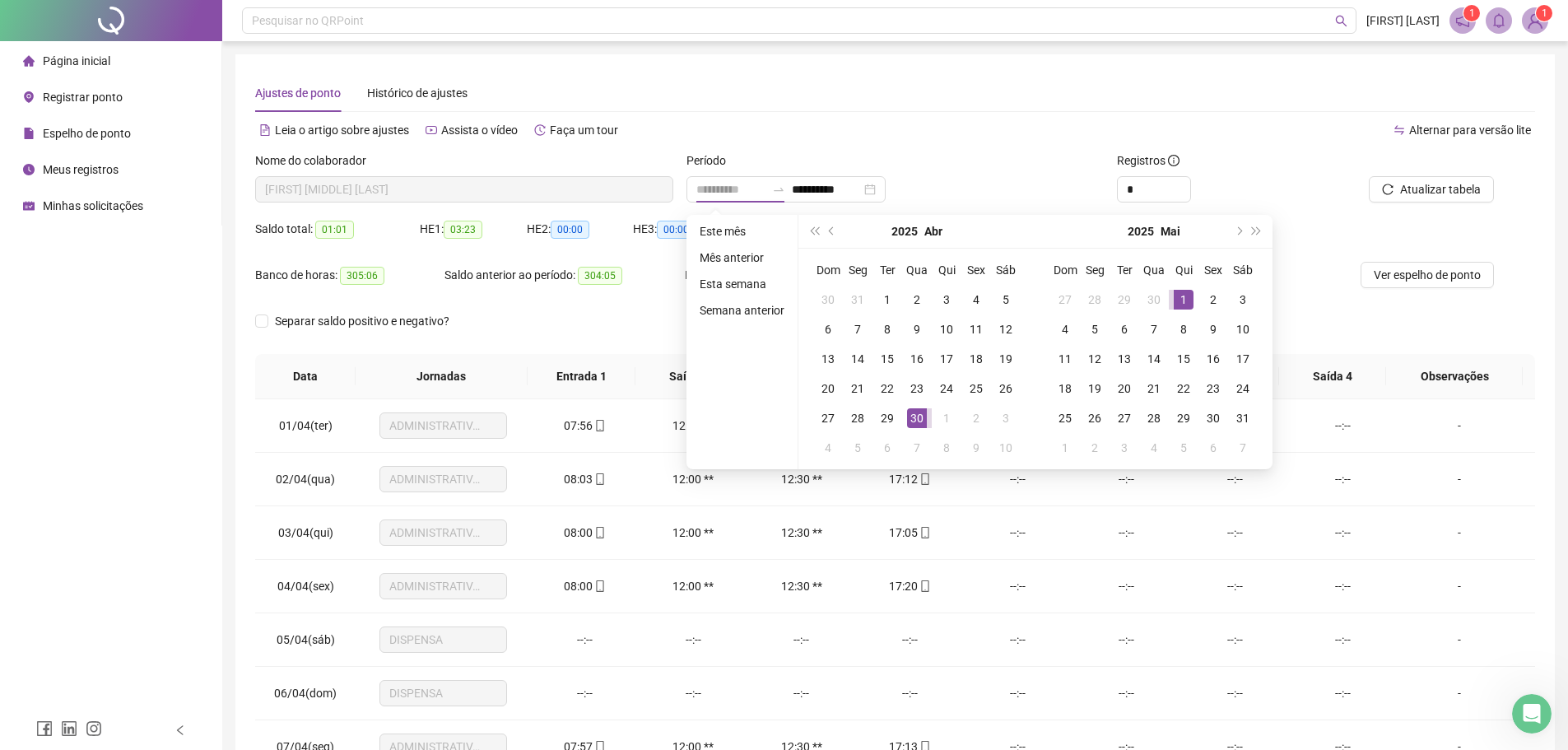 click on "1" at bounding box center [1184, 300] 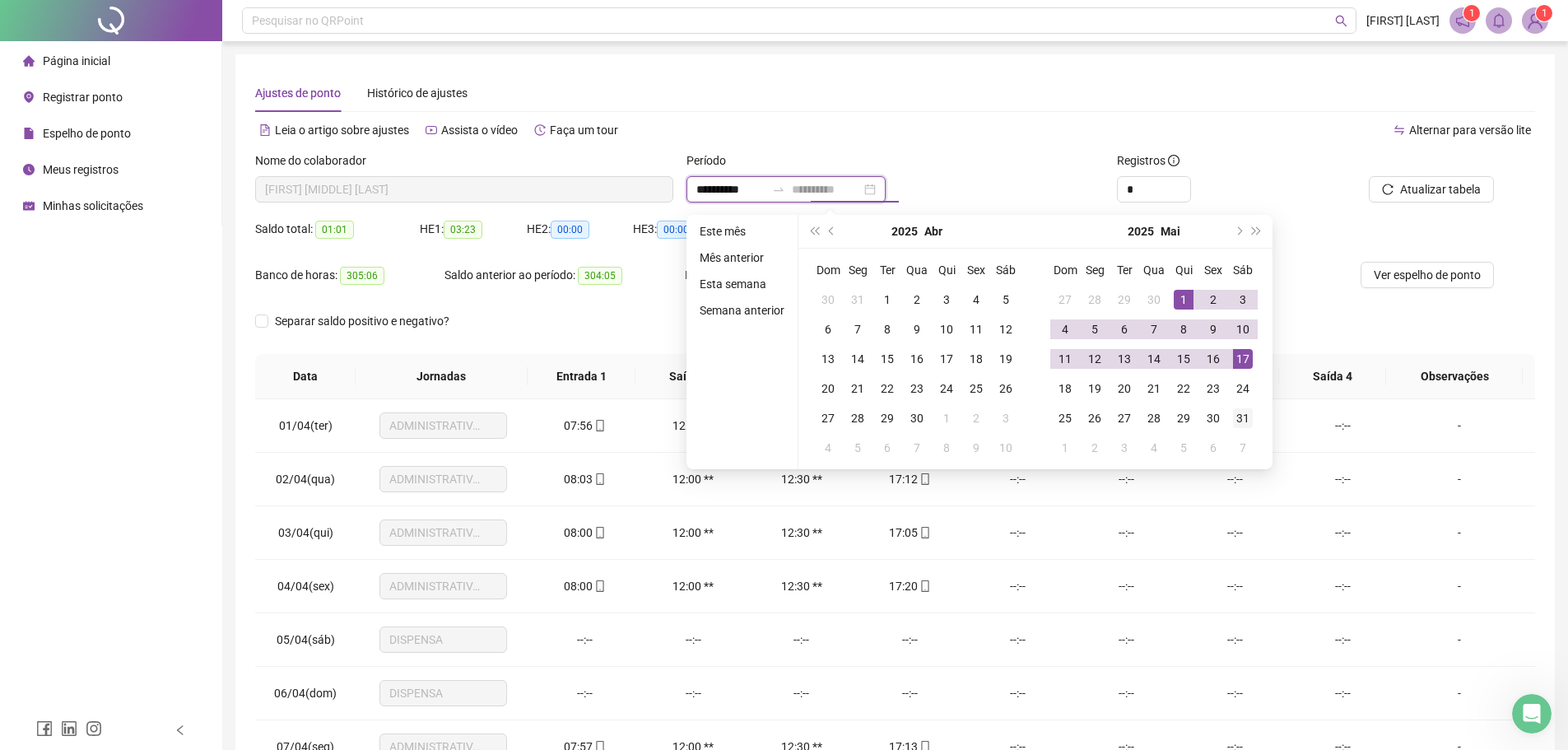 type on "**********" 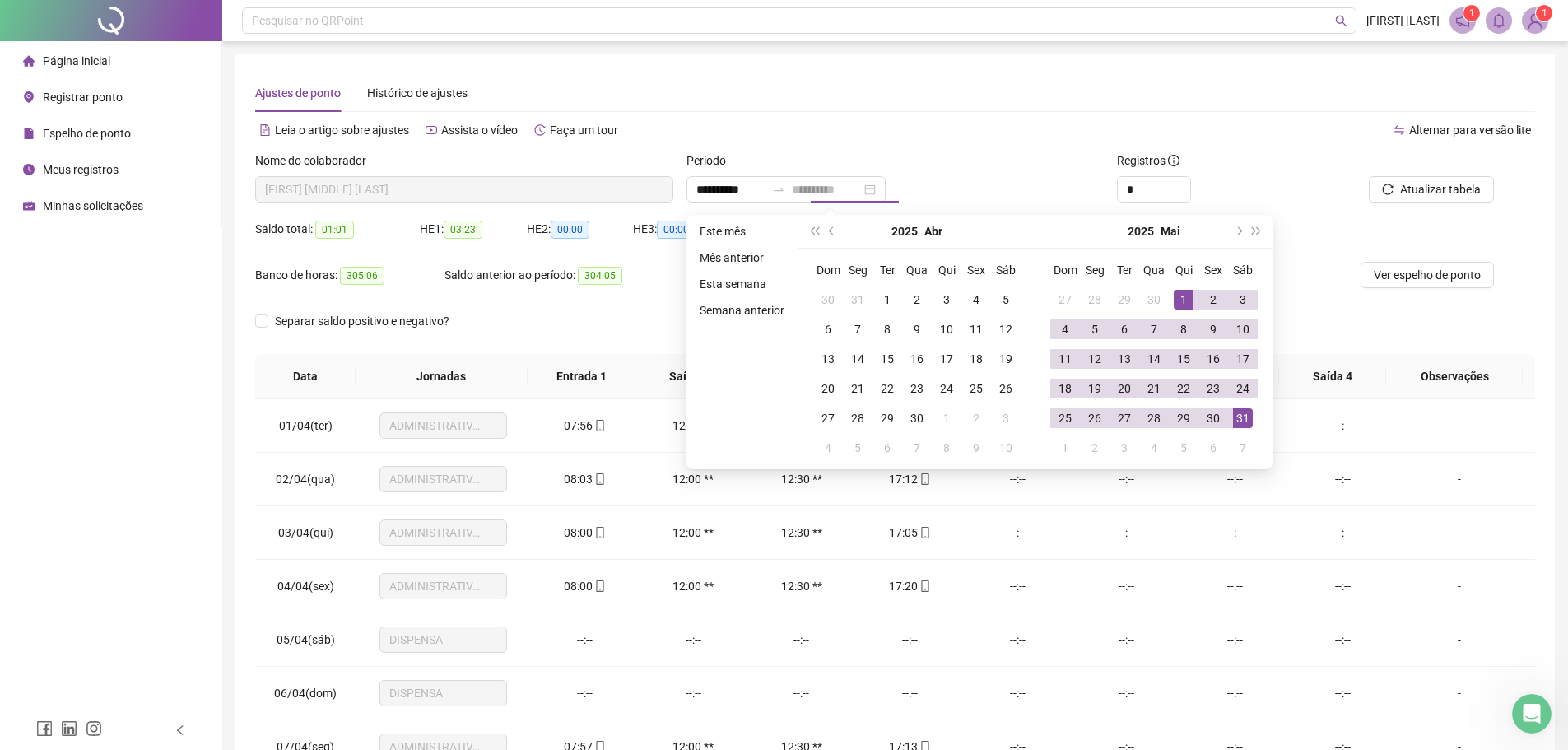 click on "31" at bounding box center [1243, 418] 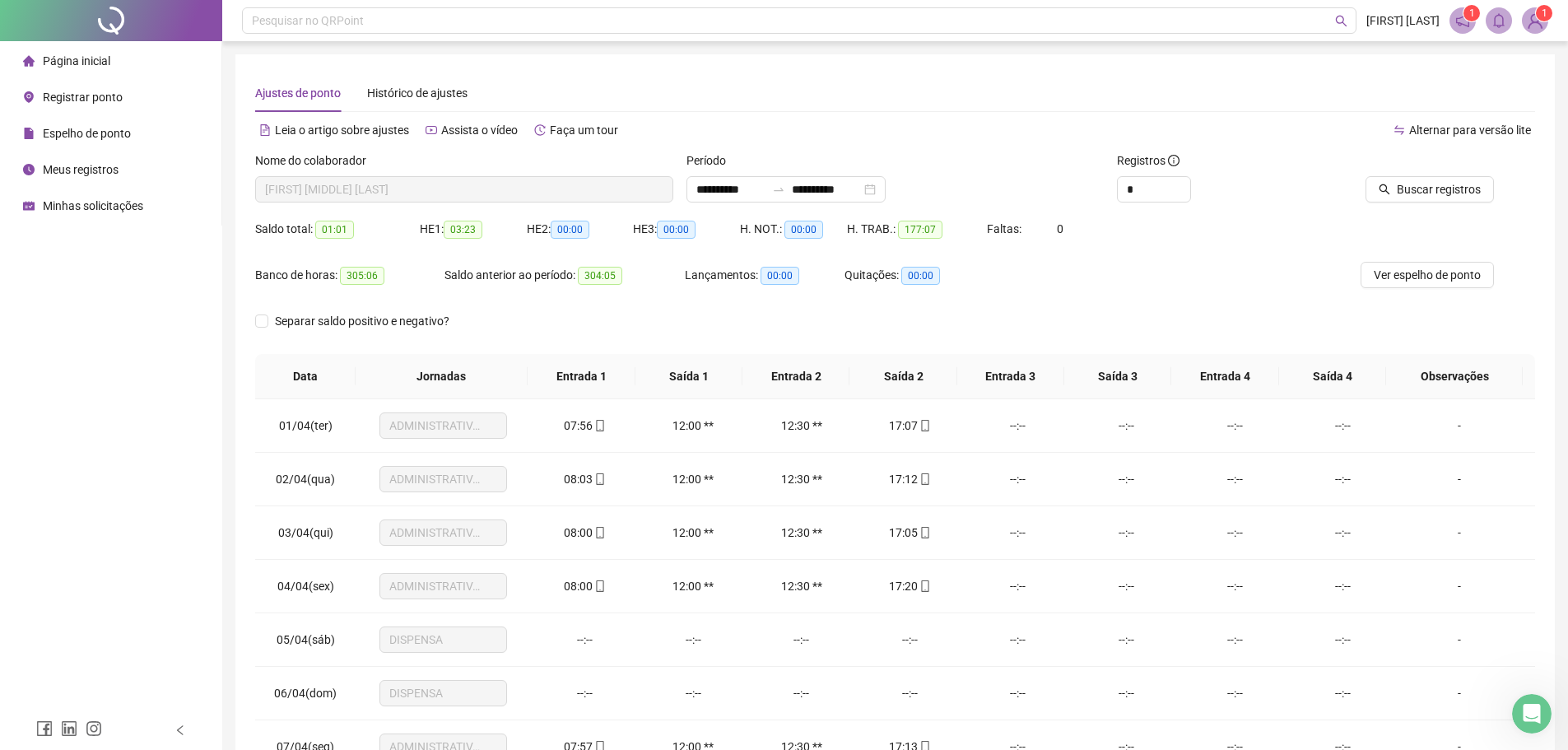 click at bounding box center [1413, 164] 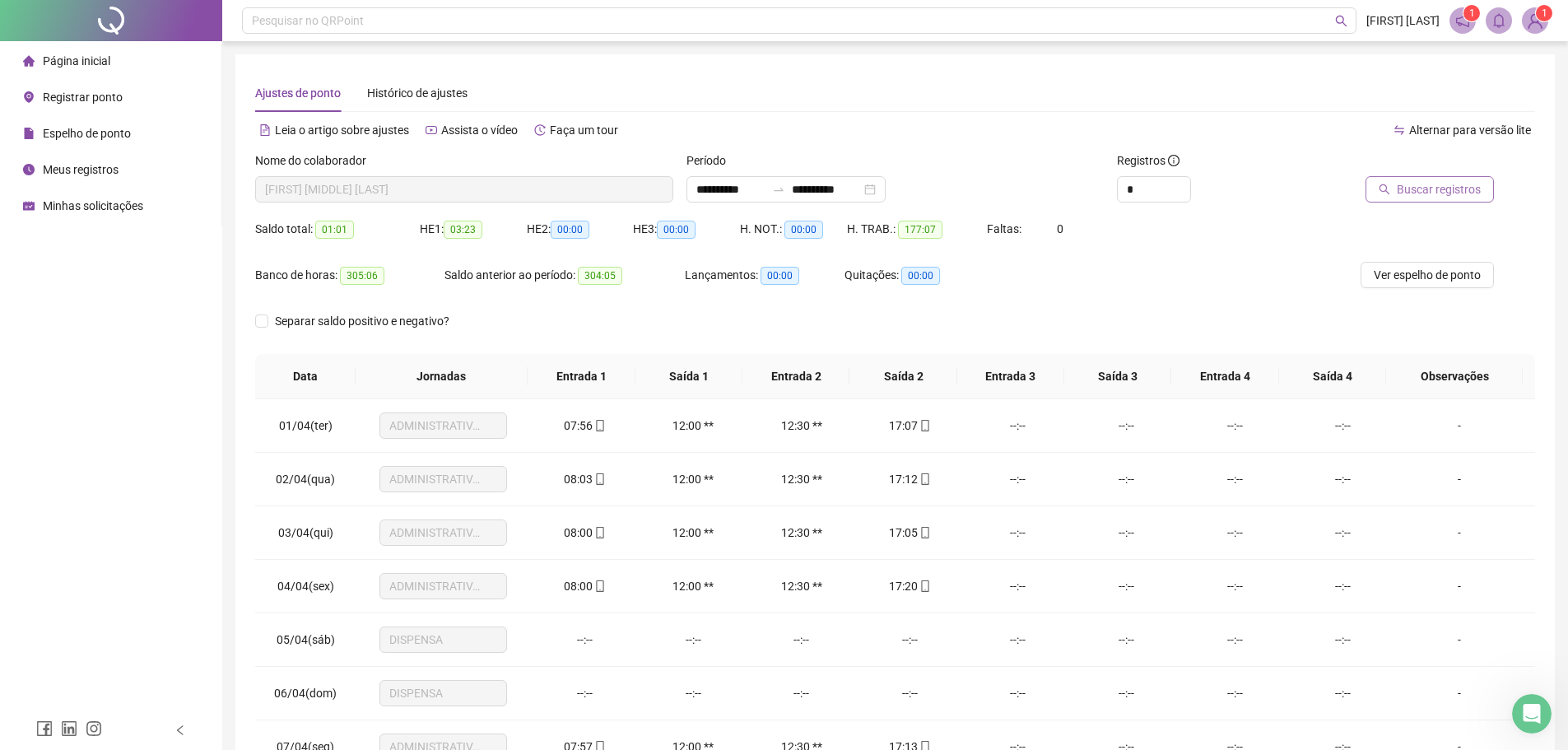 click on "Buscar registros" at bounding box center [1439, 189] 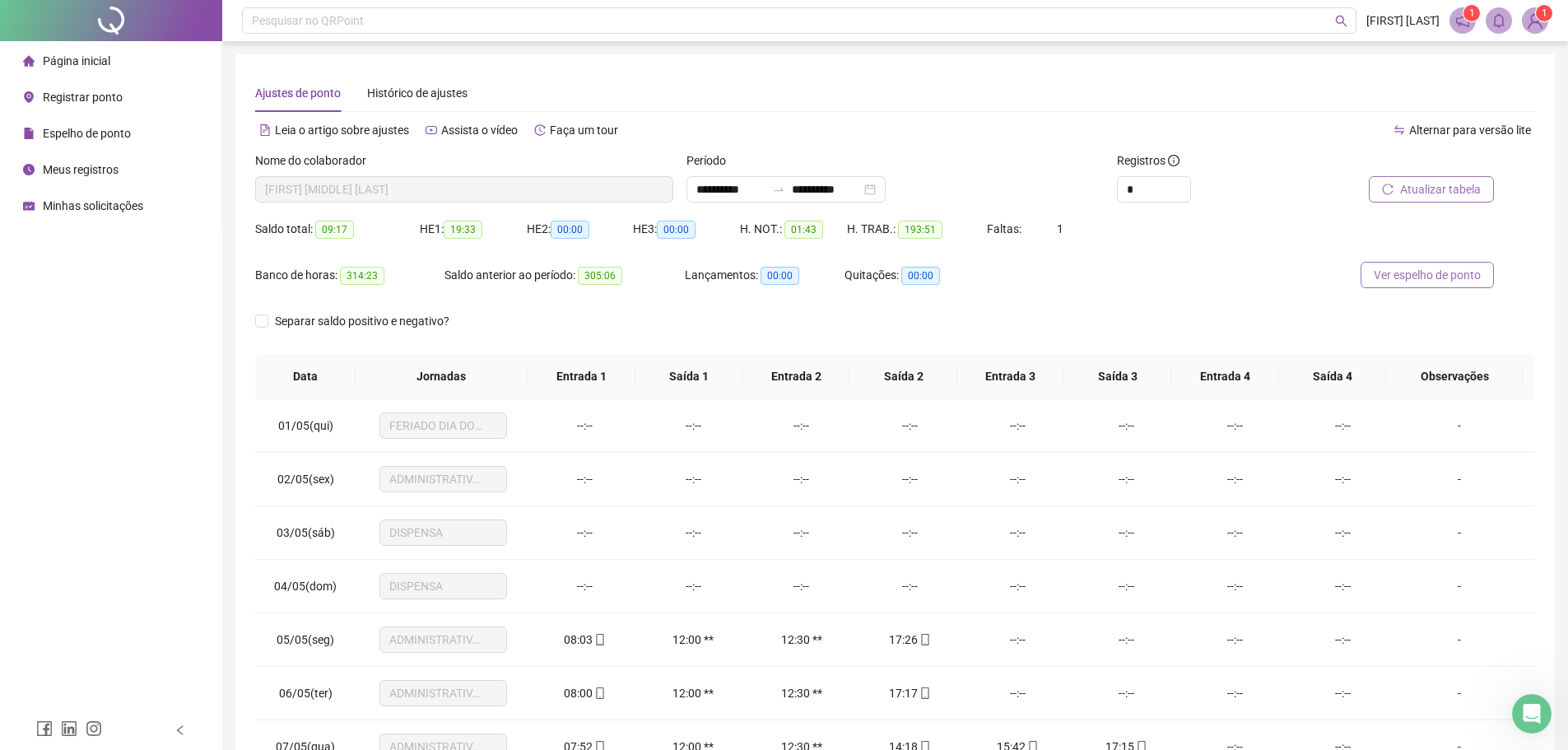 click on "Ver espelho de ponto" at bounding box center (1427, 275) 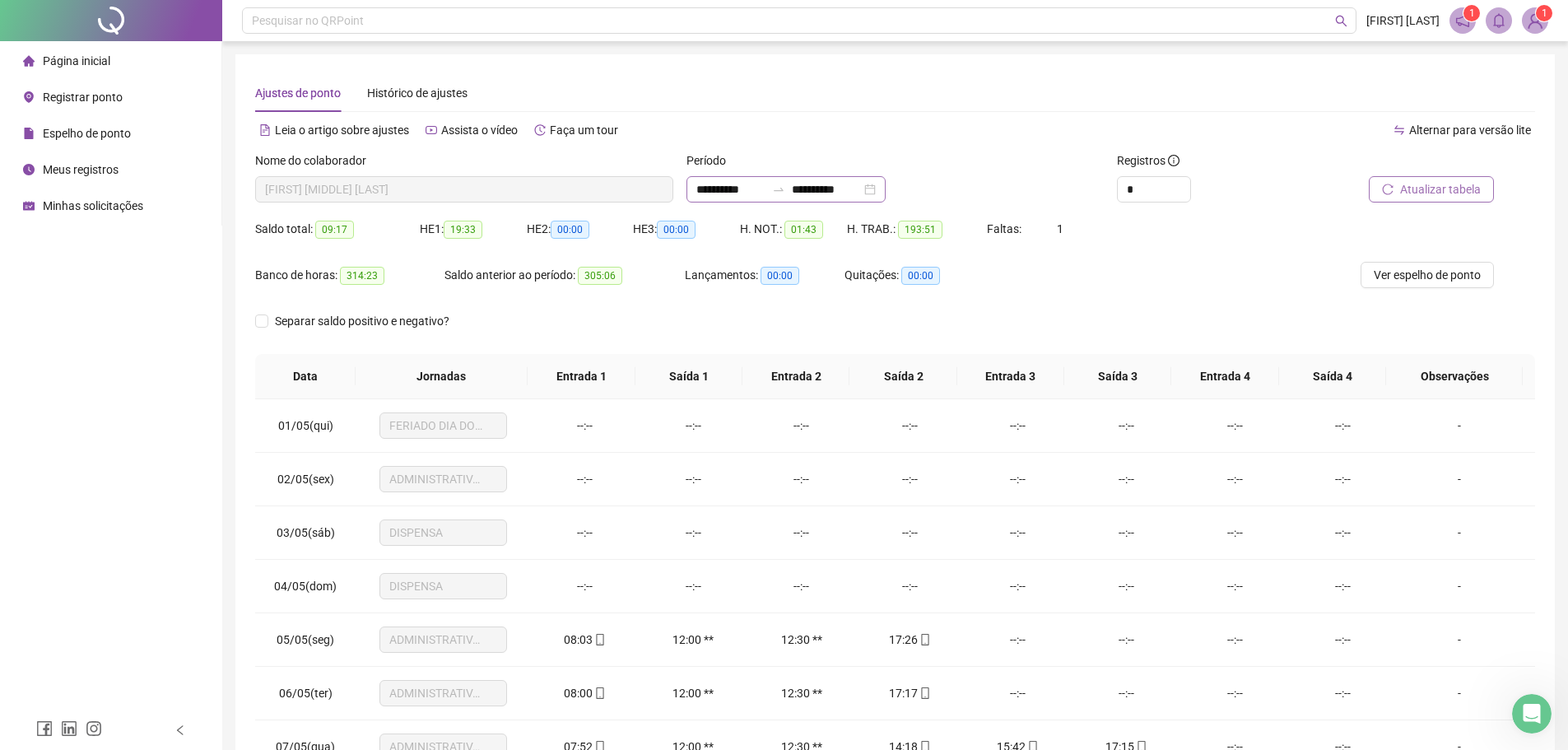 click on "**********" at bounding box center (786, 189) 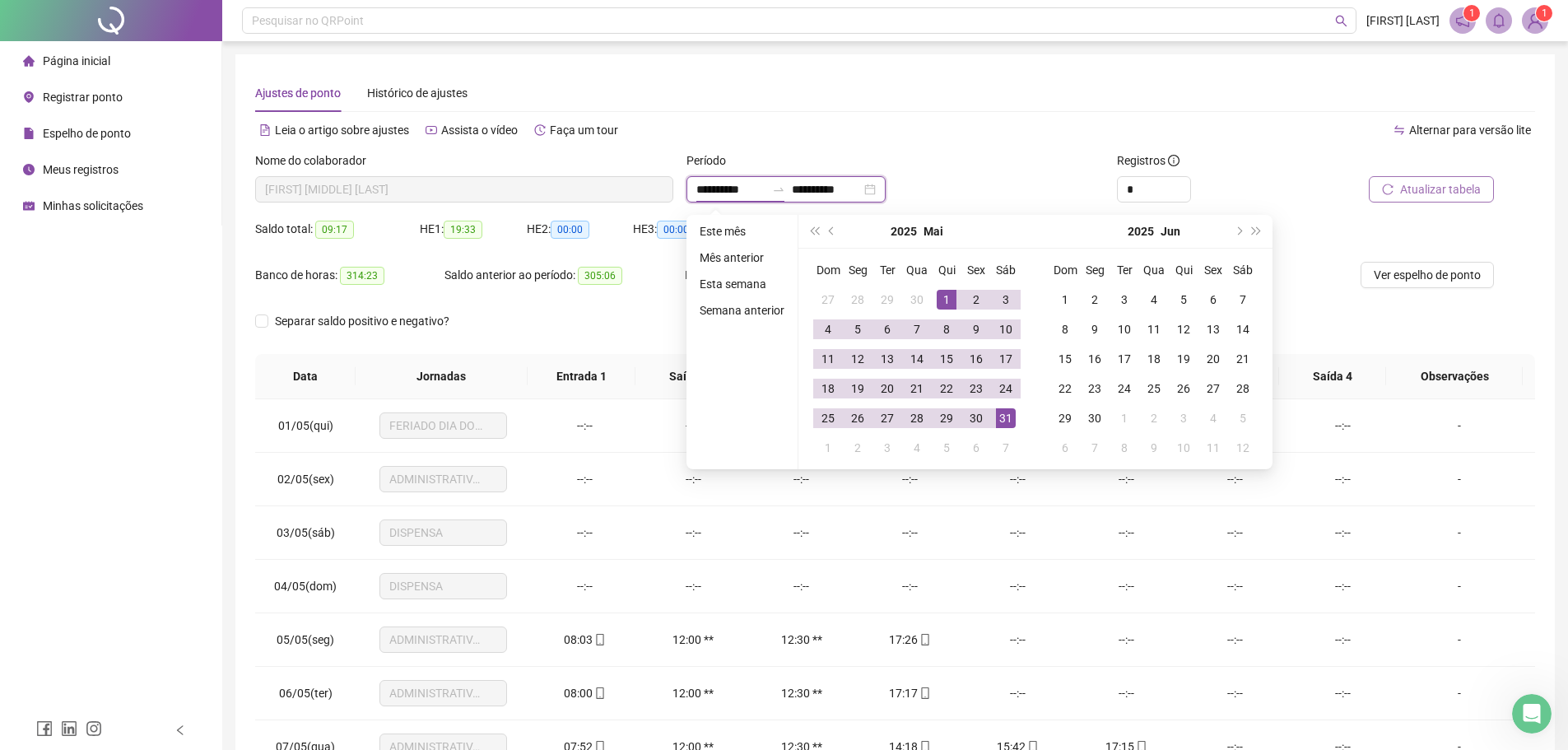 type on "**********" 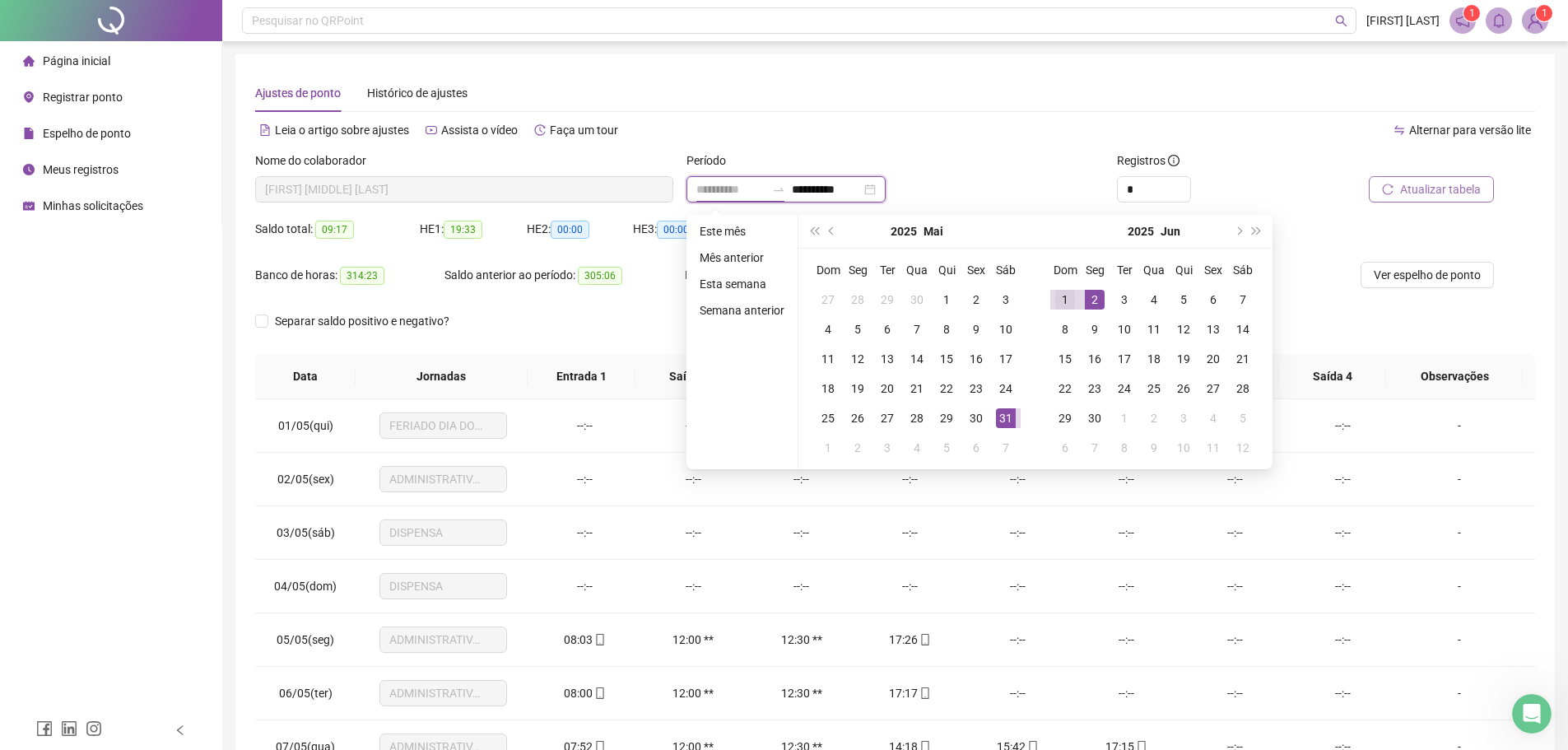 type on "**********" 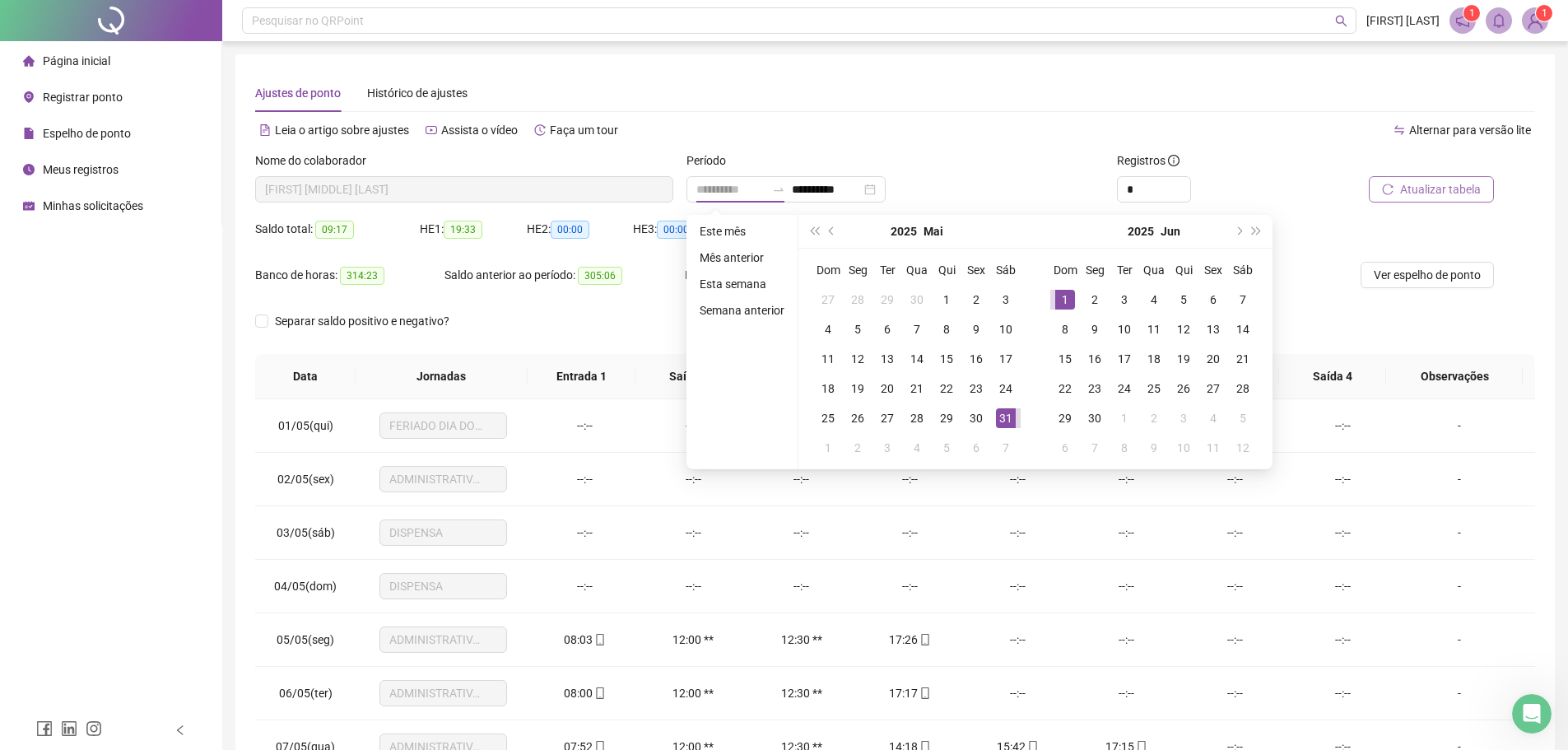 click on "1" at bounding box center (1065, 300) 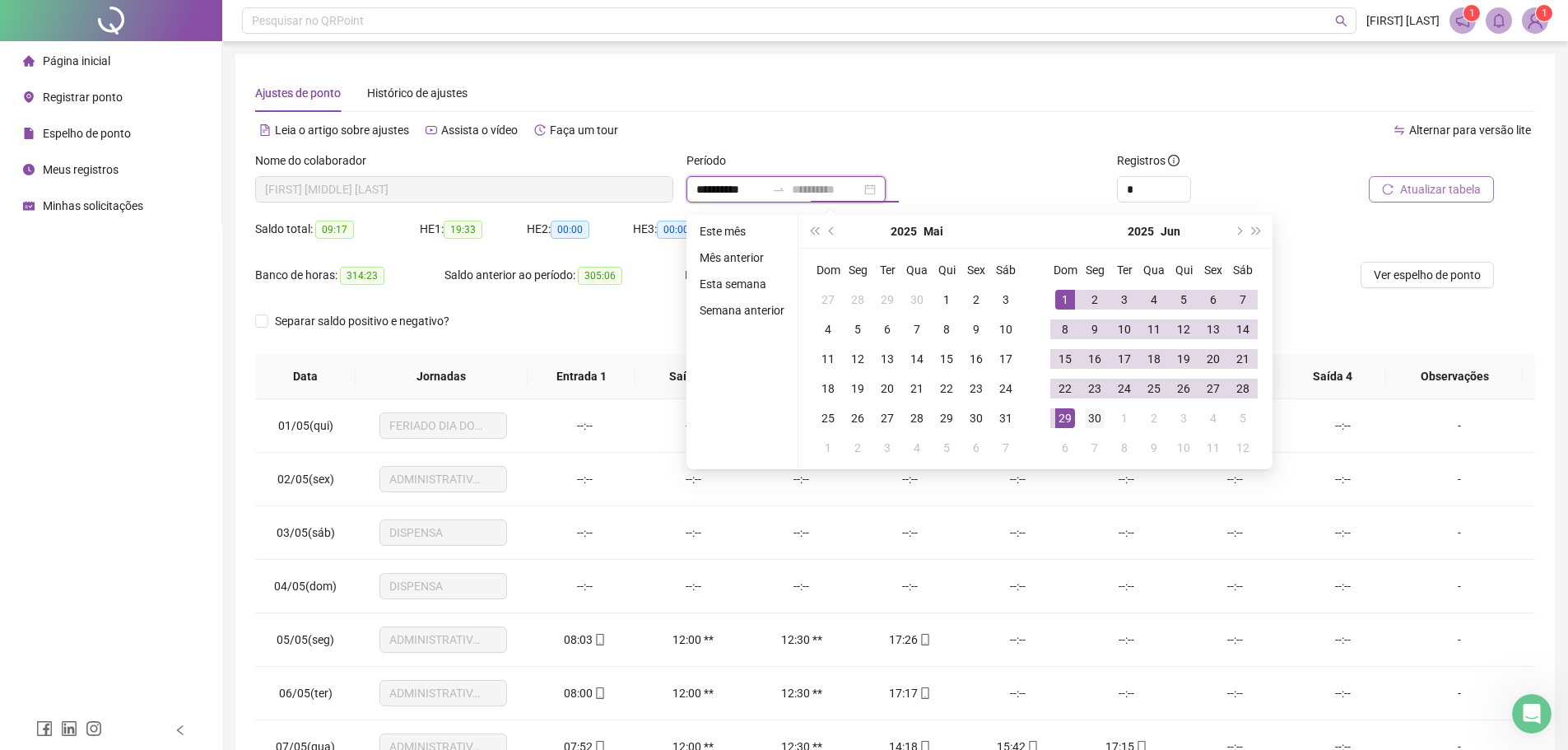 type on "**********" 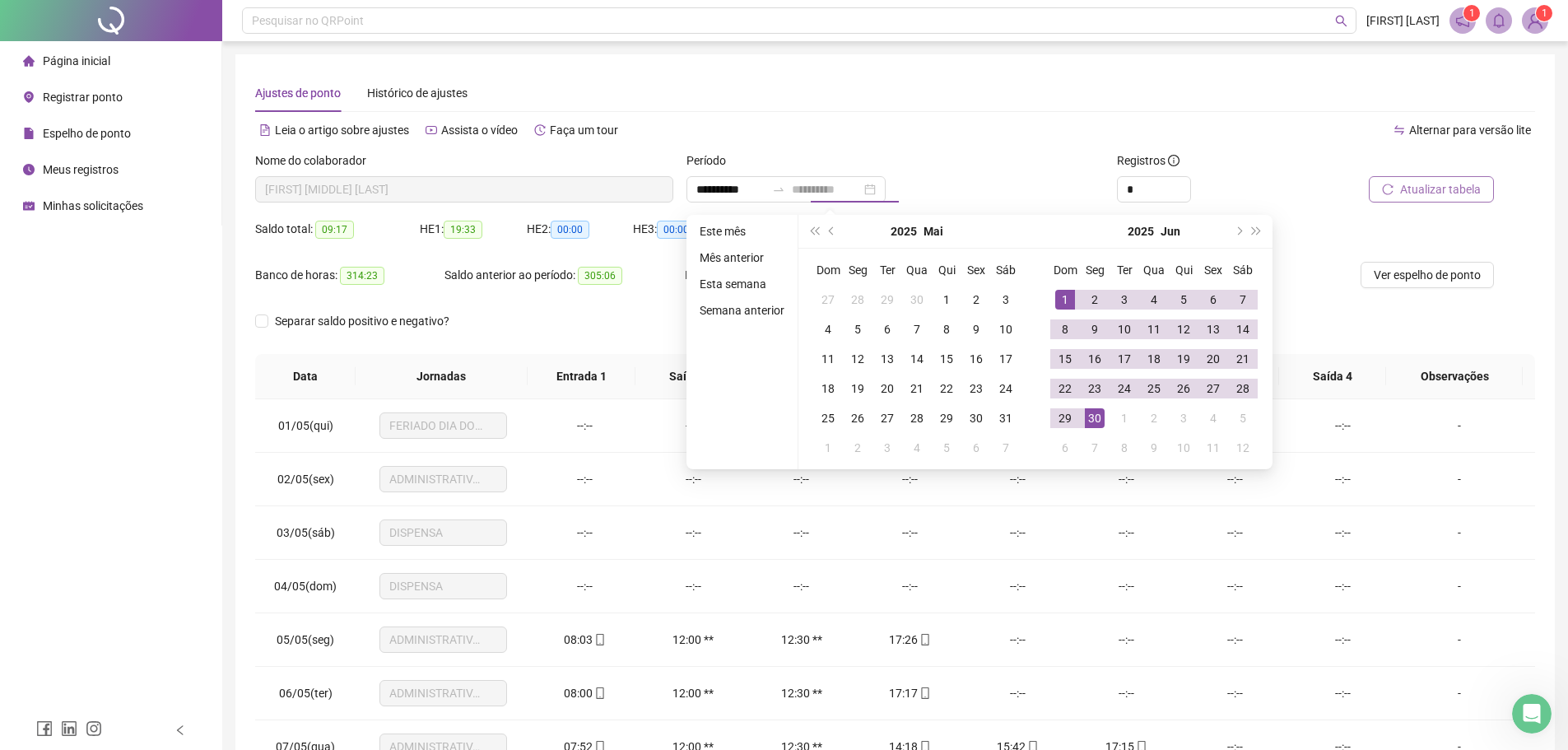 click on "30" at bounding box center (1095, 418) 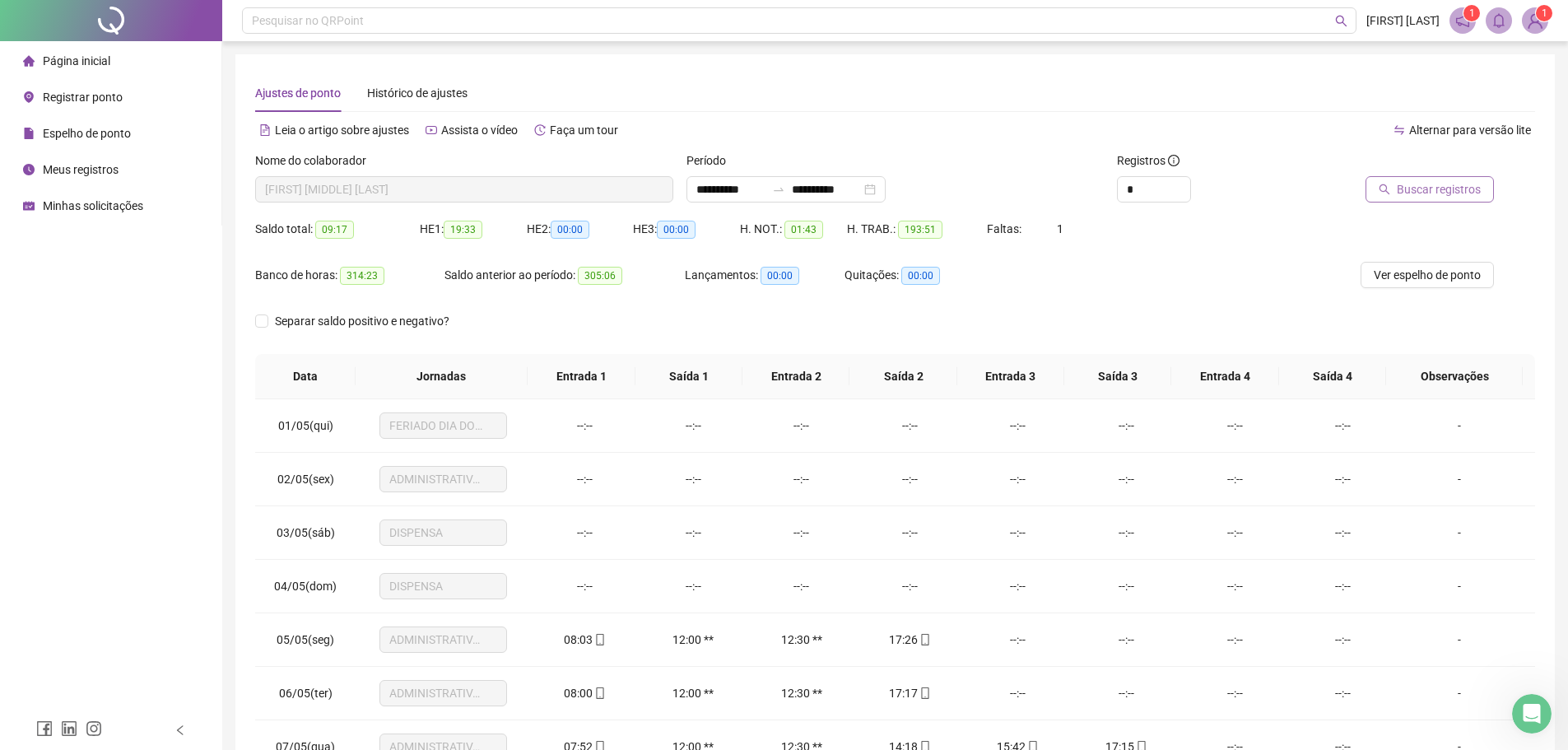 click on "Buscar registros" at bounding box center [1439, 189] 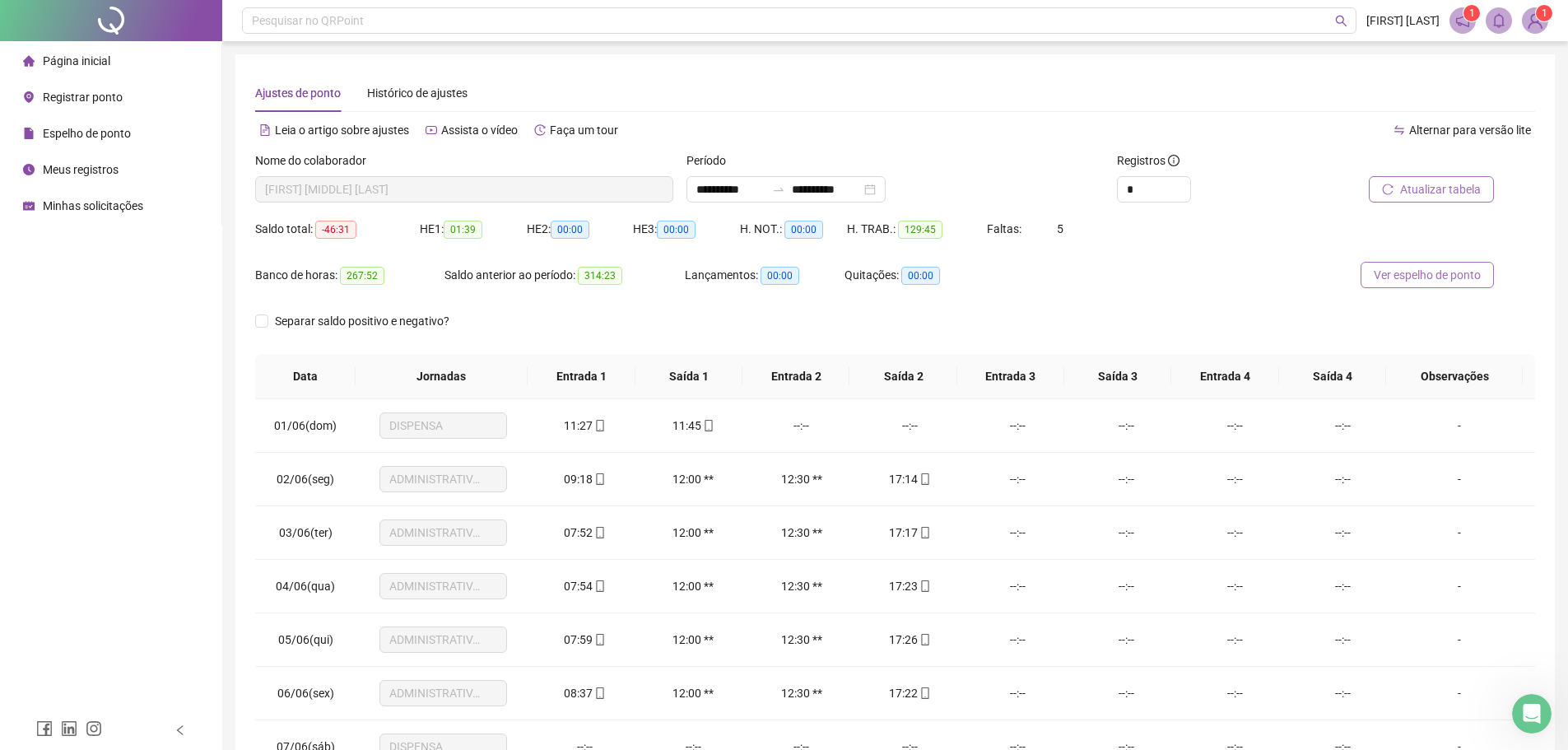 click on "Ver espelho de ponto" at bounding box center (1427, 275) 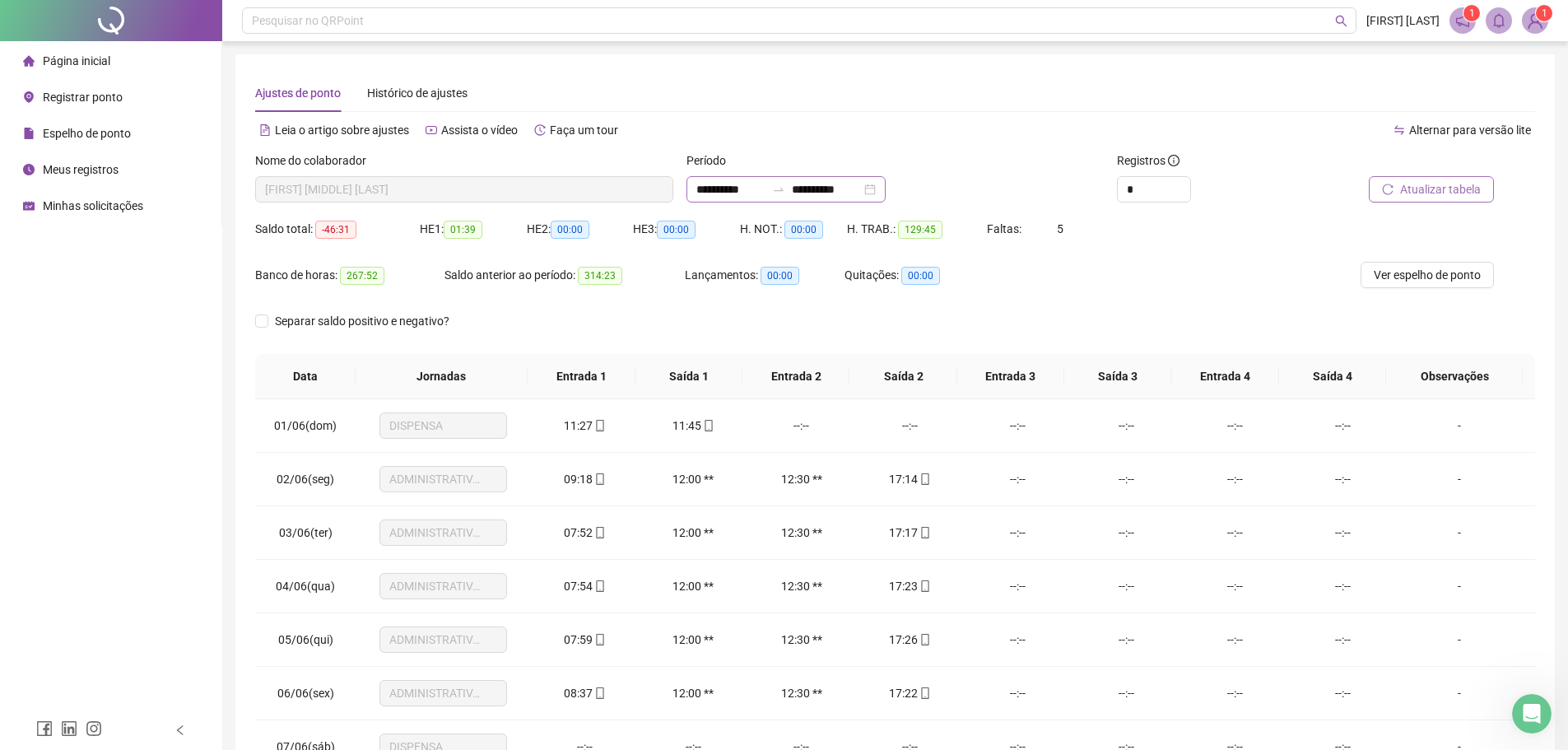 click on "**********" at bounding box center (786, 189) 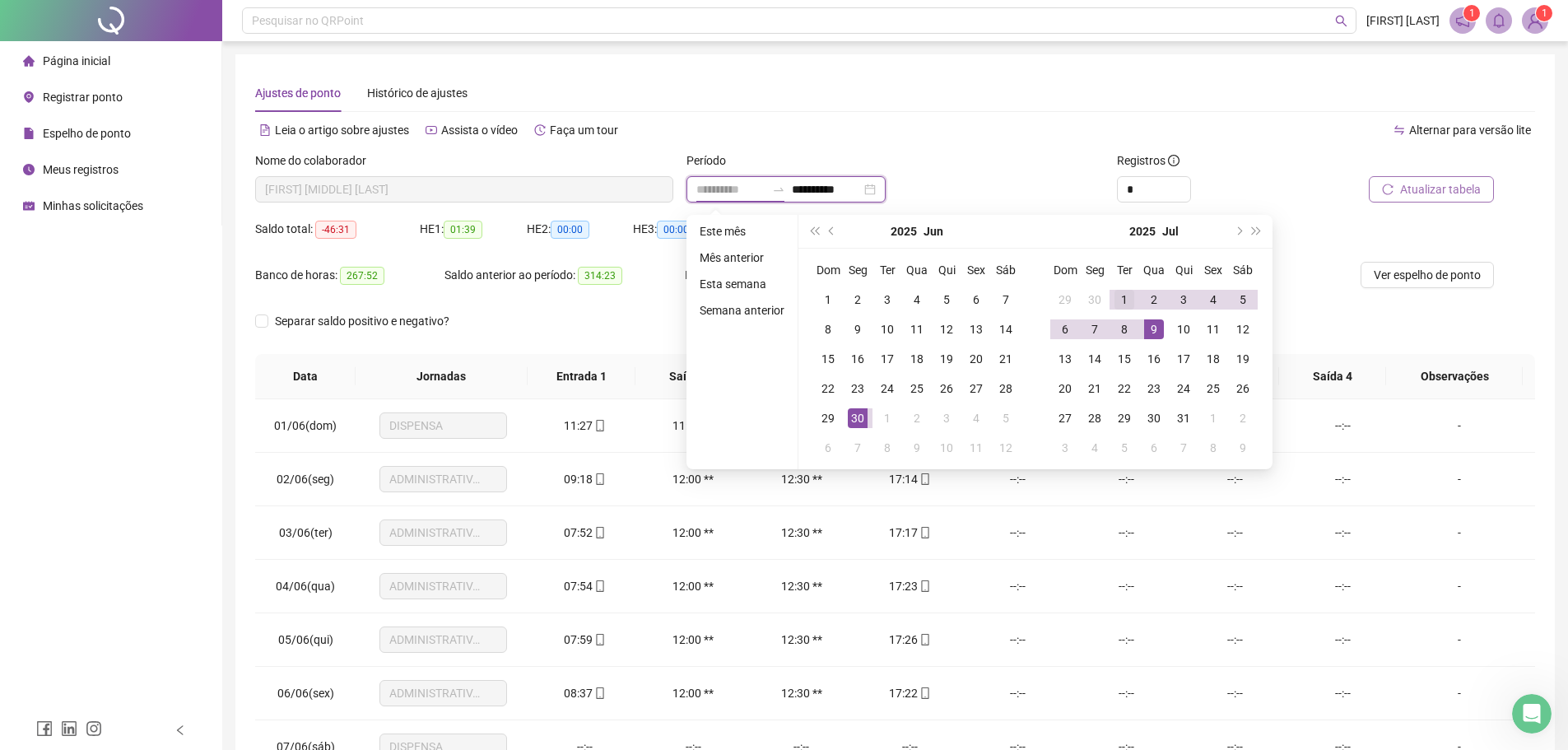 type on "**********" 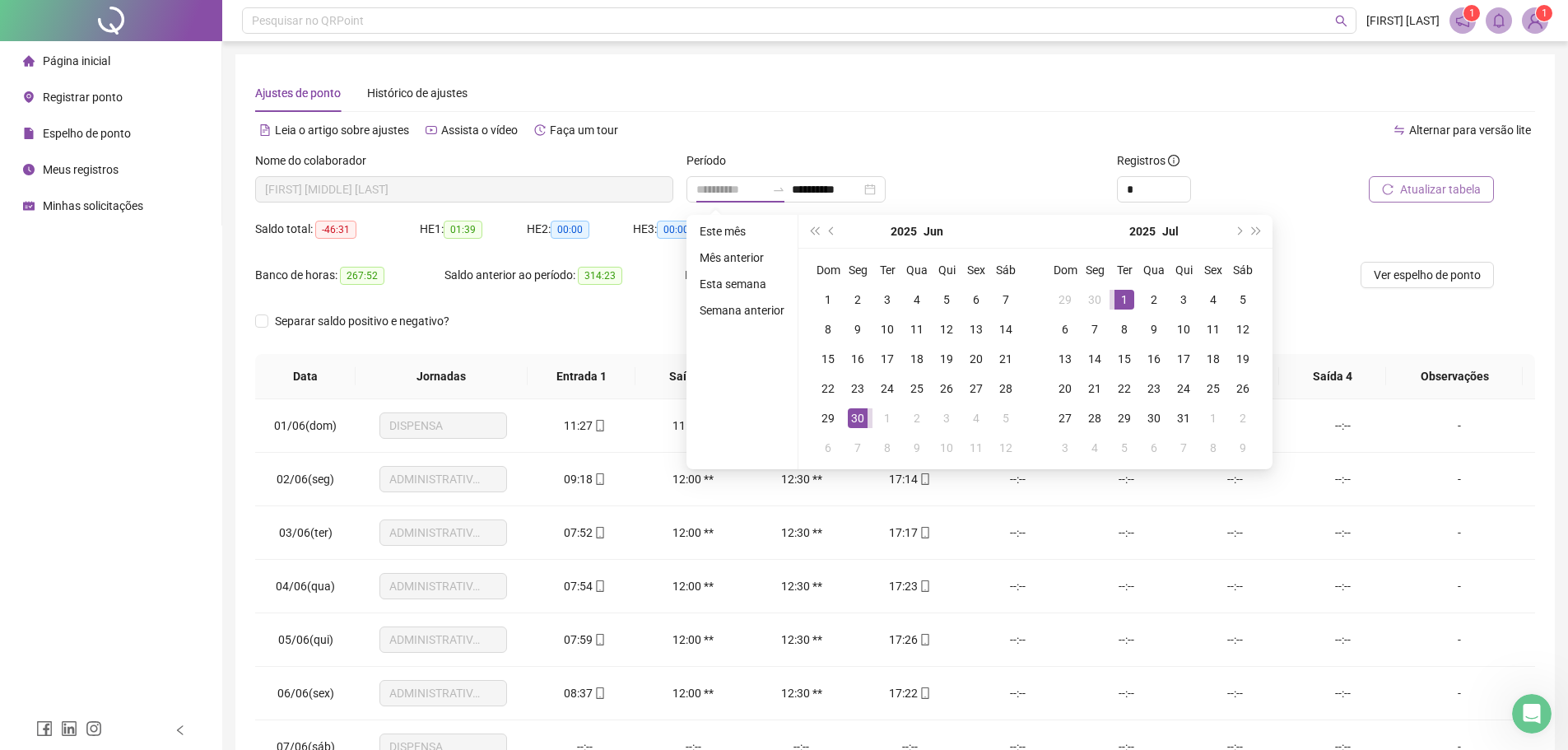 click on "1" at bounding box center (1124, 300) 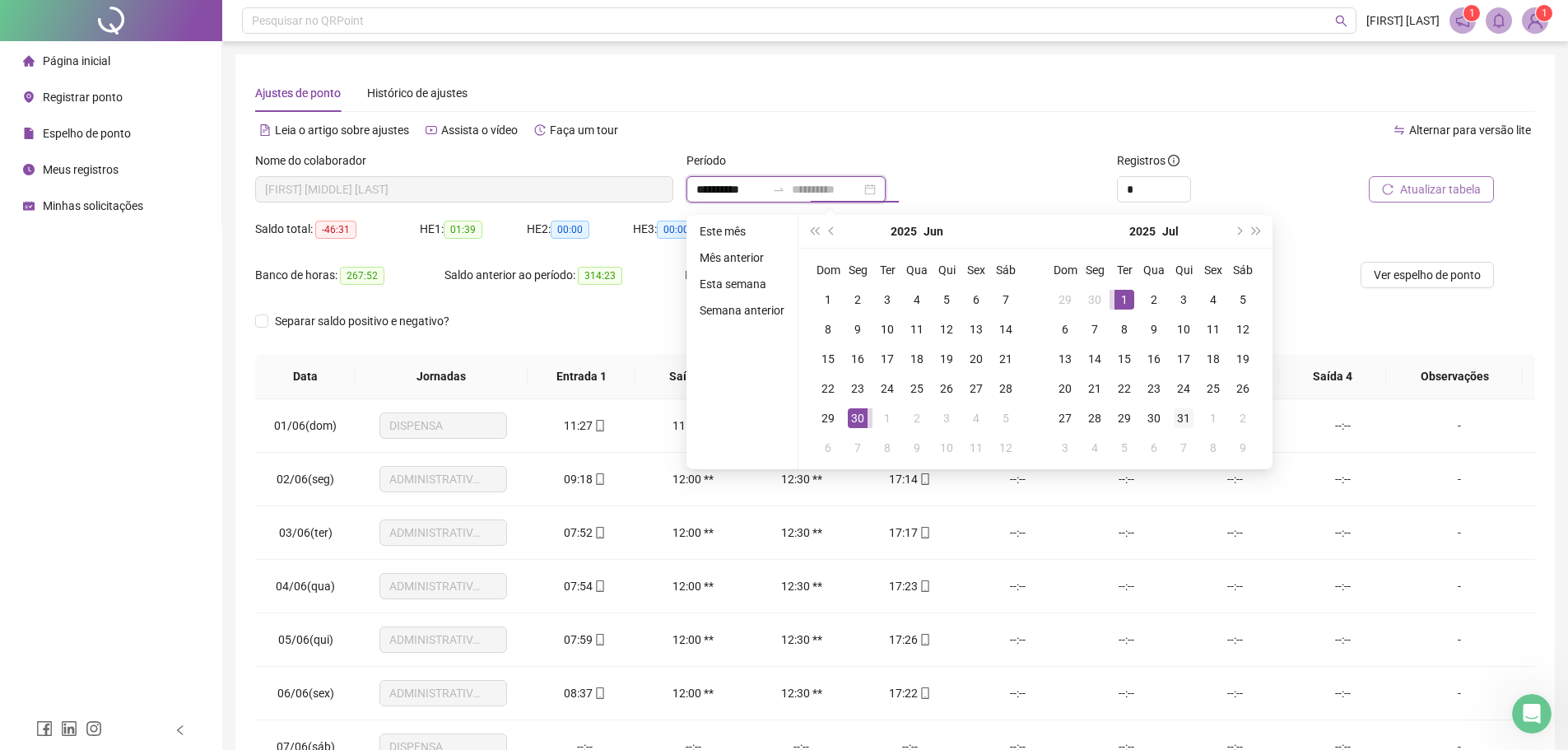 type on "**********" 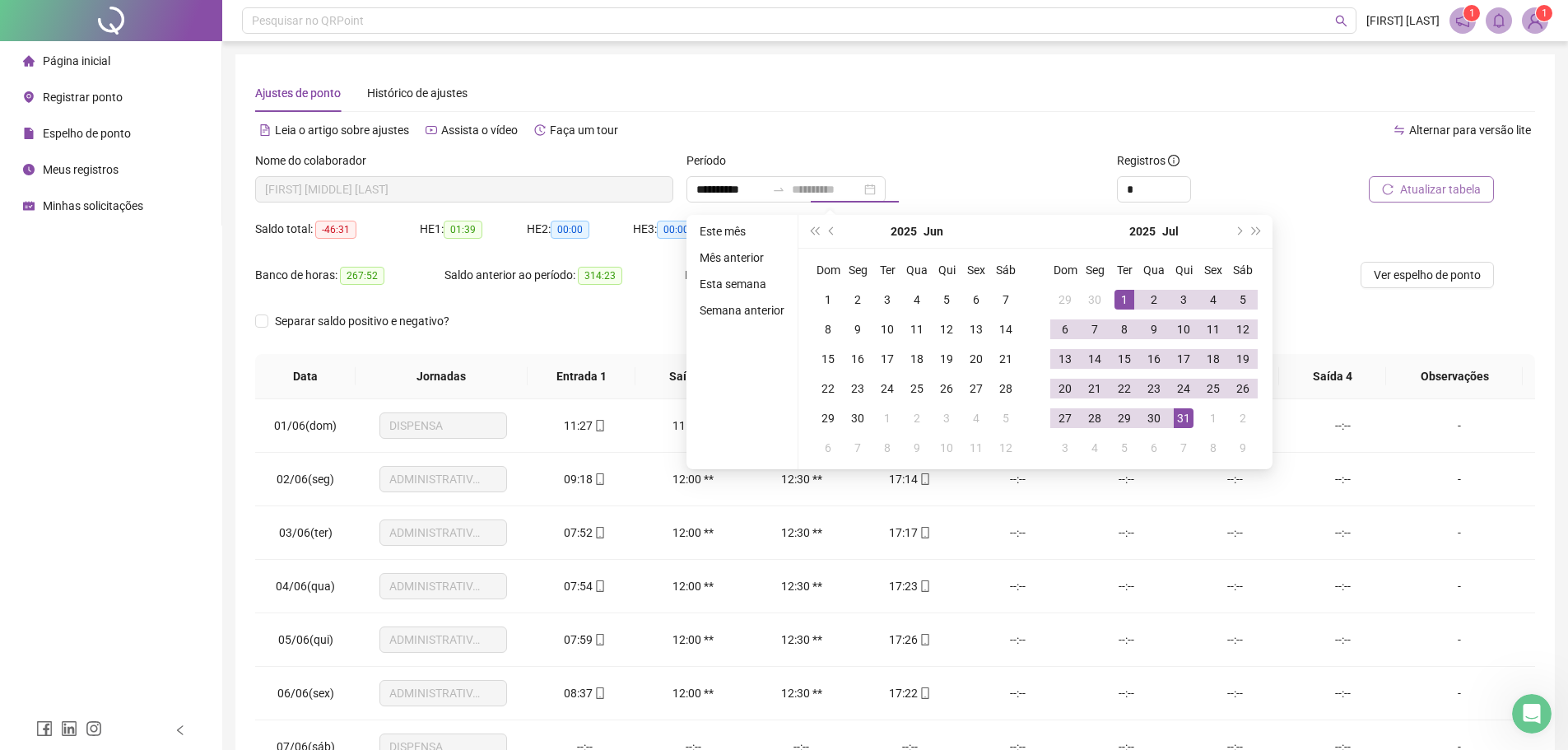 click on "31" at bounding box center (1184, 418) 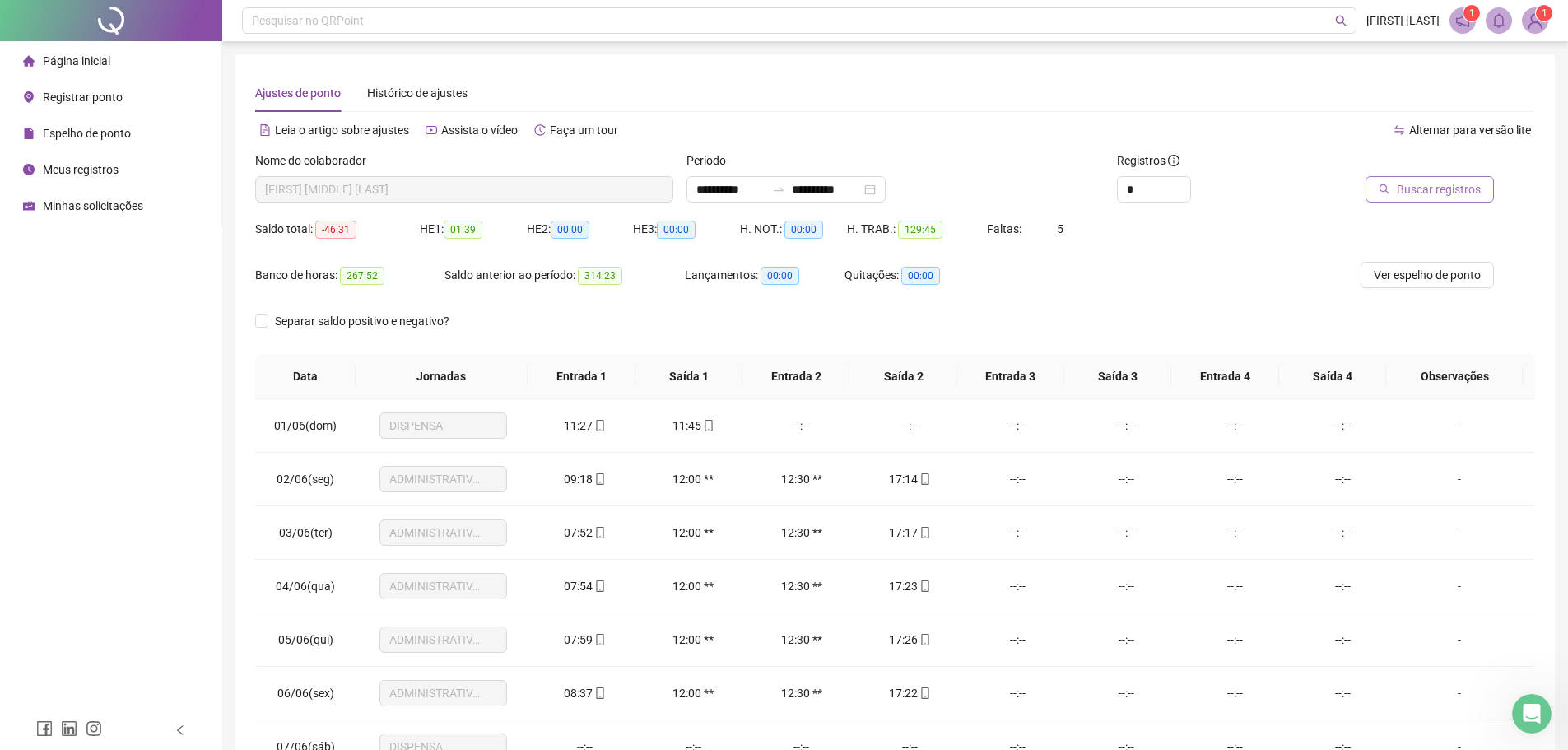 click on "Buscar registros" at bounding box center [1430, 189] 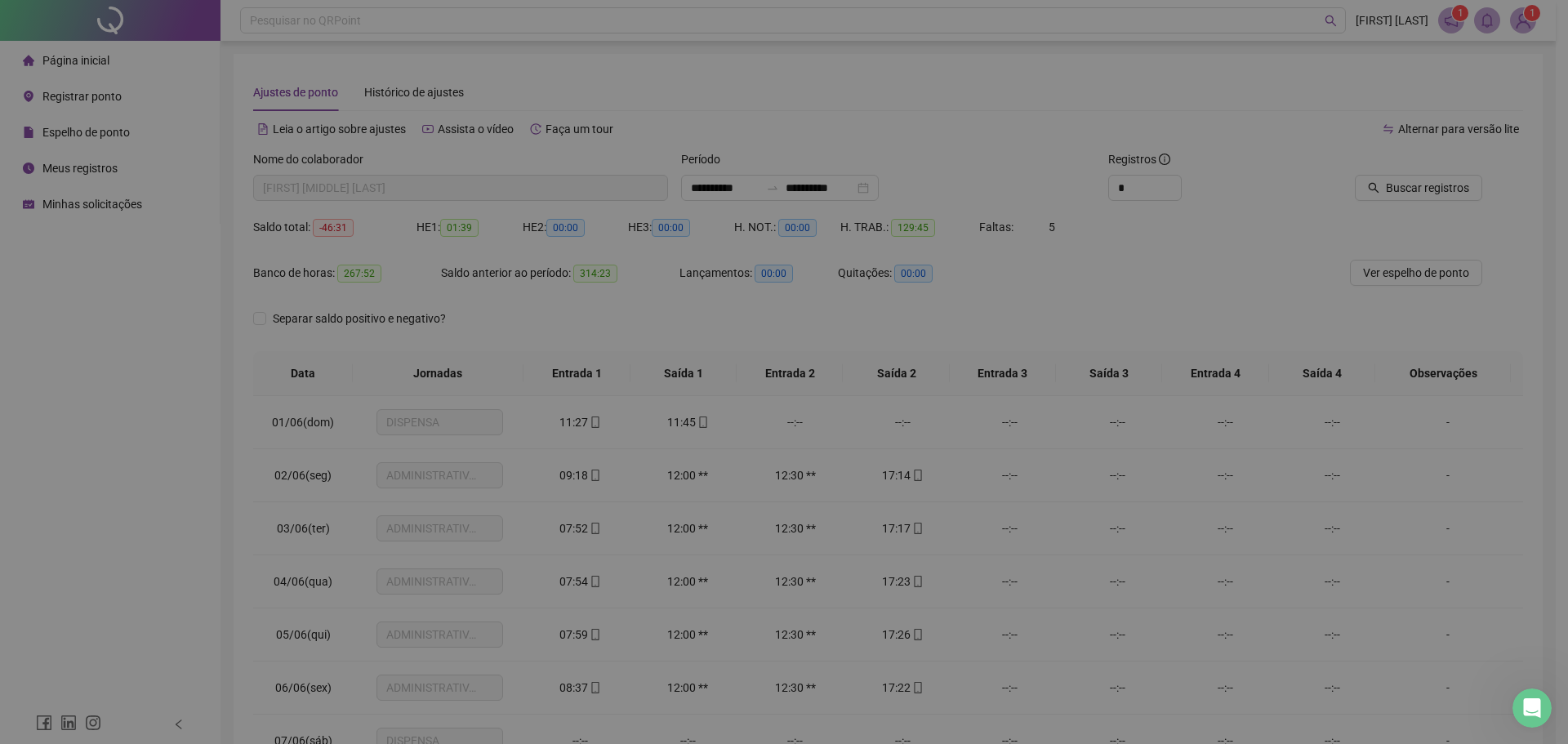 click on "Buscando registros Os registros de ponto estão sendo buscados... OK" at bounding box center (784, 372) 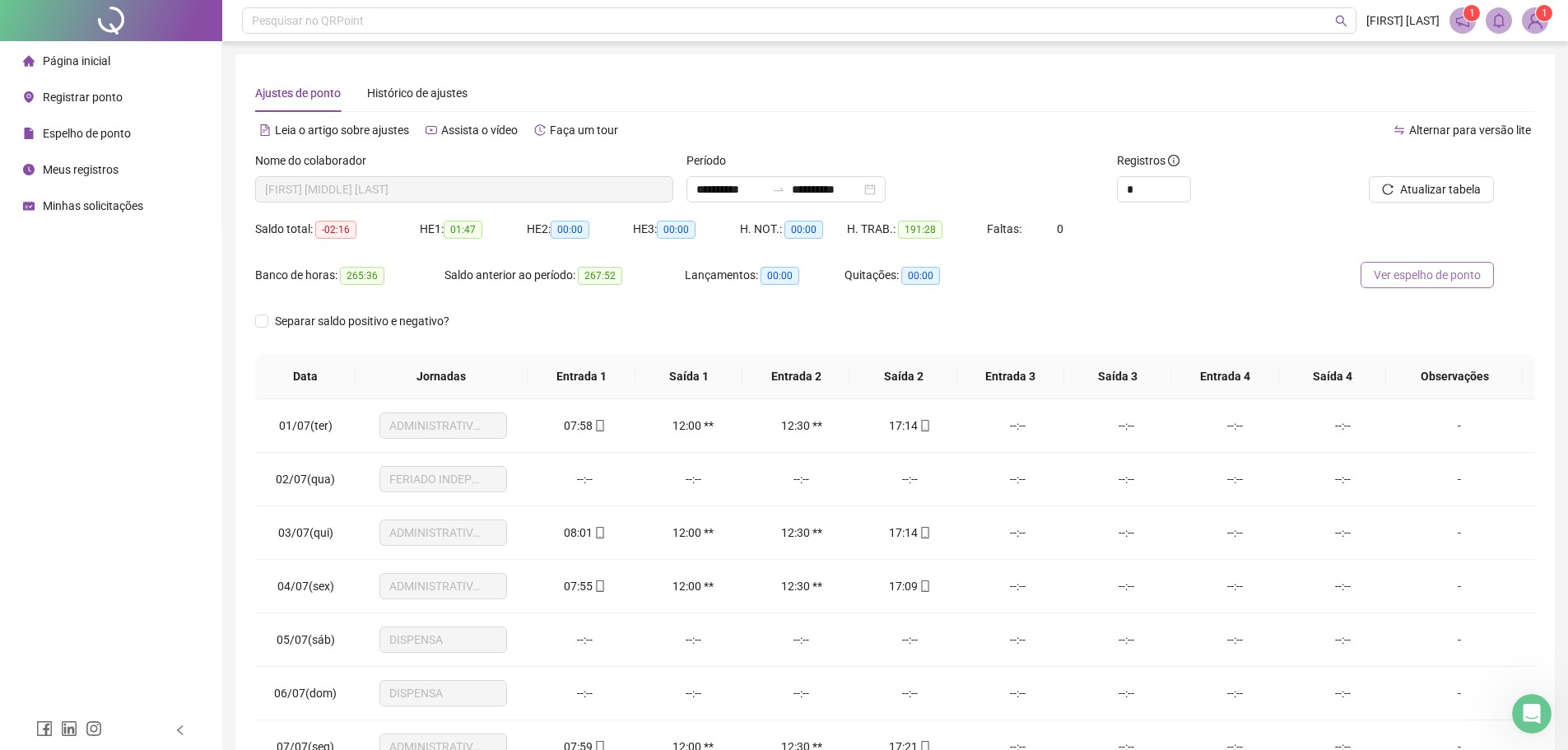 click on "Ver espelho de ponto" at bounding box center (1427, 275) 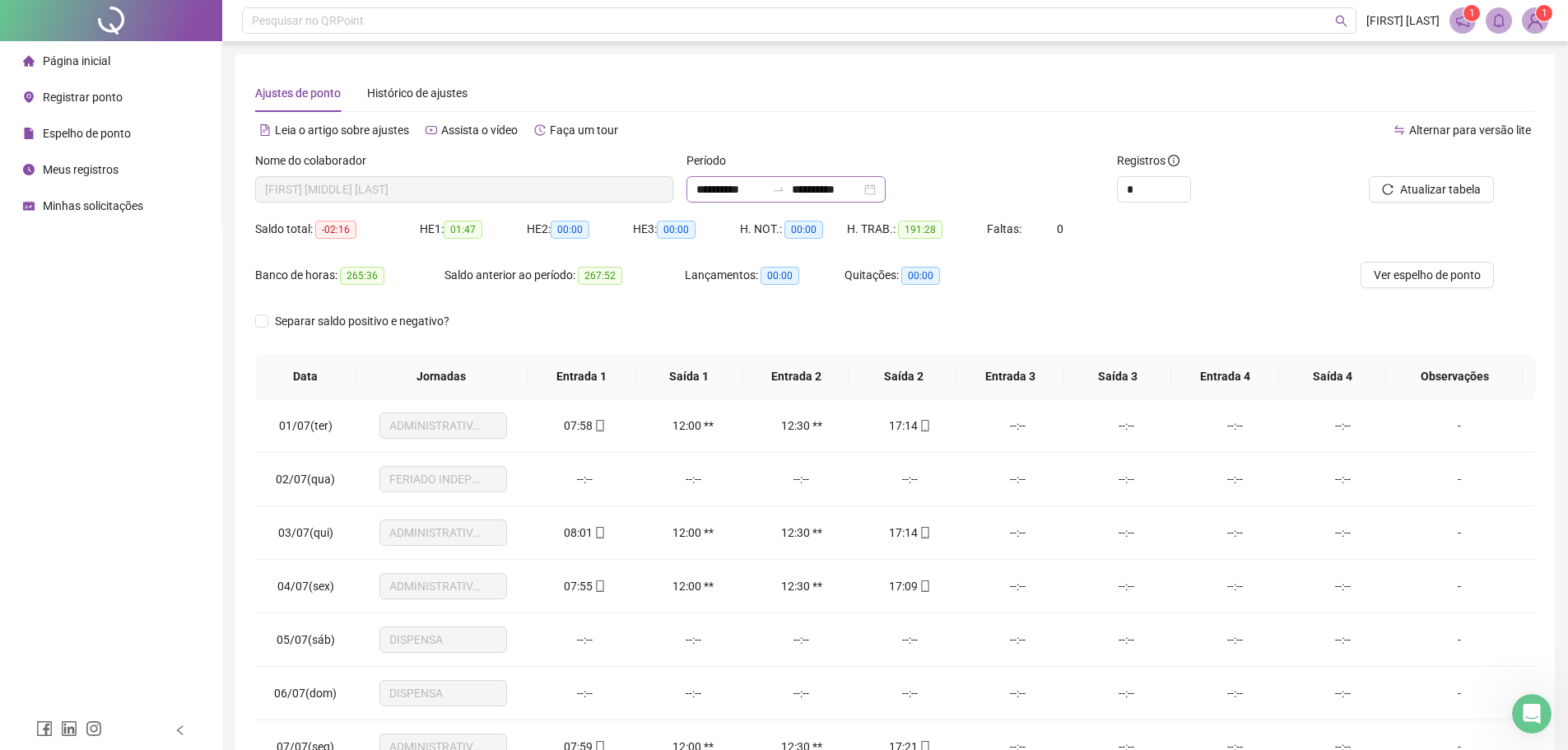click on "**********" at bounding box center (786, 189) 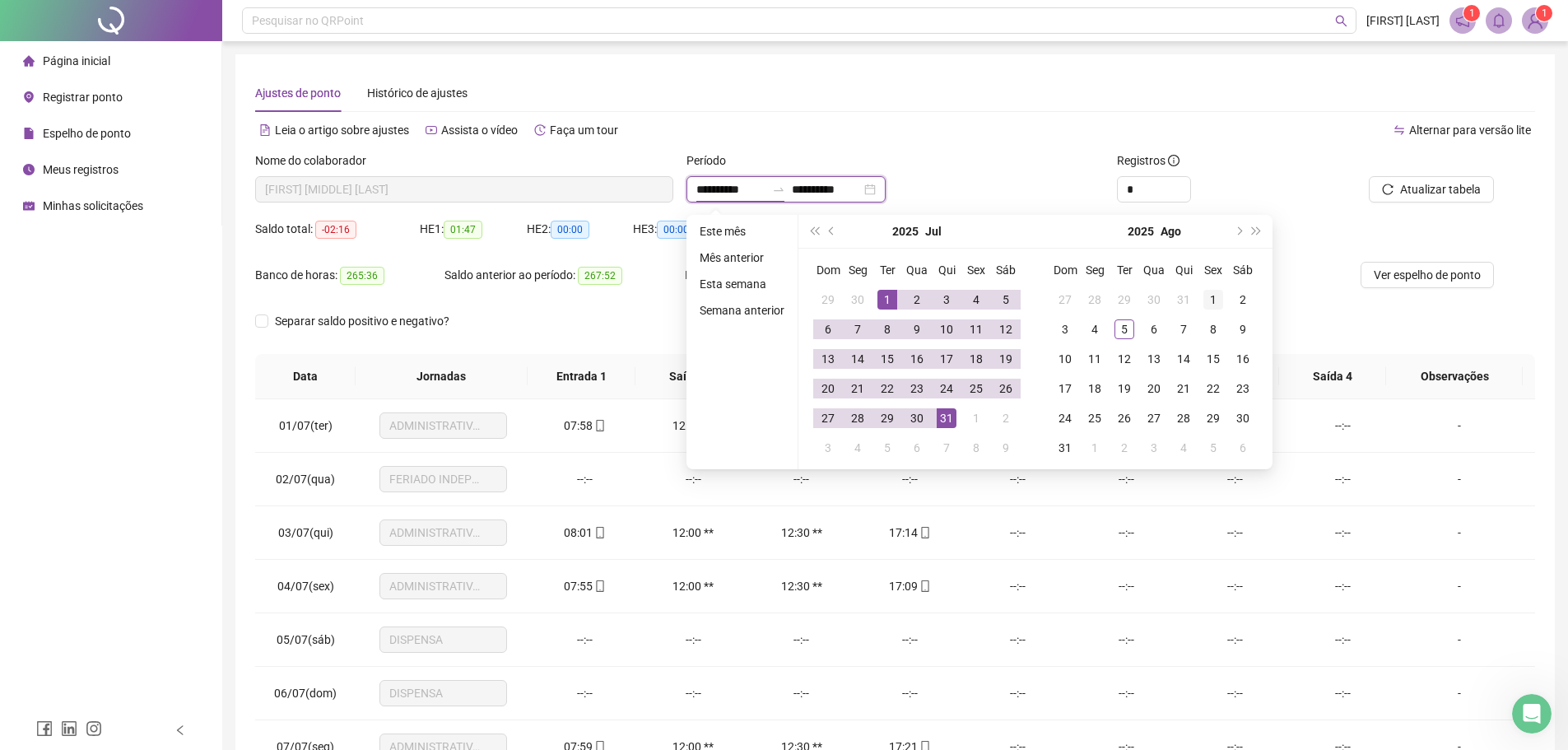 type on "**********" 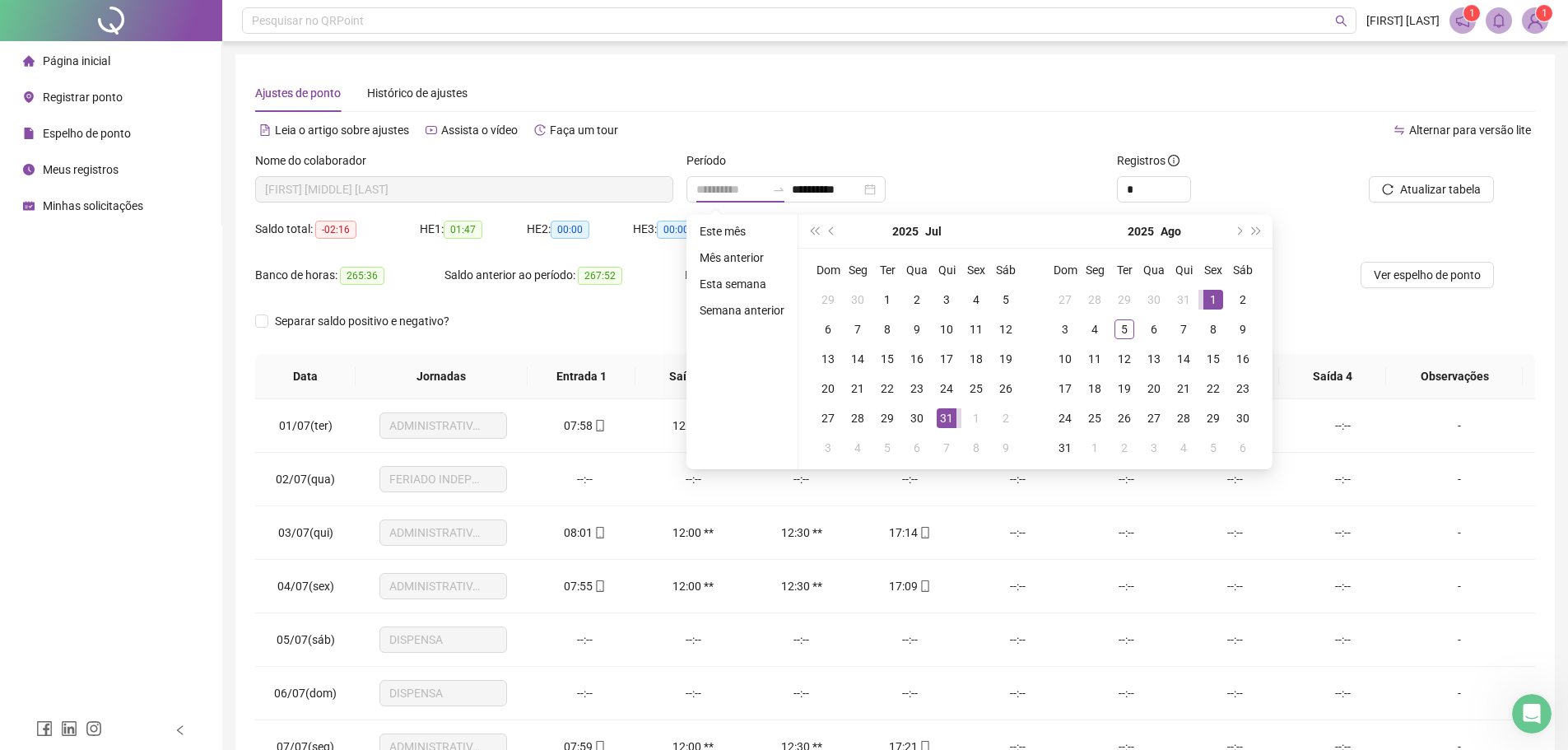 click on "1" at bounding box center [1213, 300] 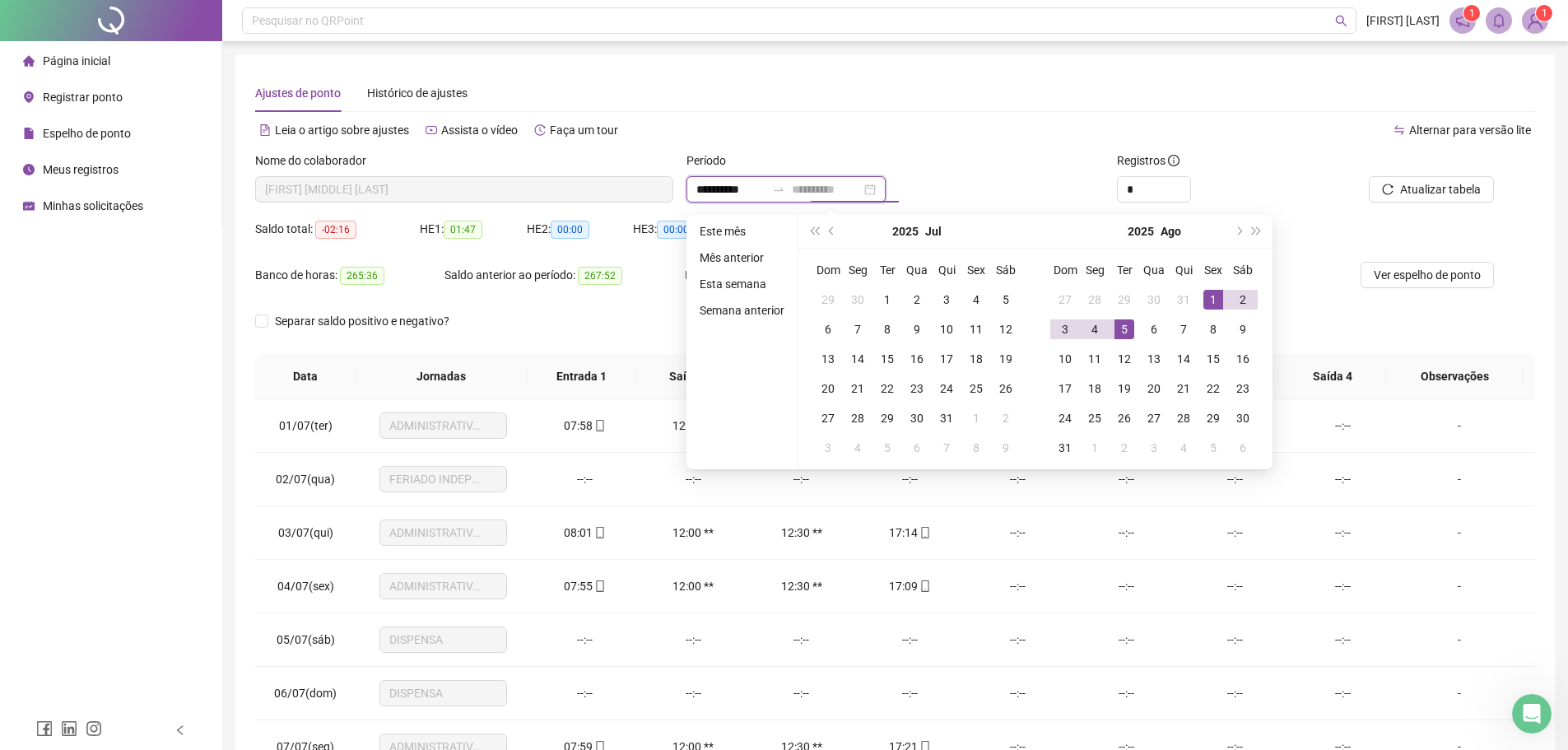 type on "**********" 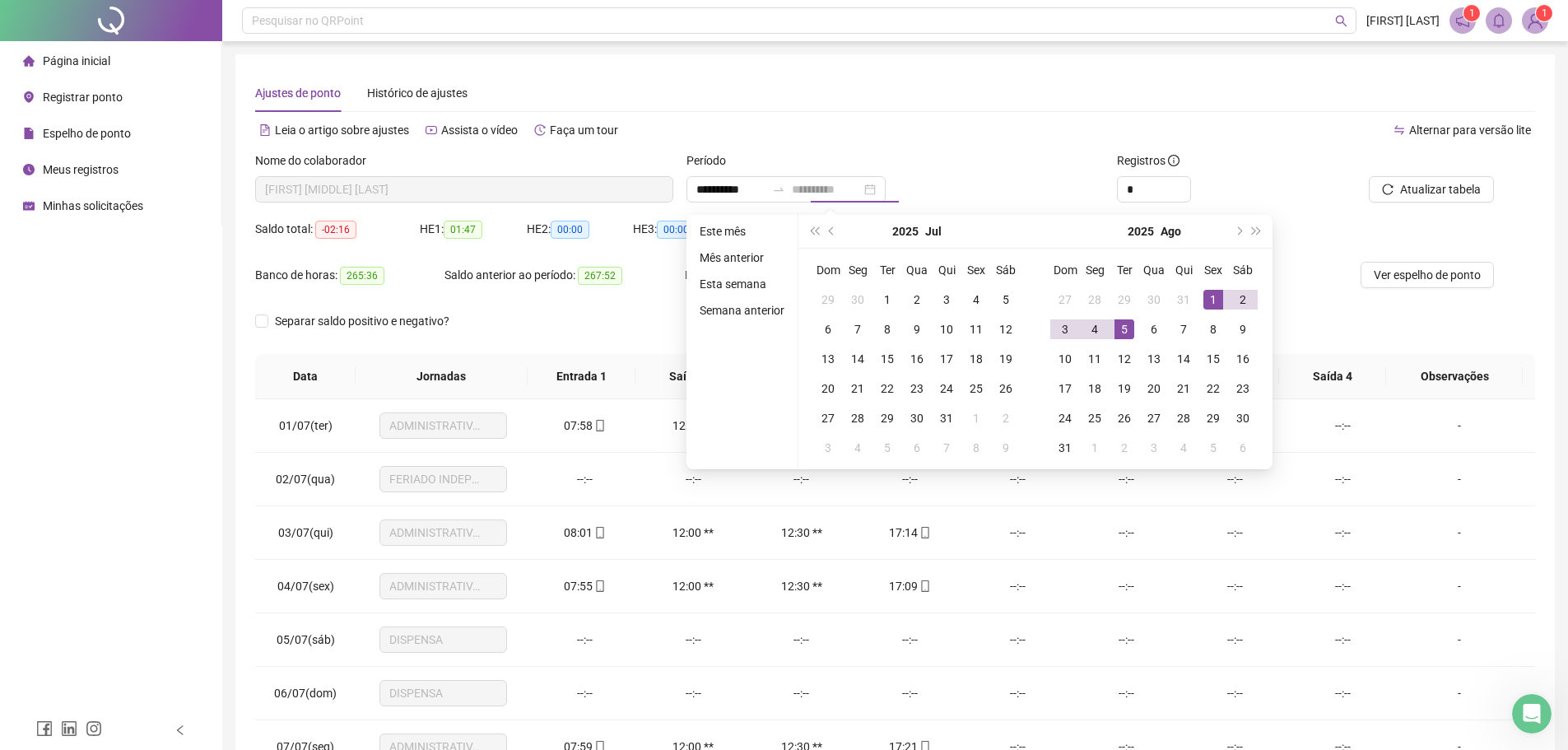 click on "5" at bounding box center [1124, 329] 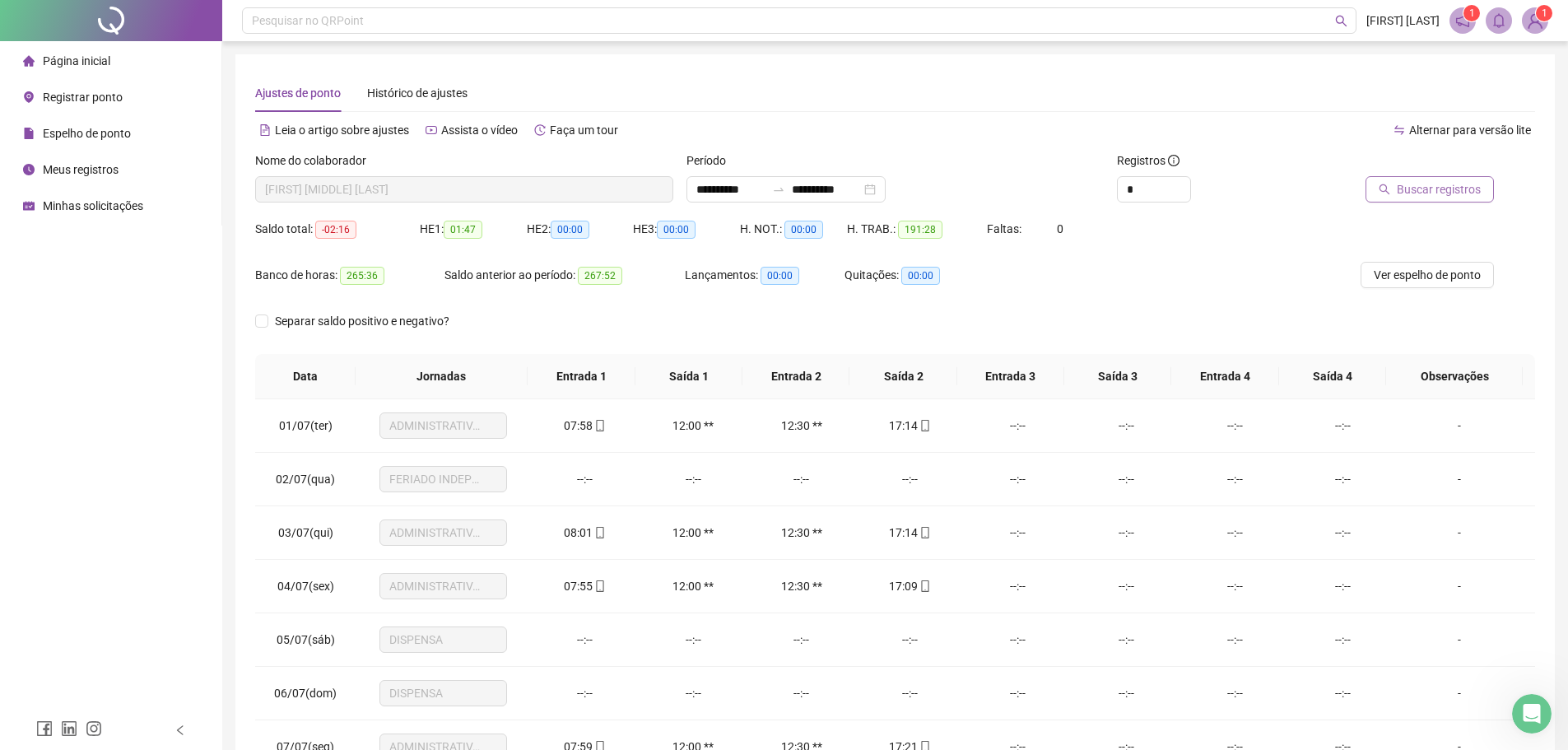click on "Buscar registros" at bounding box center [1439, 189] 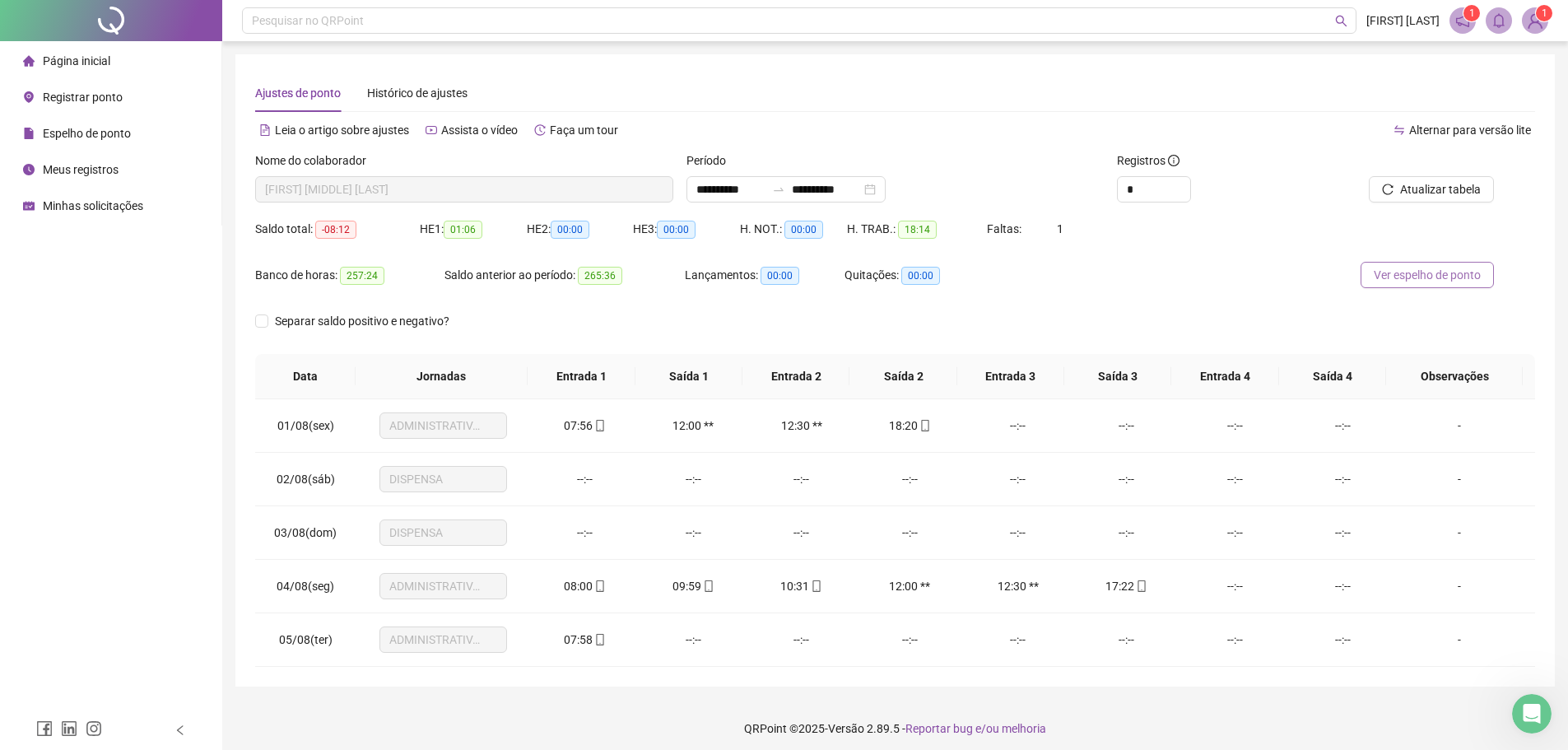 click on "Ver espelho de ponto" at bounding box center (1427, 275) 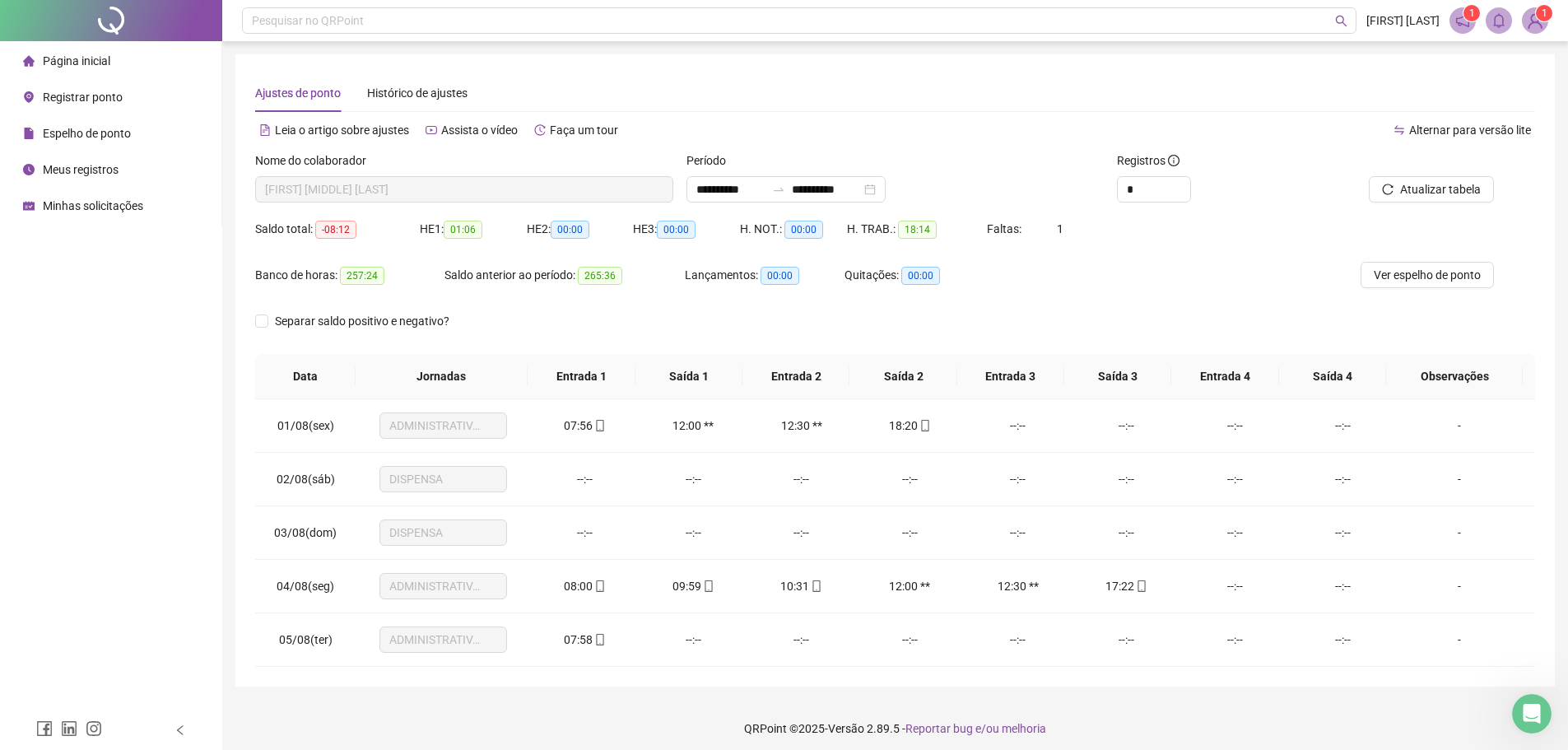 click on "1" at bounding box center (1544, 13) 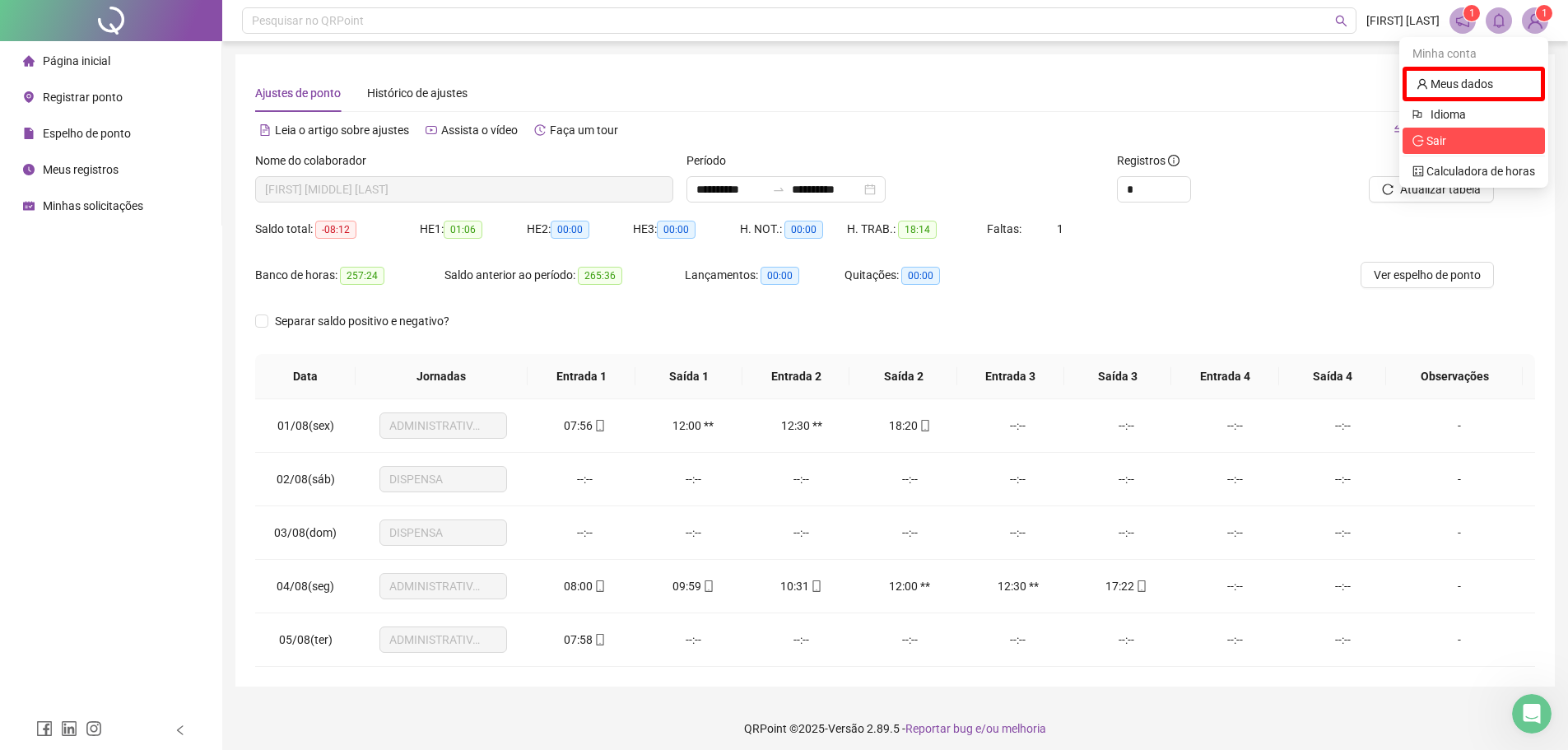 click on "Sair" at bounding box center (1436, 141) 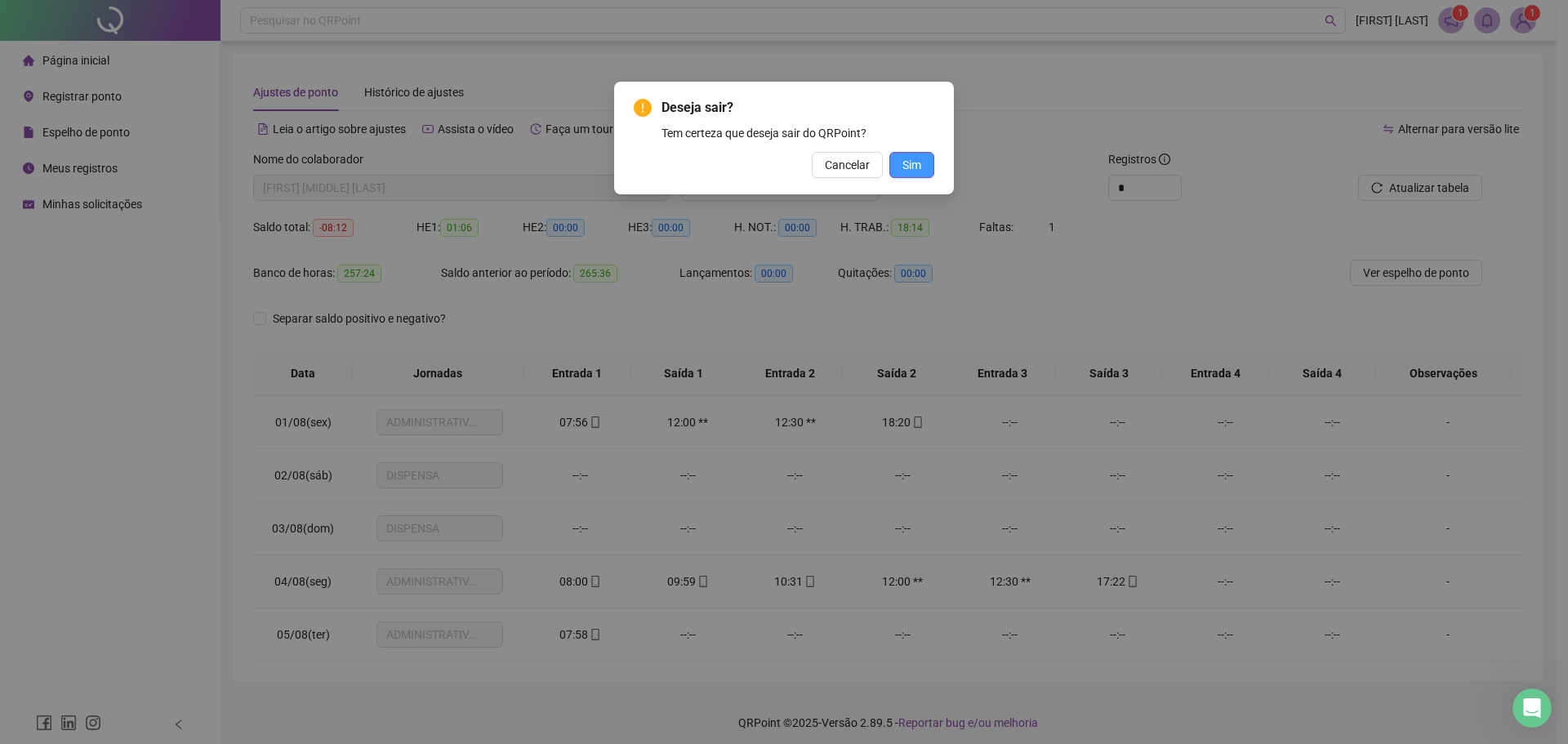 click on "Sim" at bounding box center [911, 165] 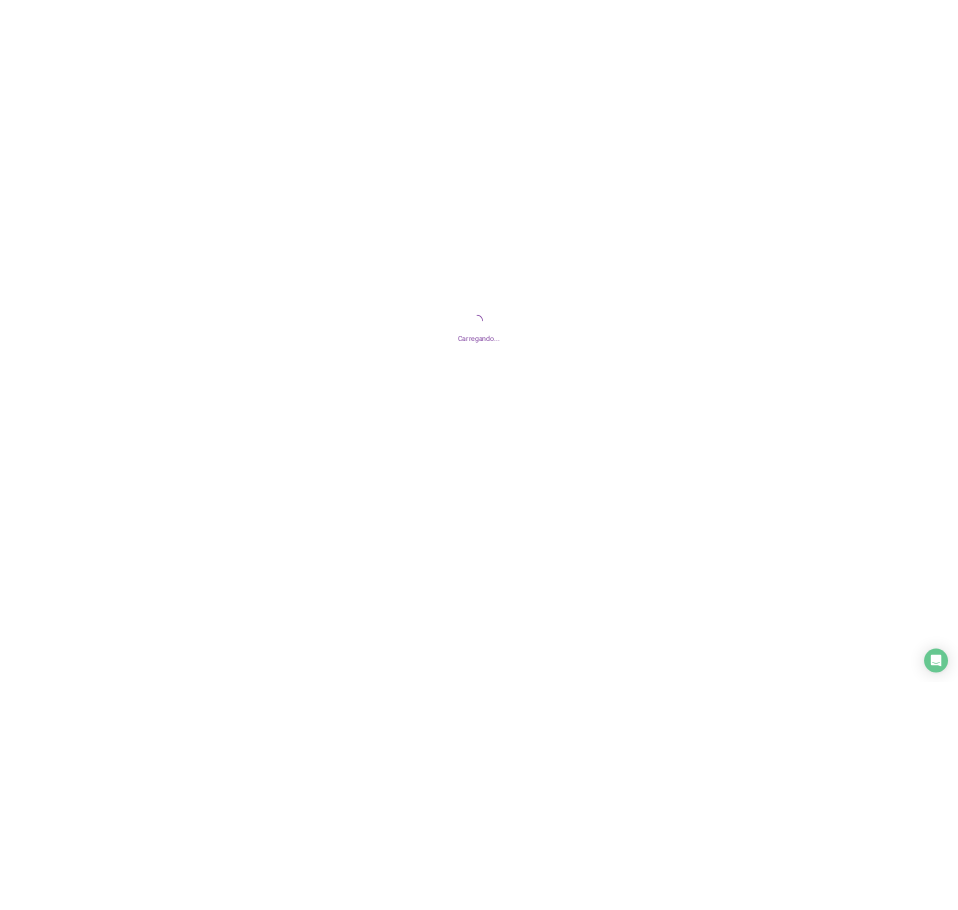 scroll, scrollTop: 0, scrollLeft: 0, axis: both 